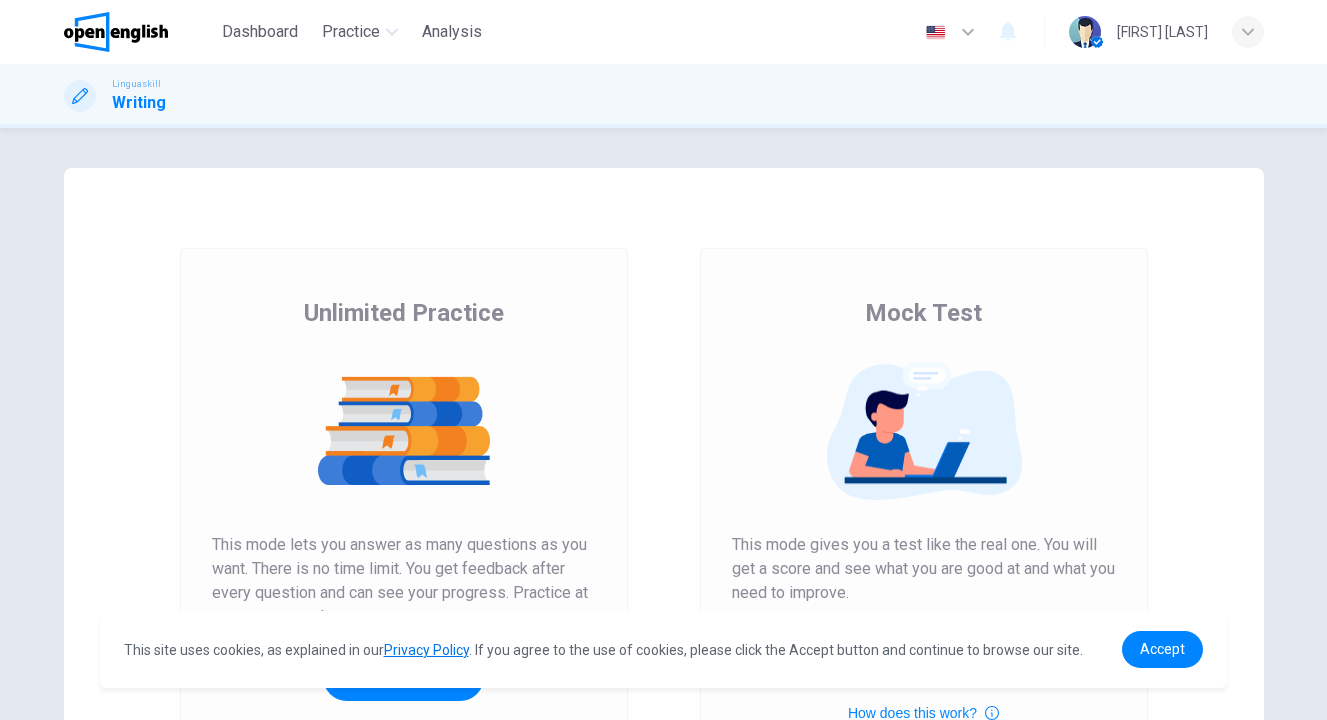 scroll, scrollTop: 0, scrollLeft: 0, axis: both 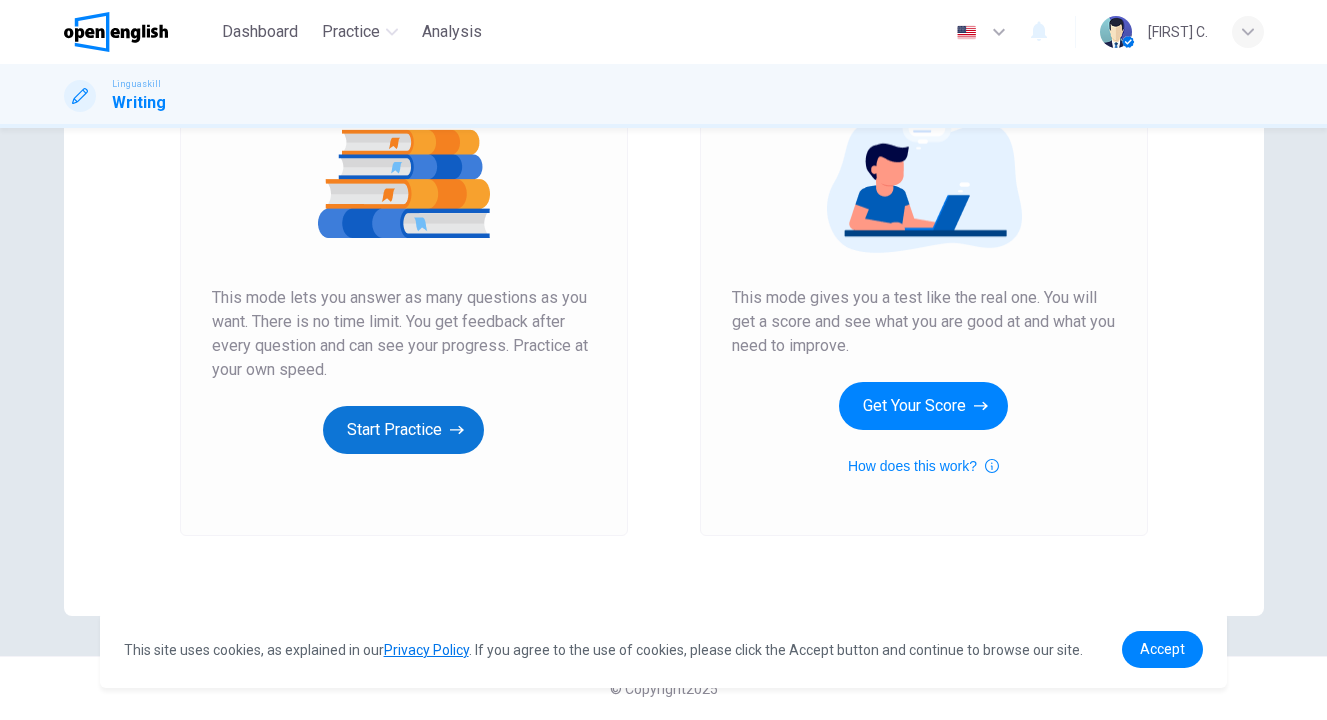 click on "Start Practice" at bounding box center (403, 430) 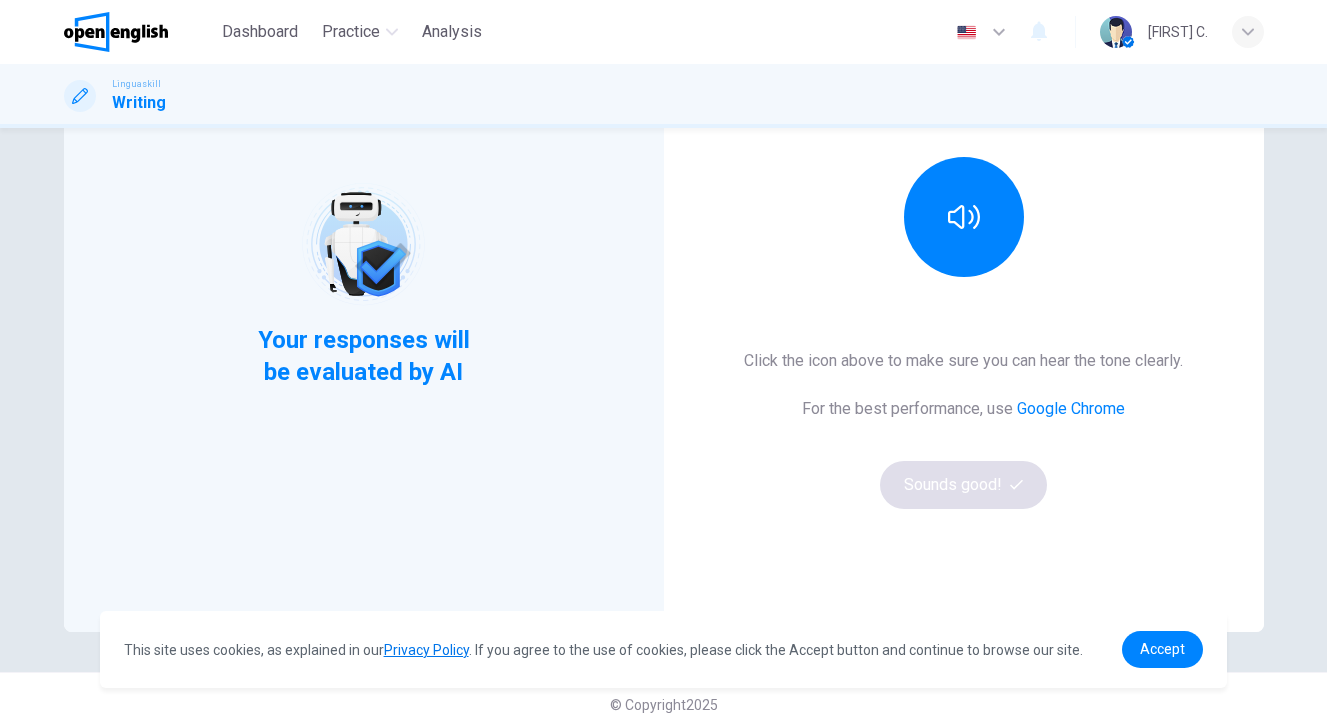 scroll, scrollTop: 247, scrollLeft: 0, axis: vertical 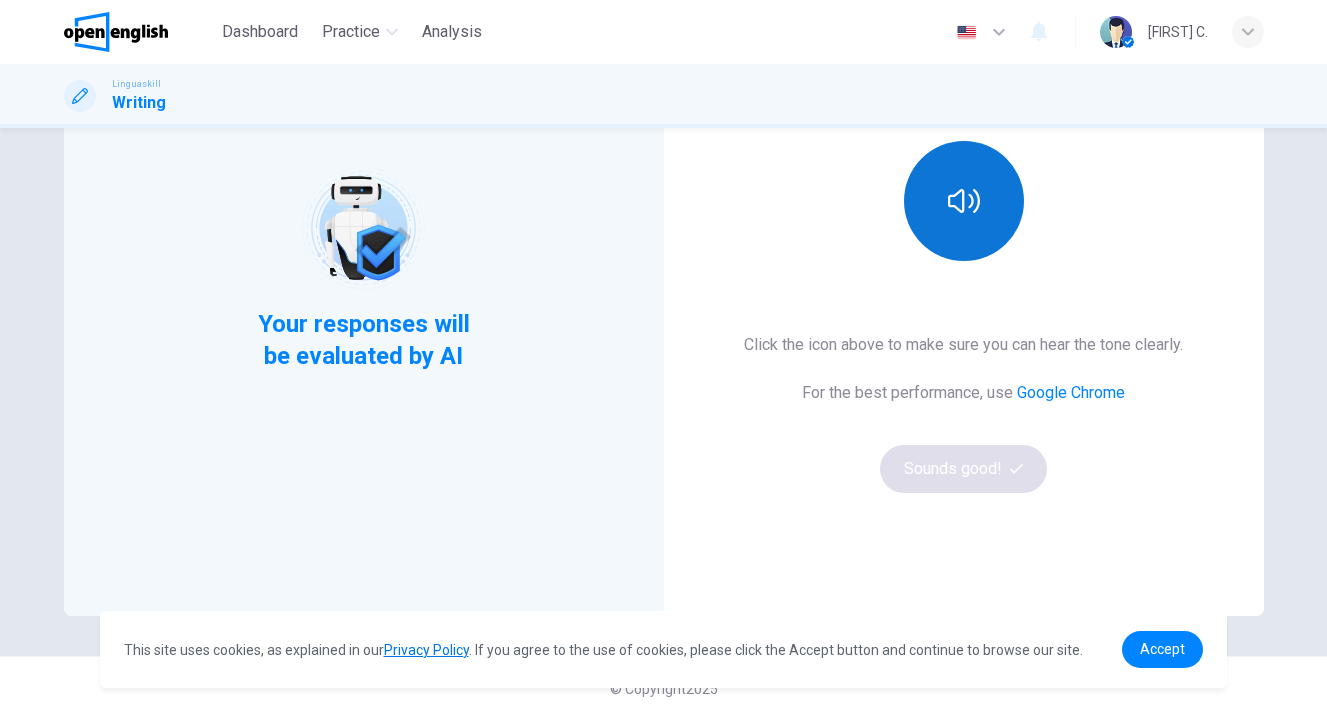 click at bounding box center (964, 201) 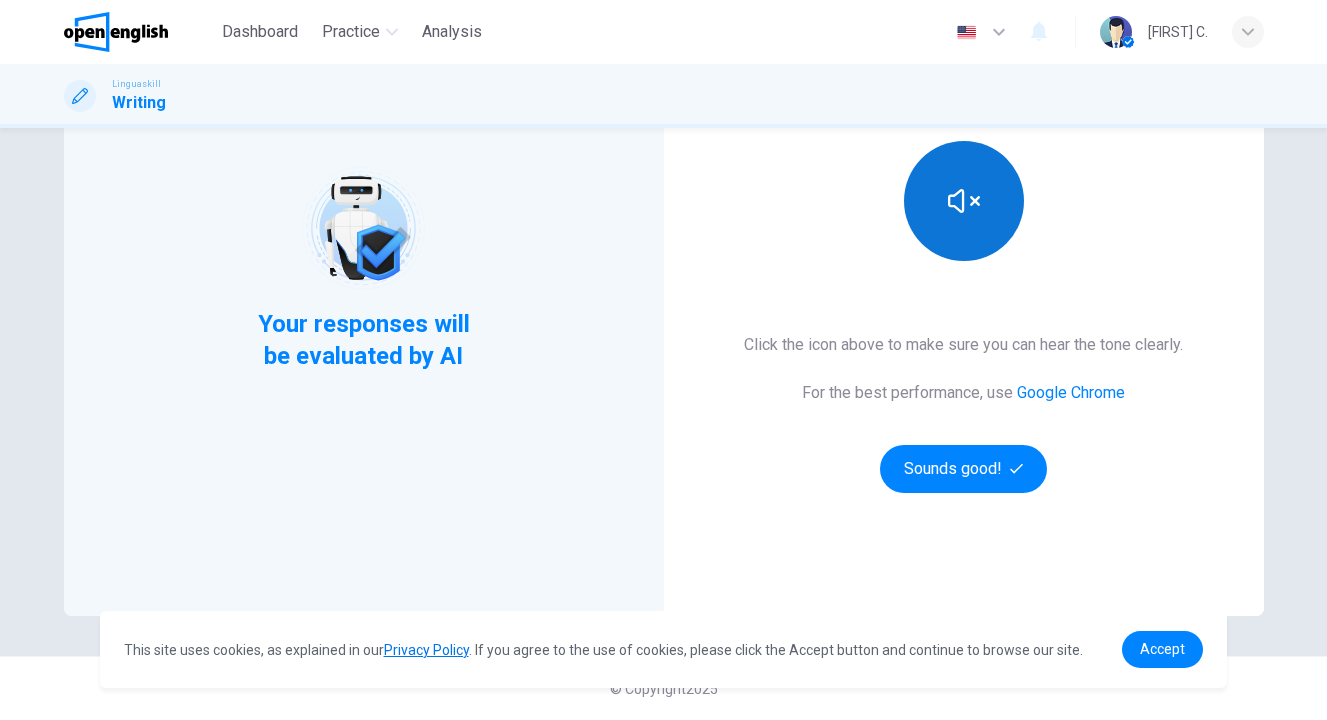 scroll, scrollTop: 247, scrollLeft: 0, axis: vertical 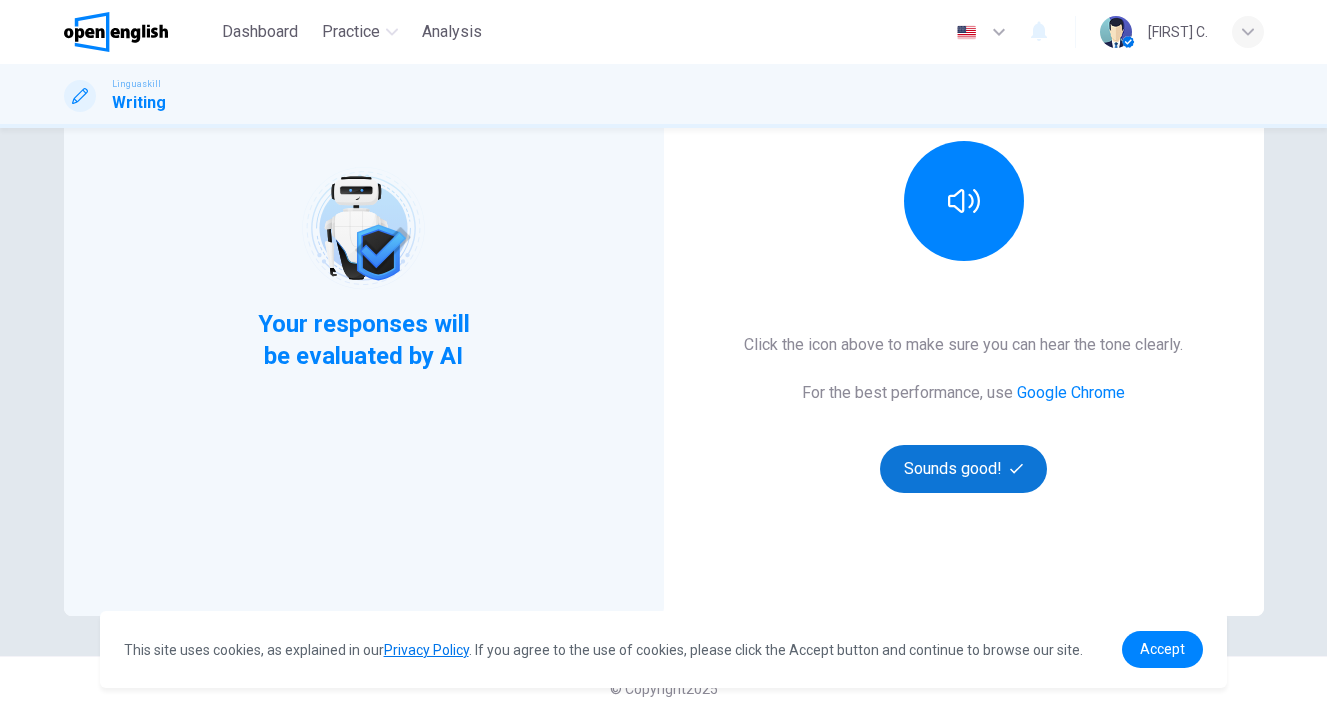 click on "Sounds good!" at bounding box center (964, 469) 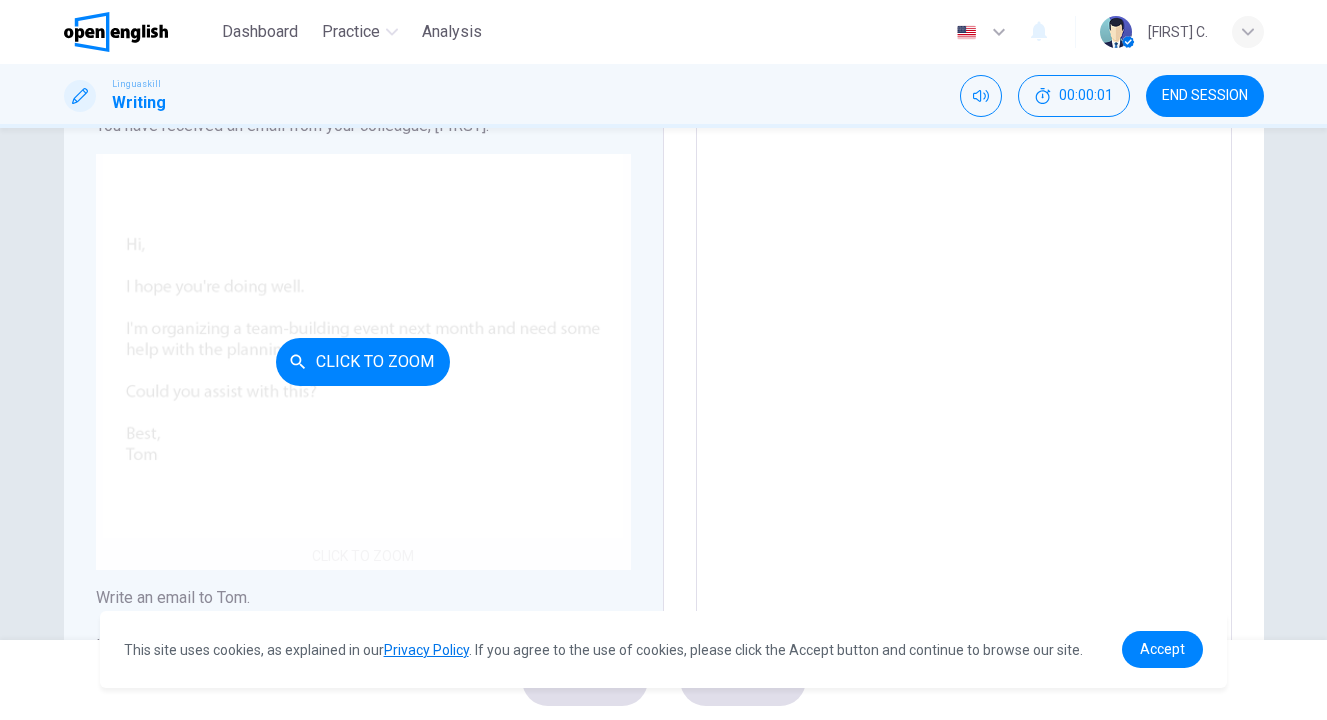 scroll, scrollTop: 177, scrollLeft: 0, axis: vertical 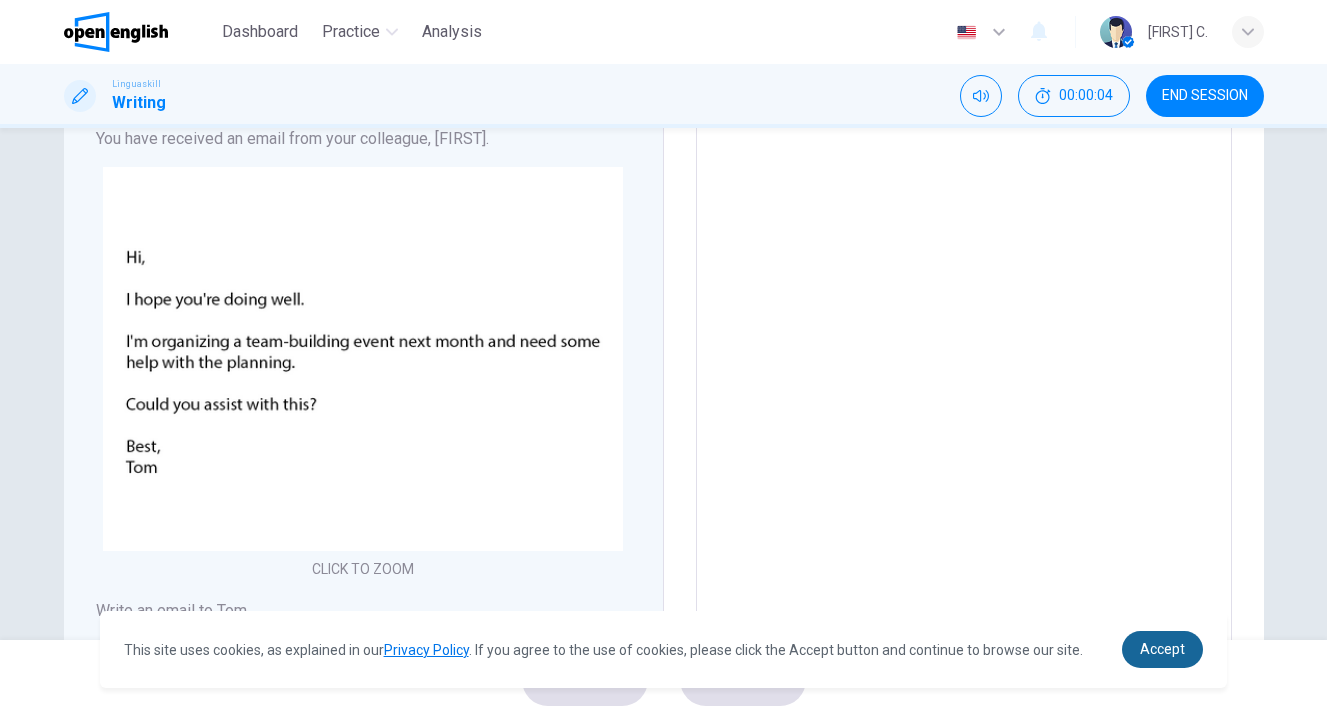 click on "Accept" at bounding box center (1162, 649) 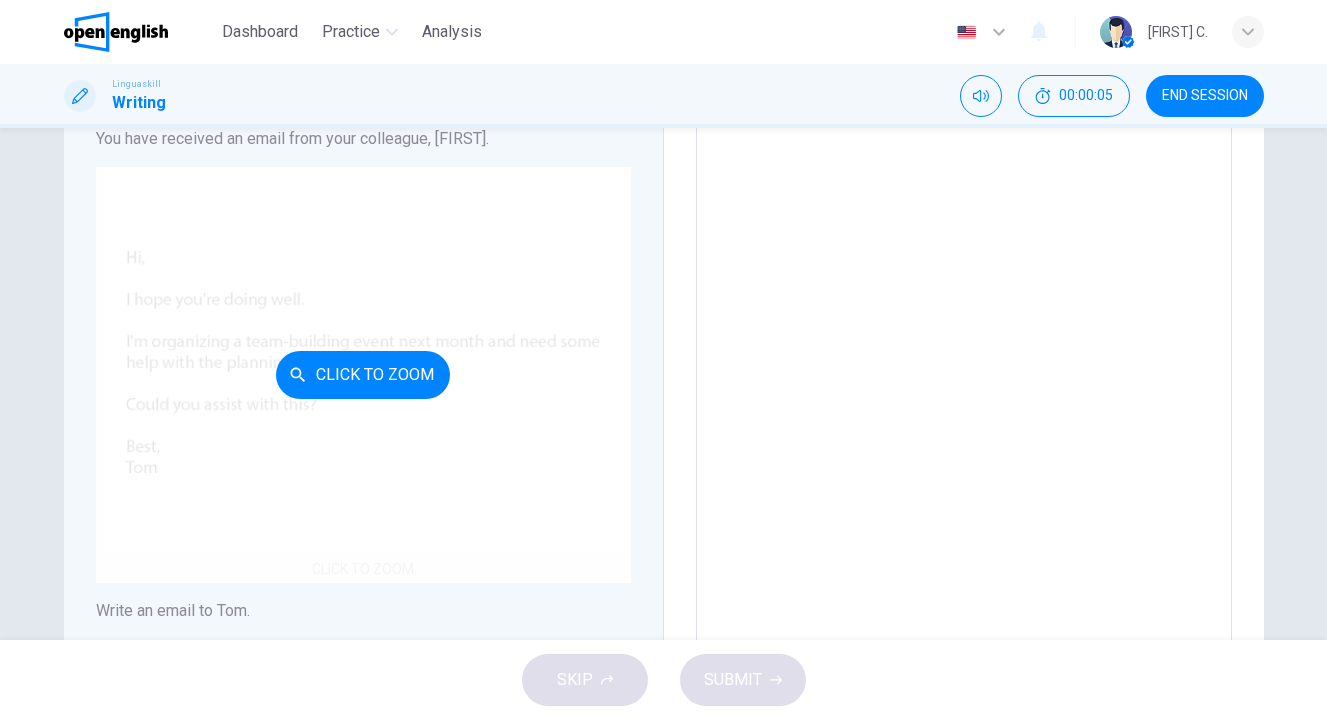 click on "Click to Zoom" at bounding box center [363, 375] 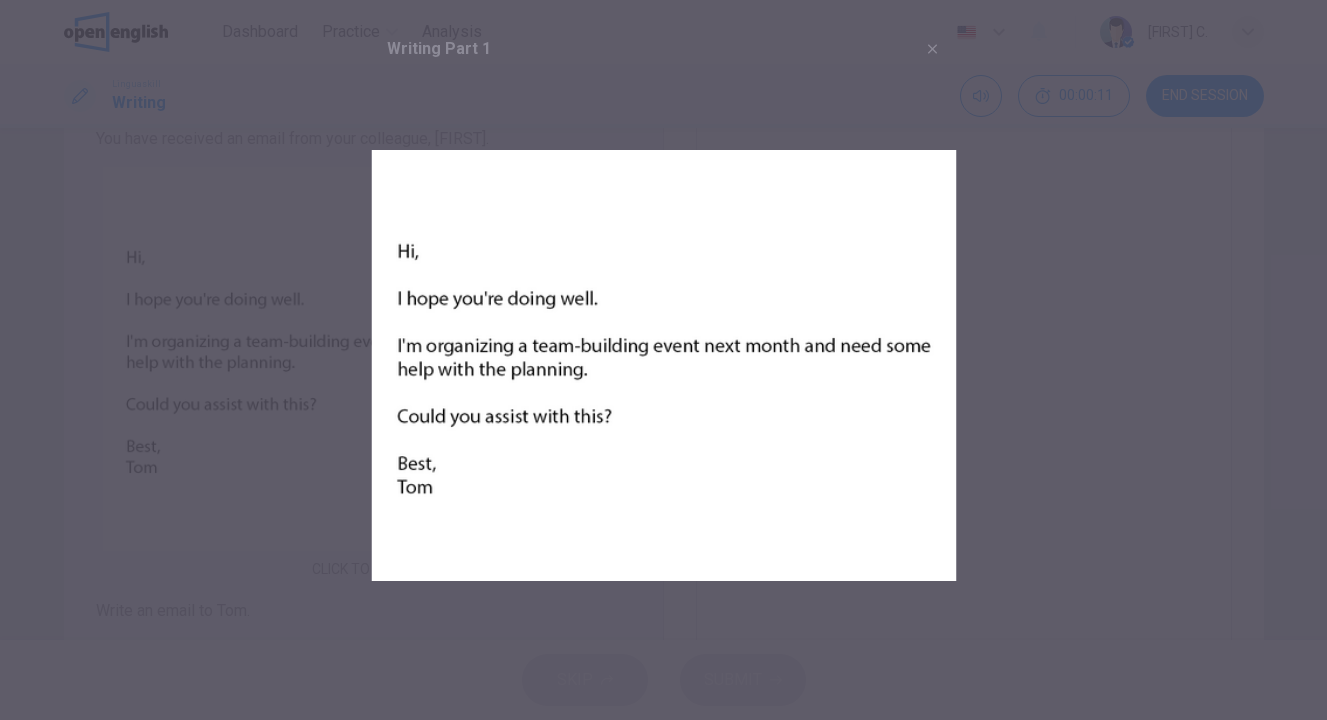 click at bounding box center [663, 365] 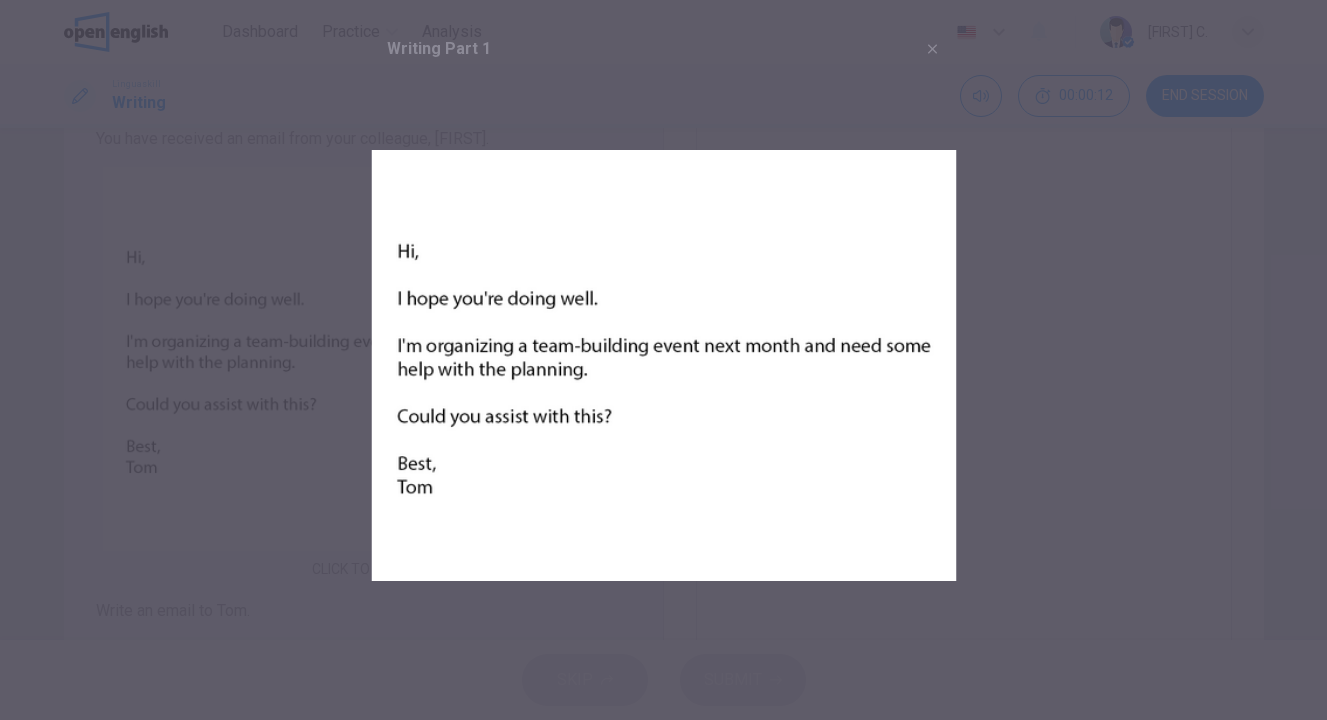 click at bounding box center (663, 365) 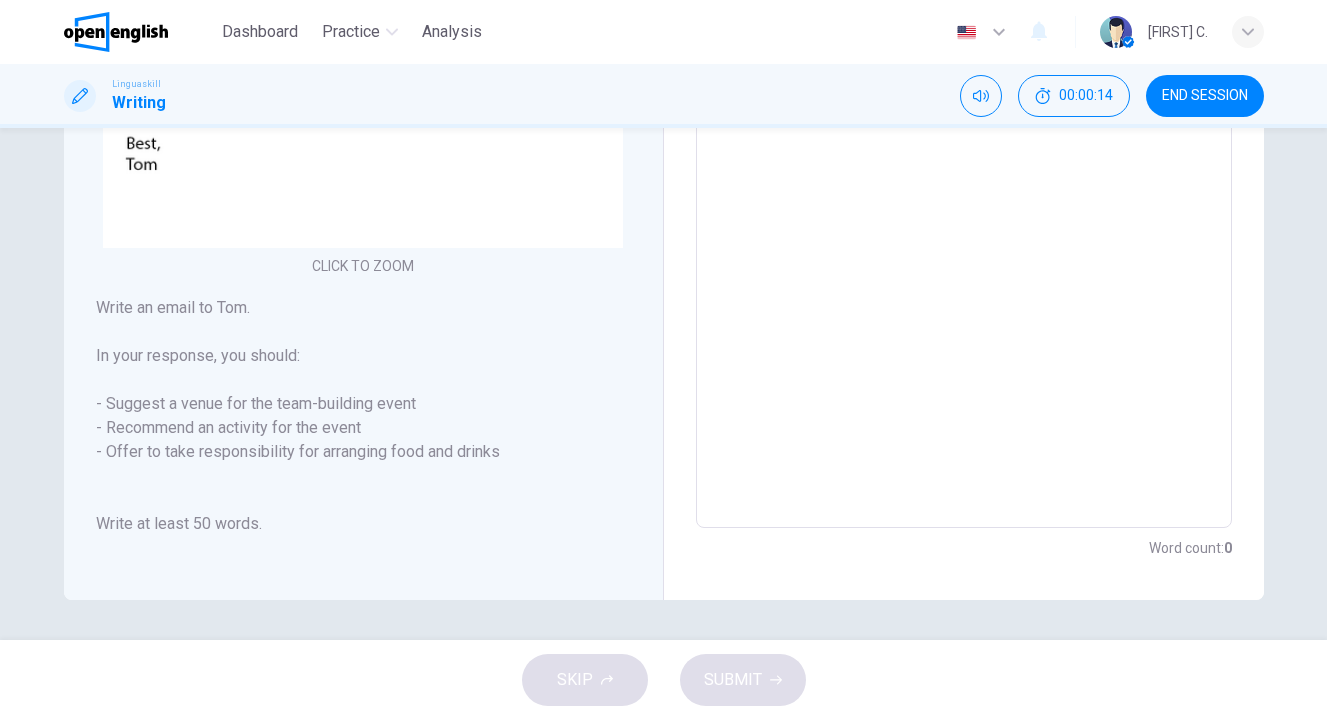 scroll, scrollTop: 480, scrollLeft: 0, axis: vertical 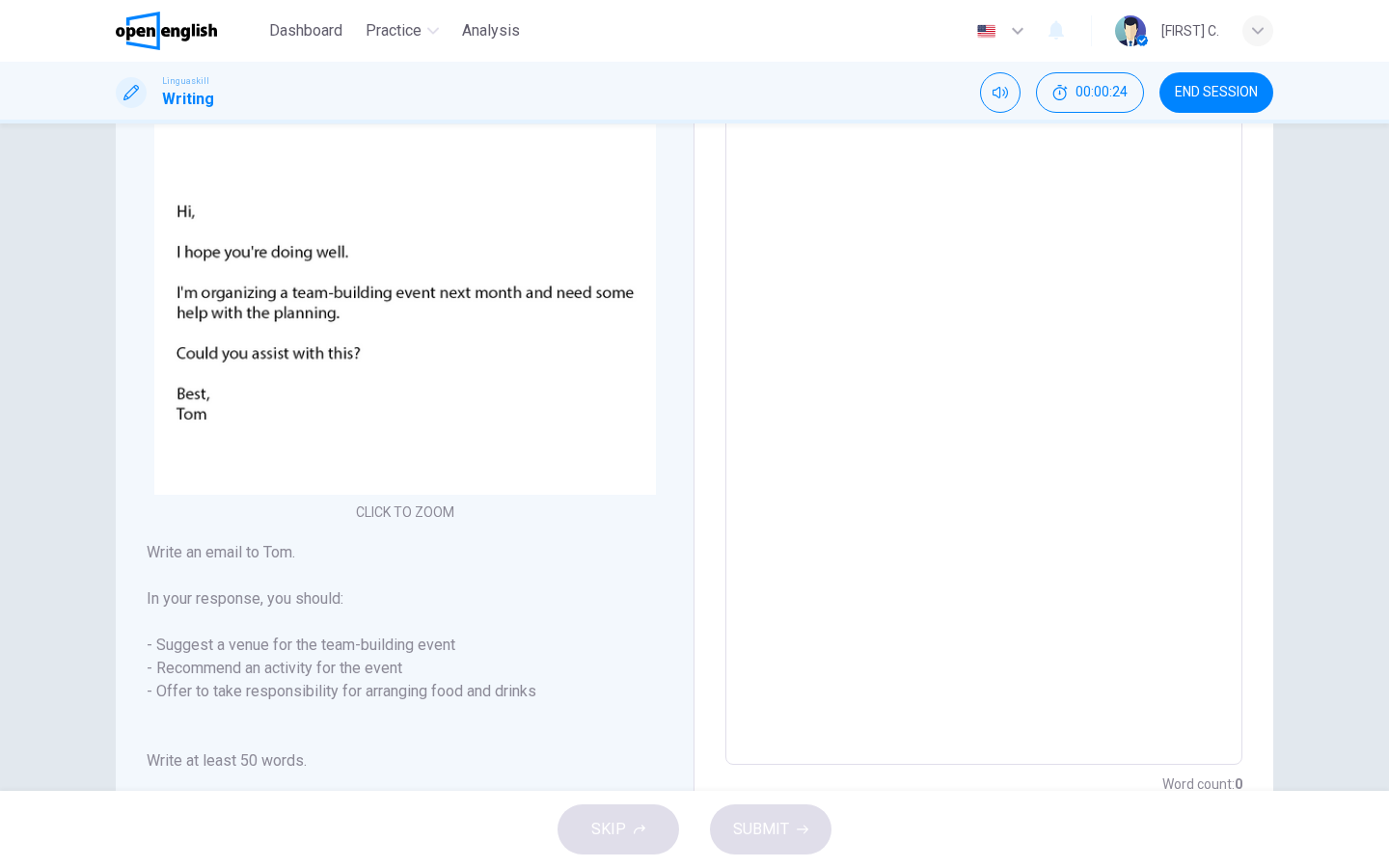 click at bounding box center (984, 393) 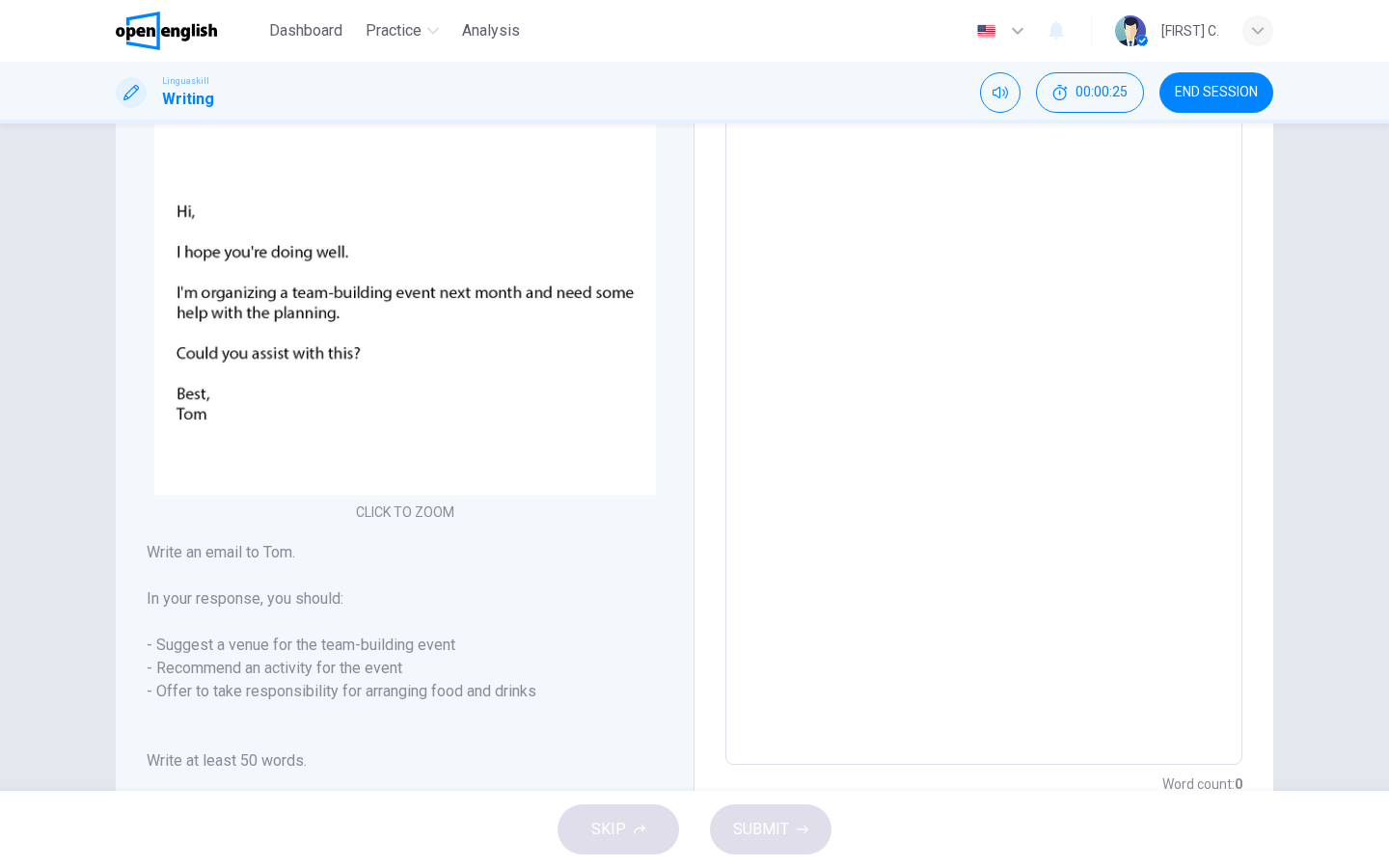 click at bounding box center (984, 393) 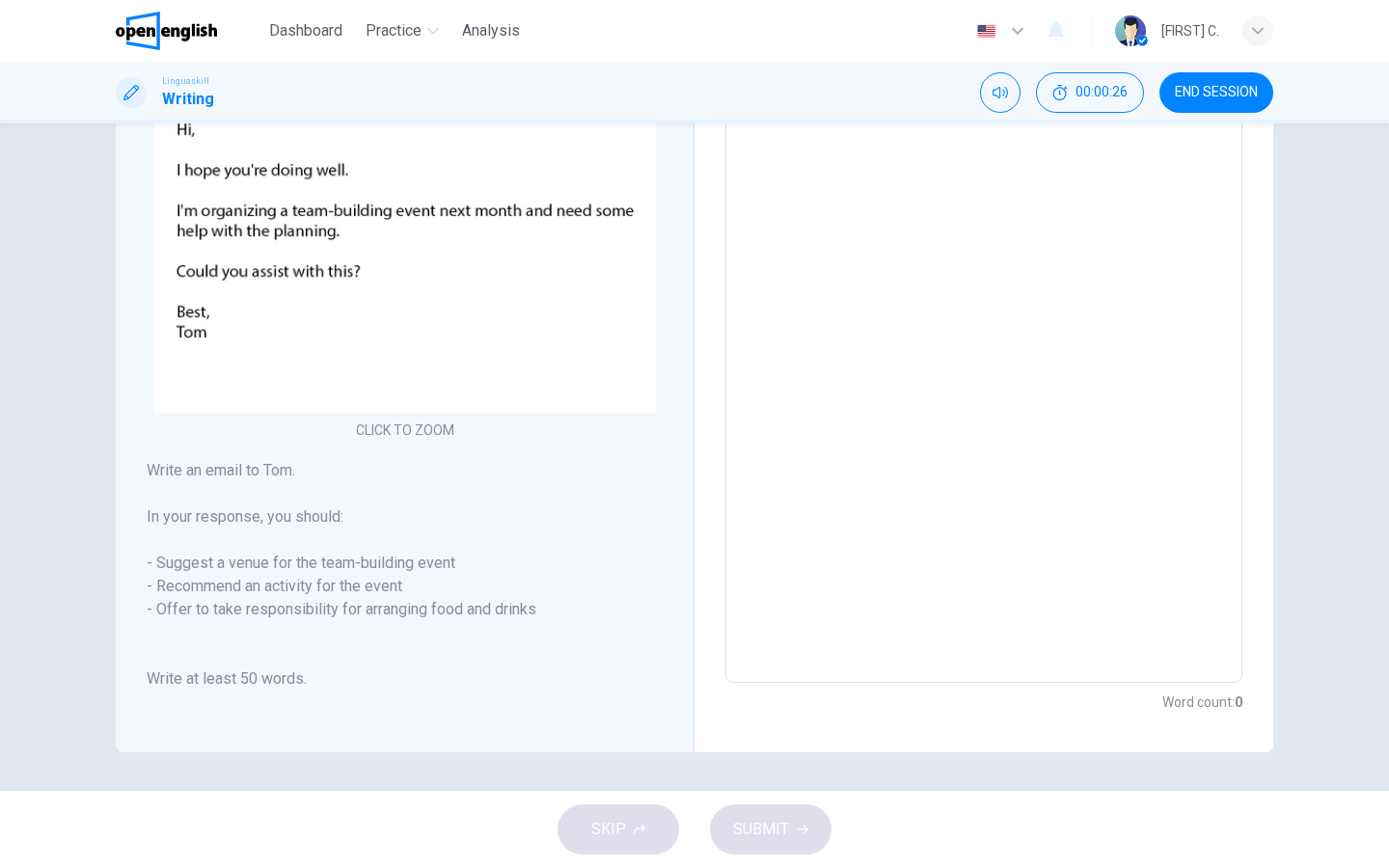 scroll, scrollTop: 289, scrollLeft: 0, axis: vertical 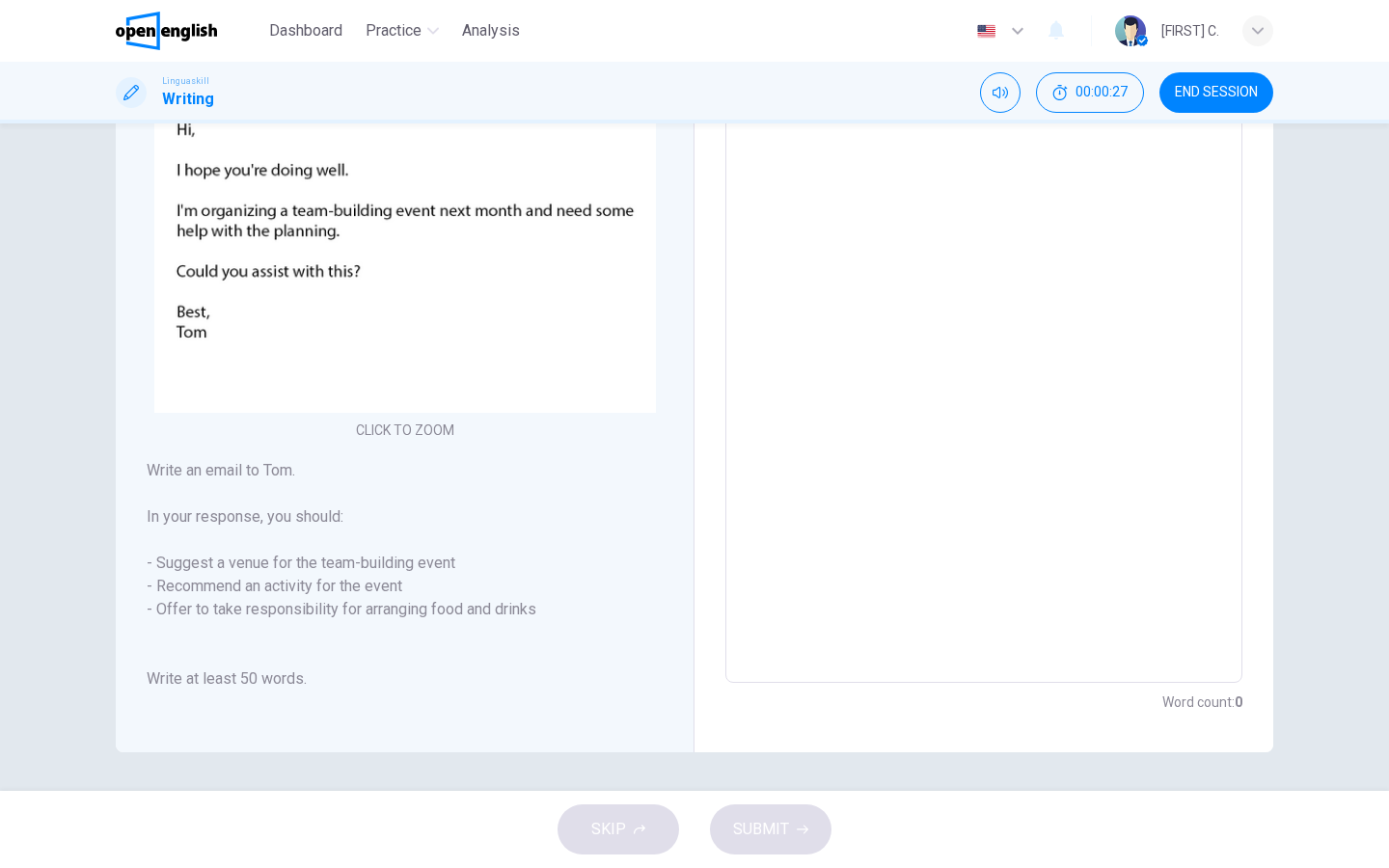 type on "*" 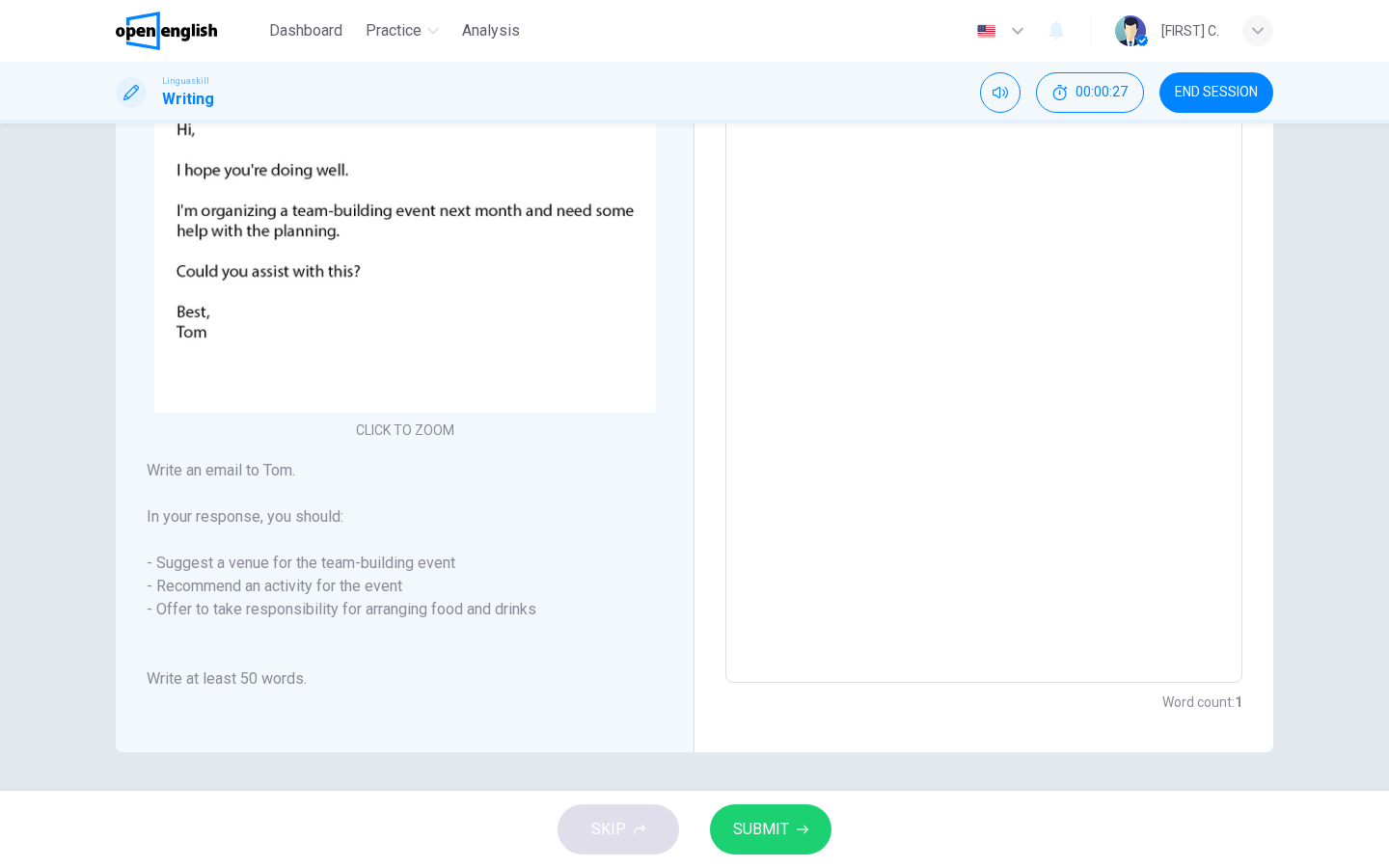 scroll, scrollTop: 0, scrollLeft: 0, axis: both 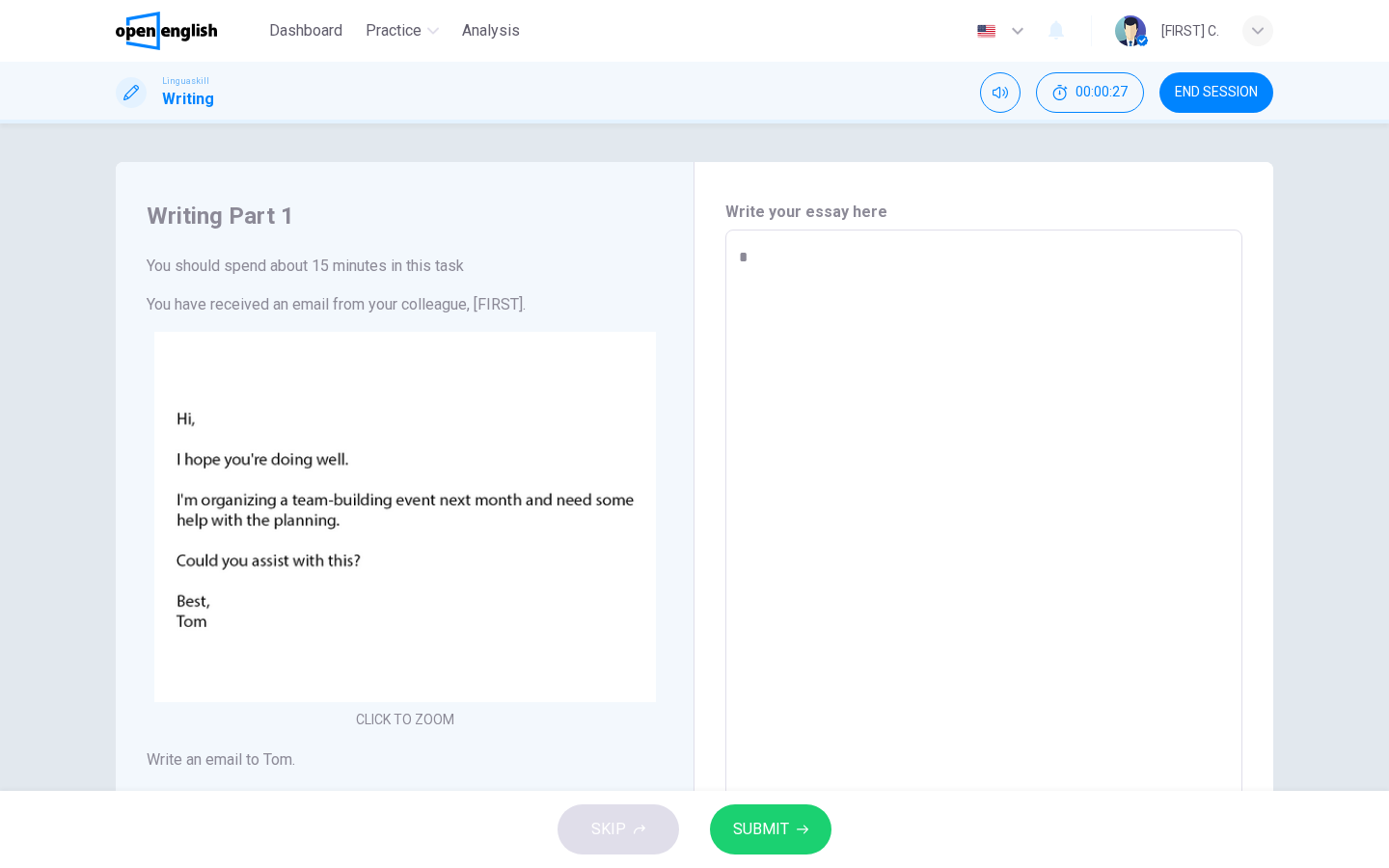 type on "**" 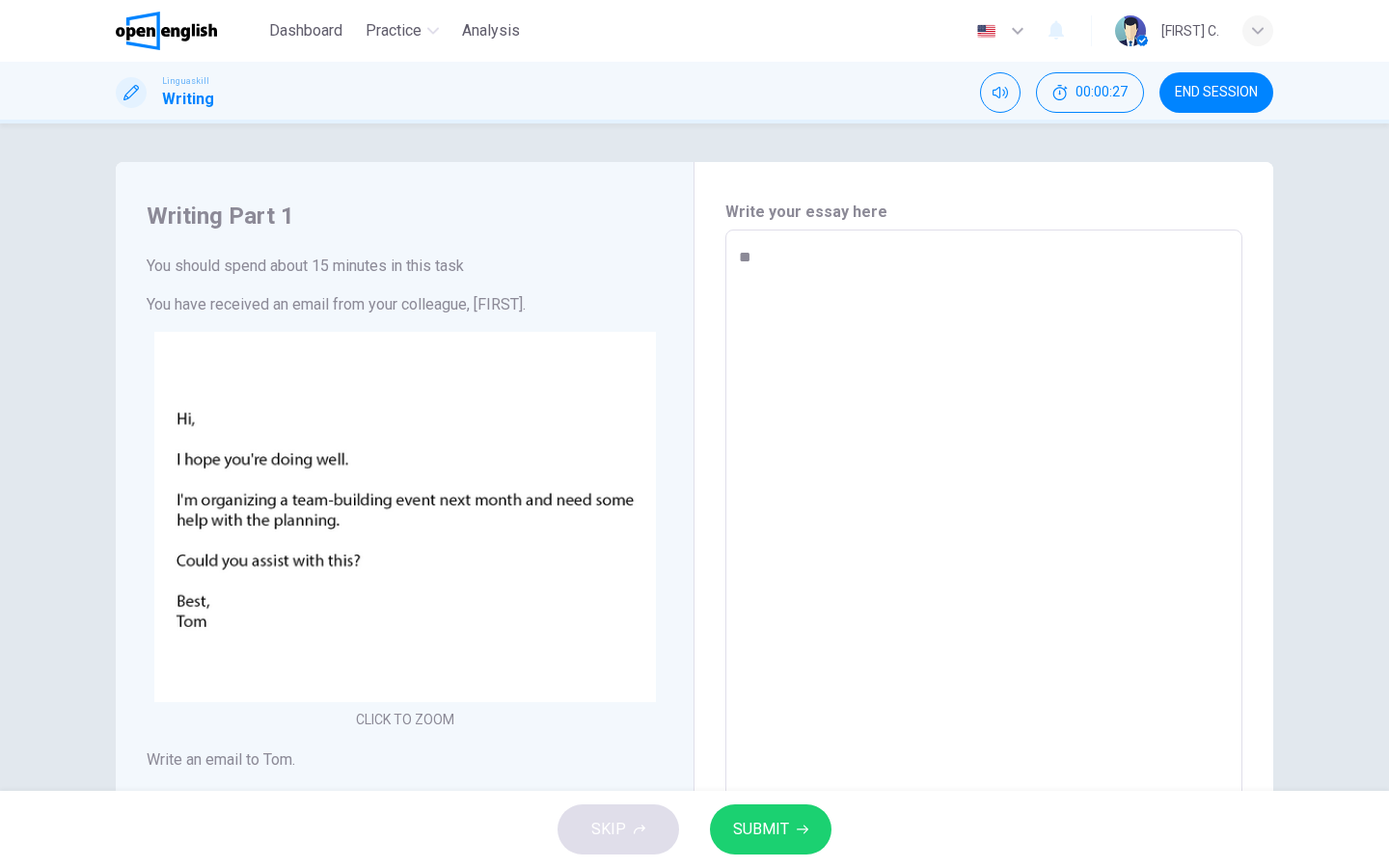 type on "*" 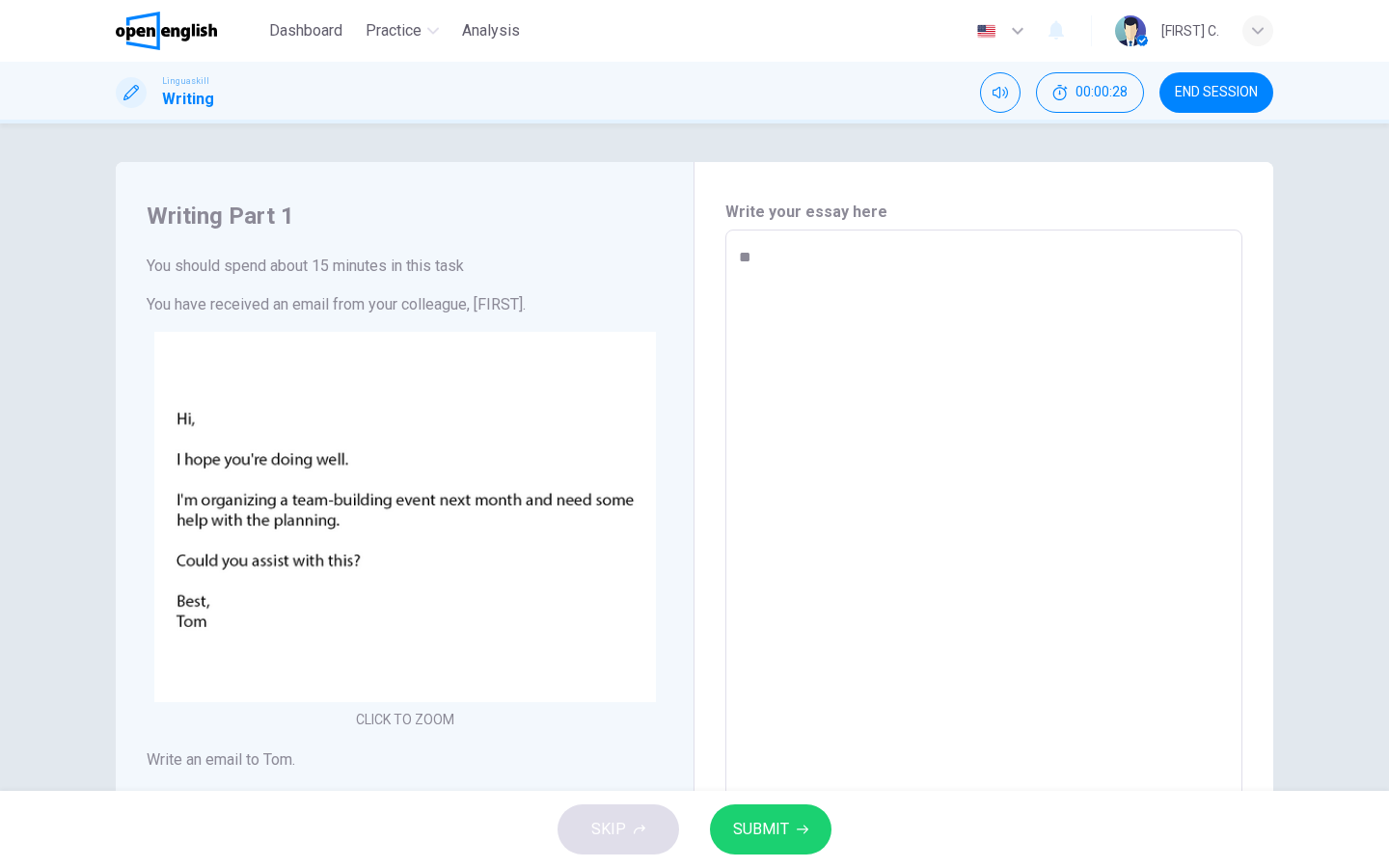 type on "***" 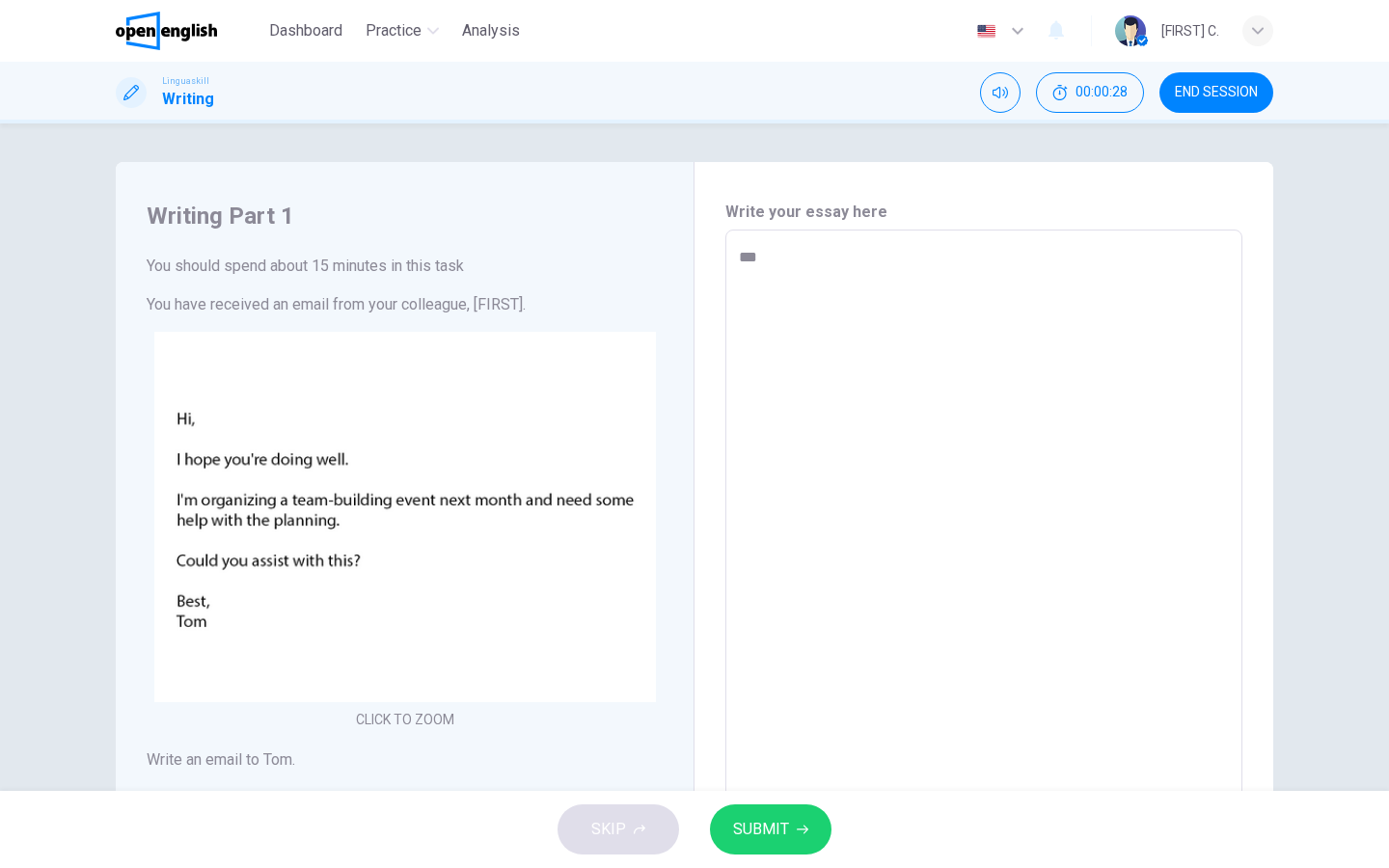 type on "*" 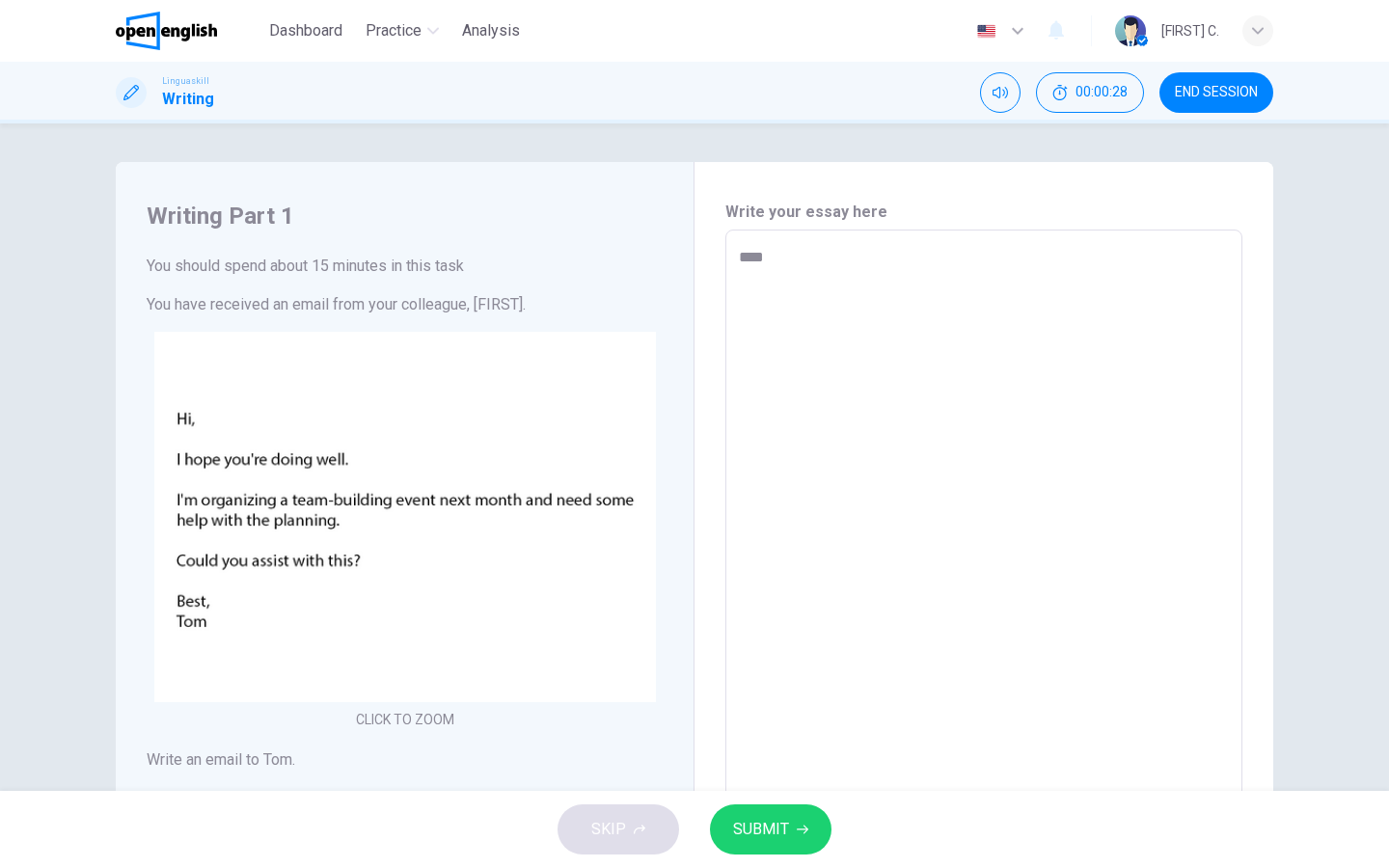 type on "*" 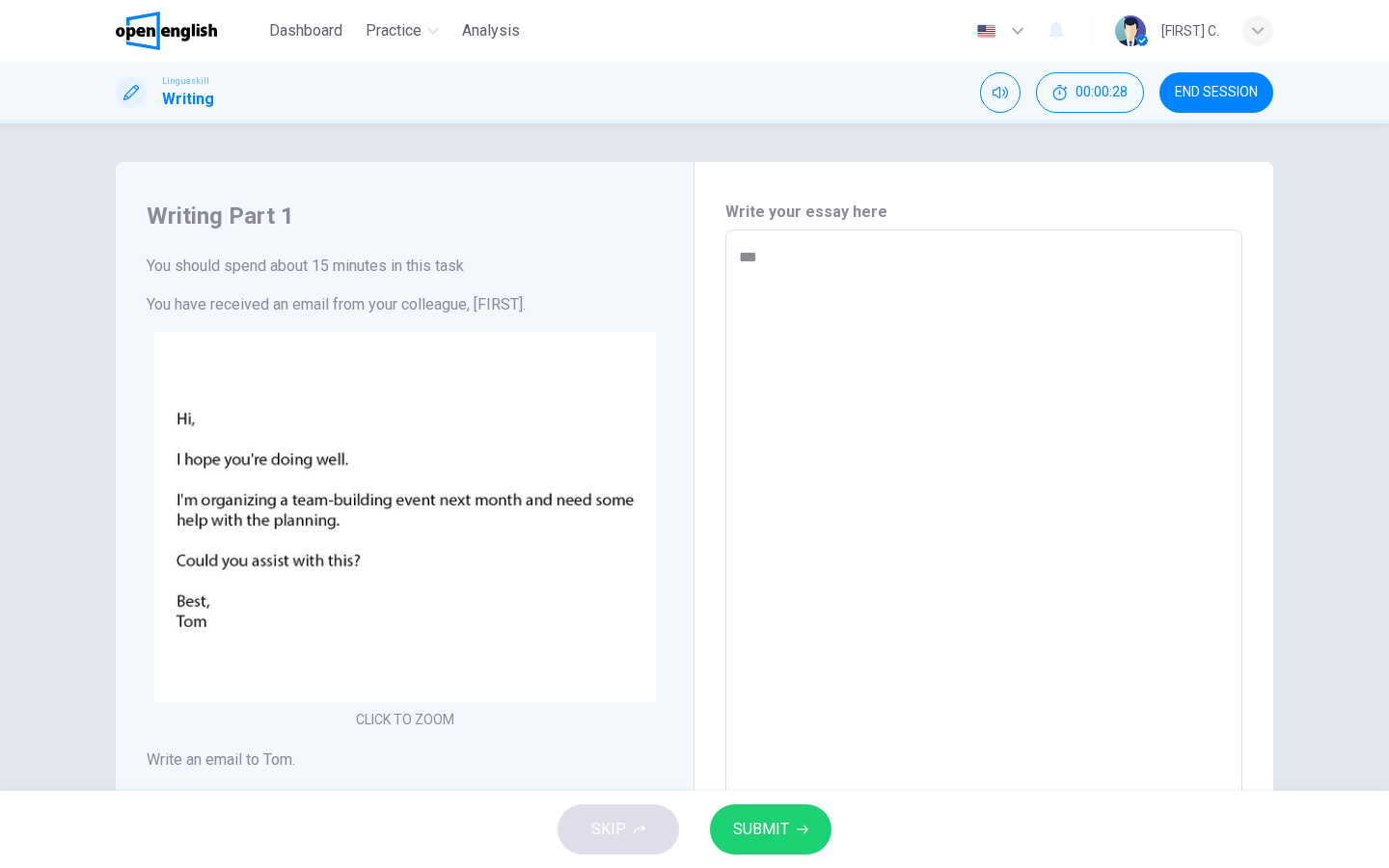 type on "*" 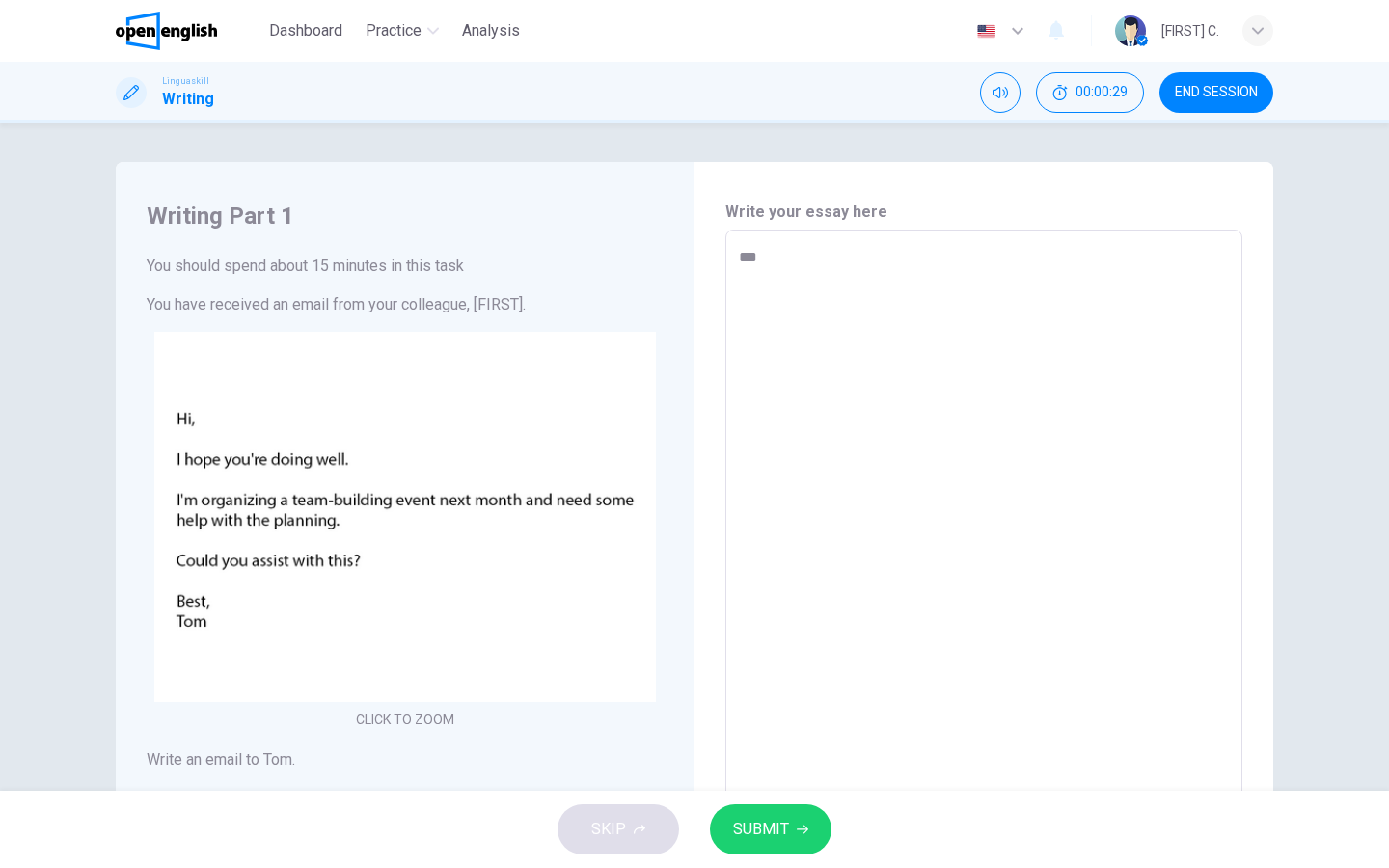type on "**" 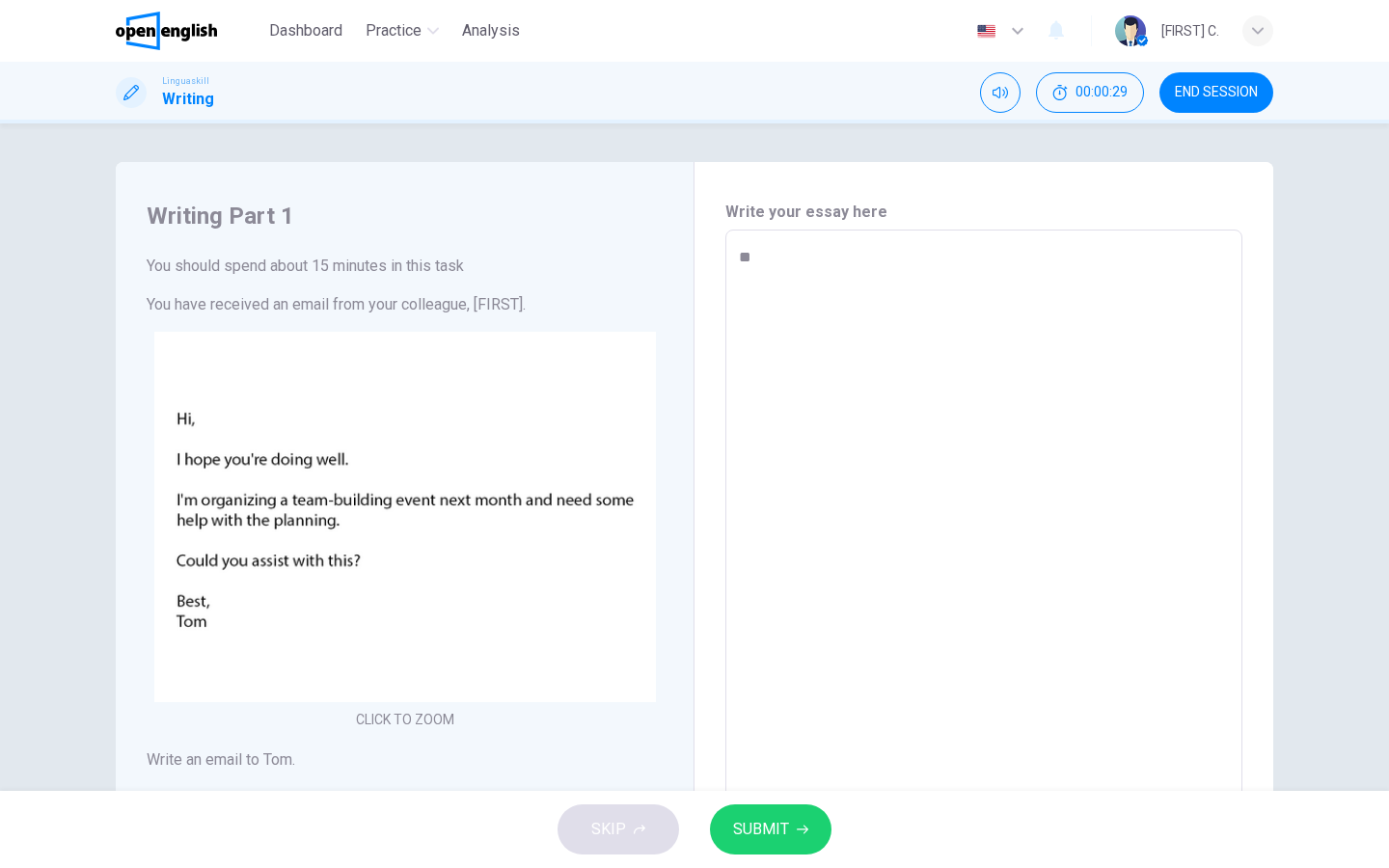 type on "*" 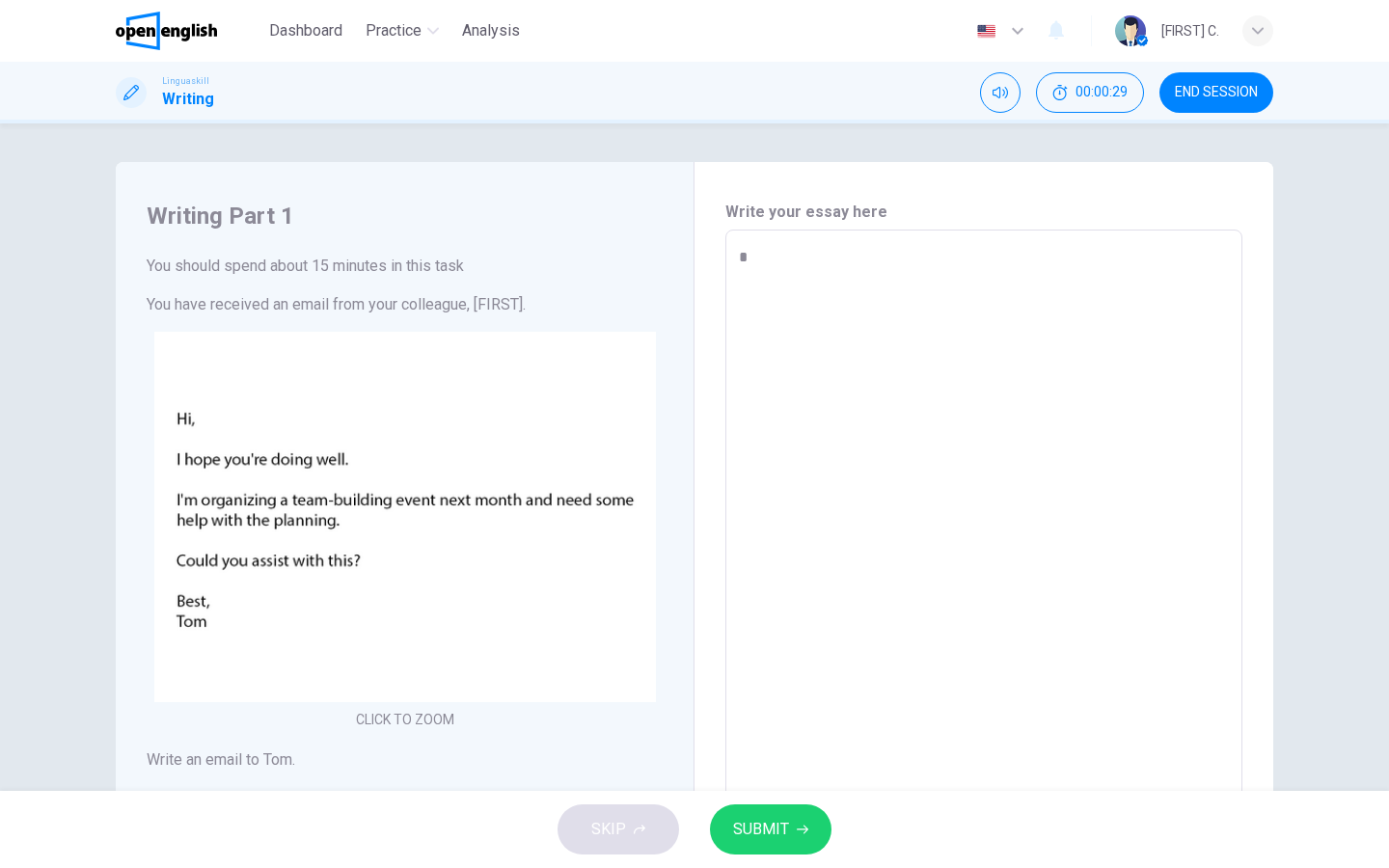 type on "*" 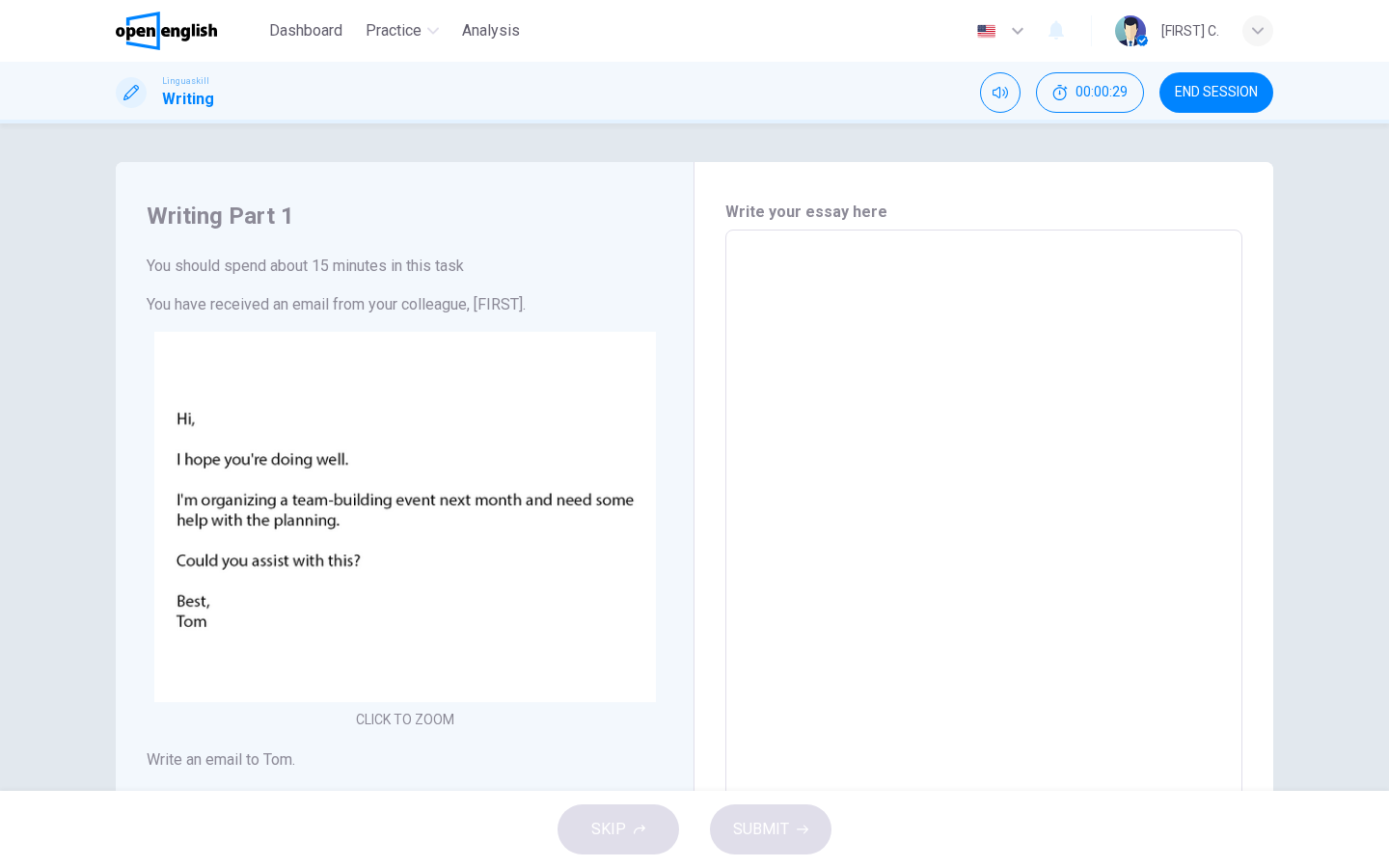 type on "*" 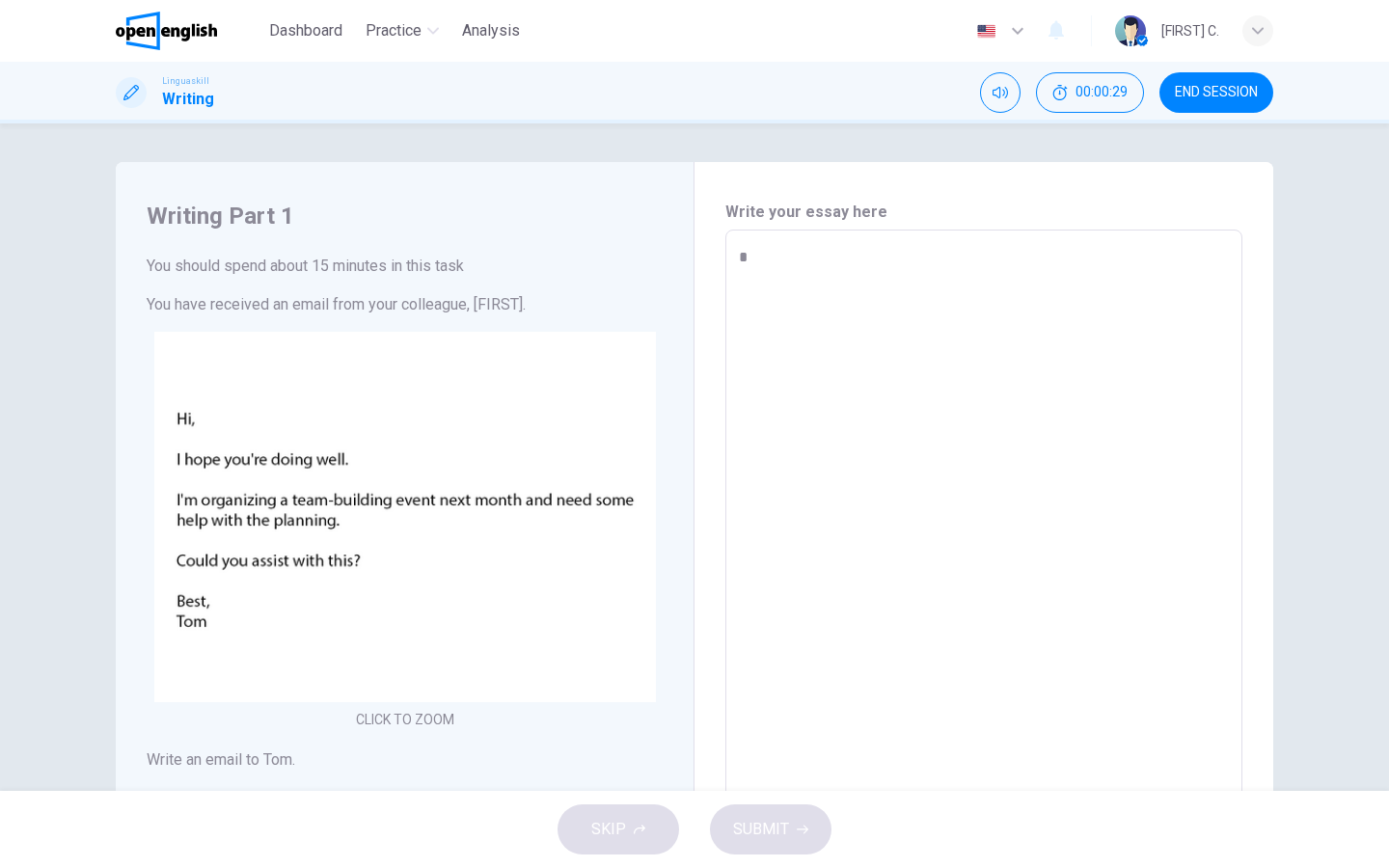 type on "*" 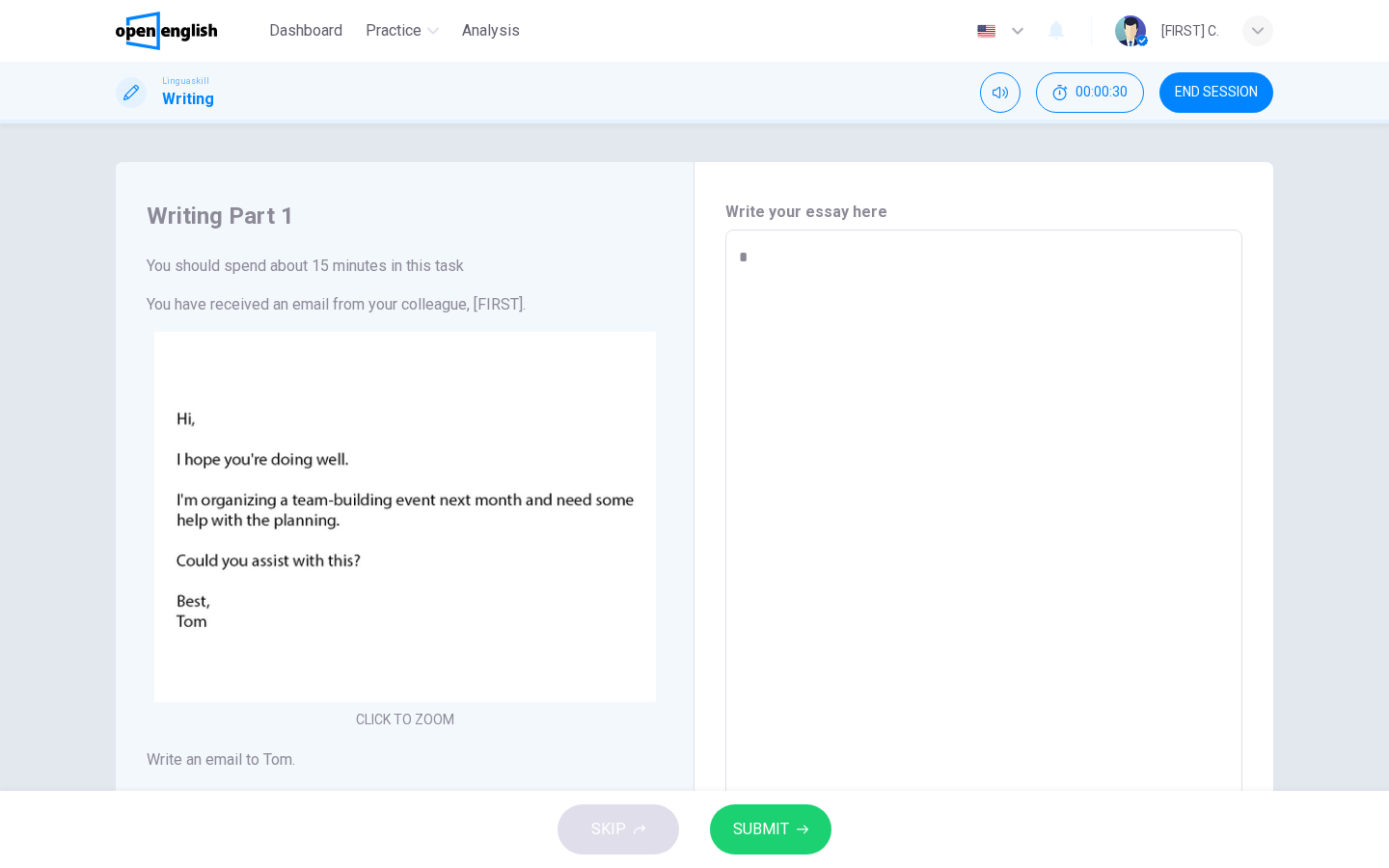 type on "**" 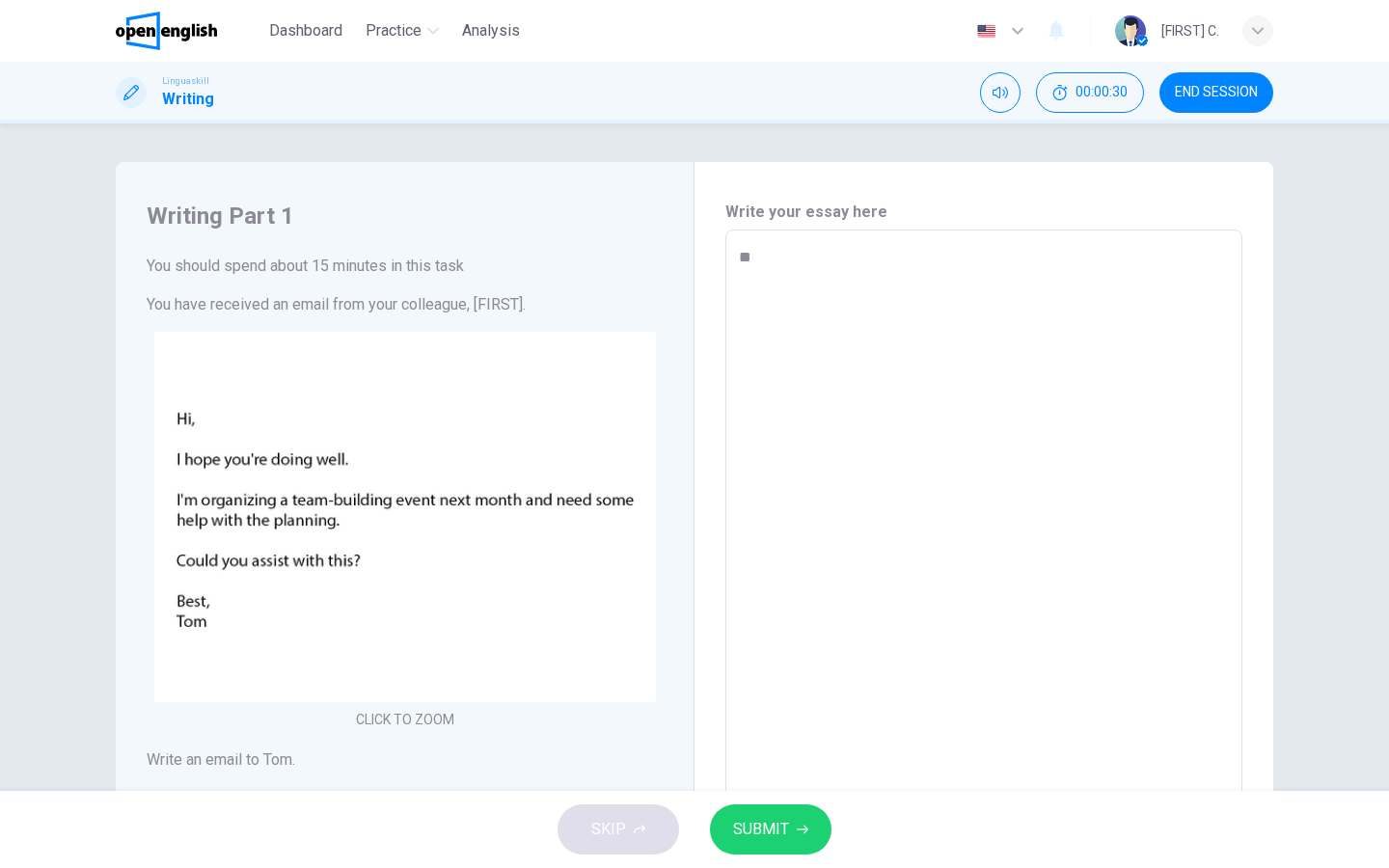 type on "*" 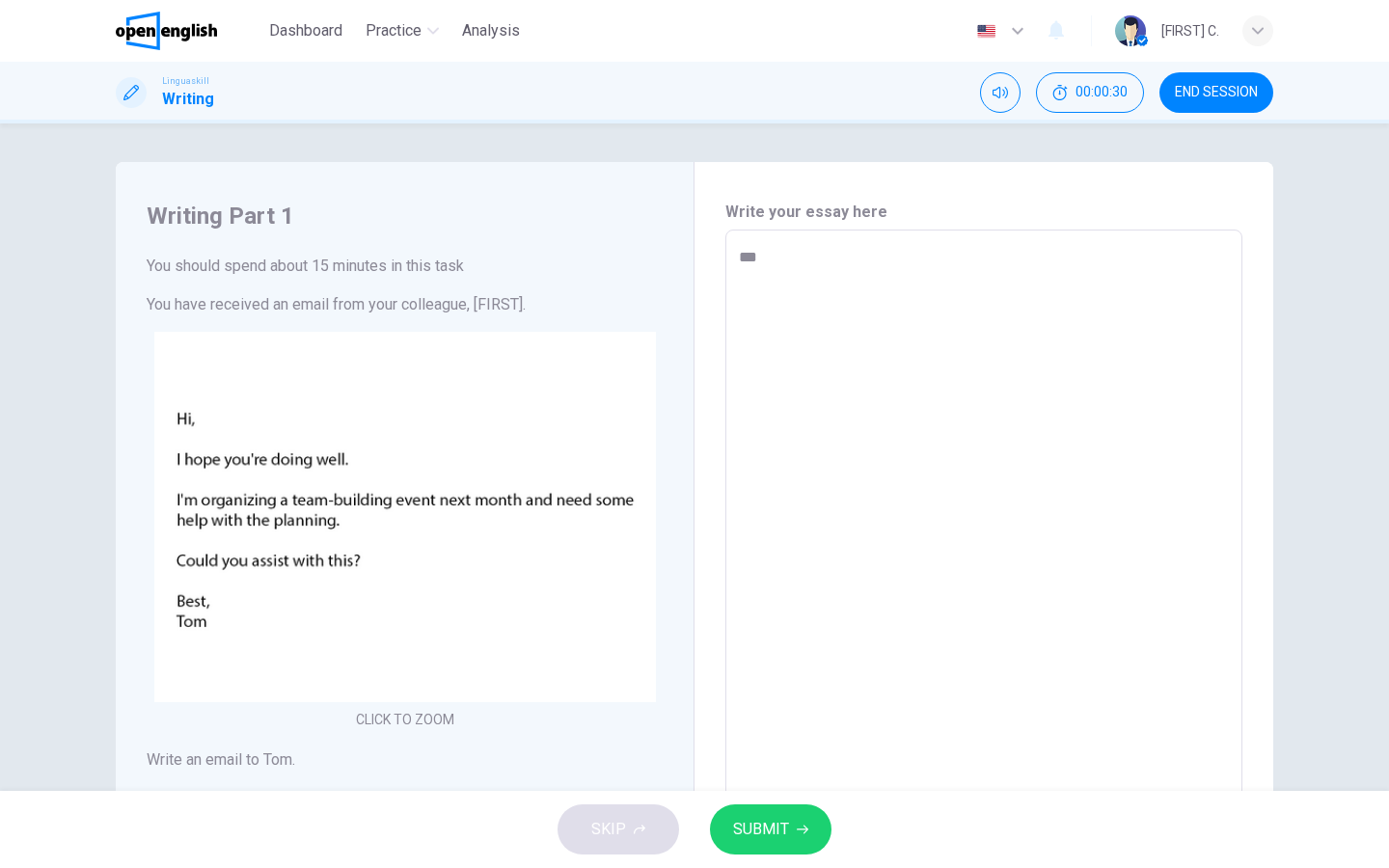 type on "*" 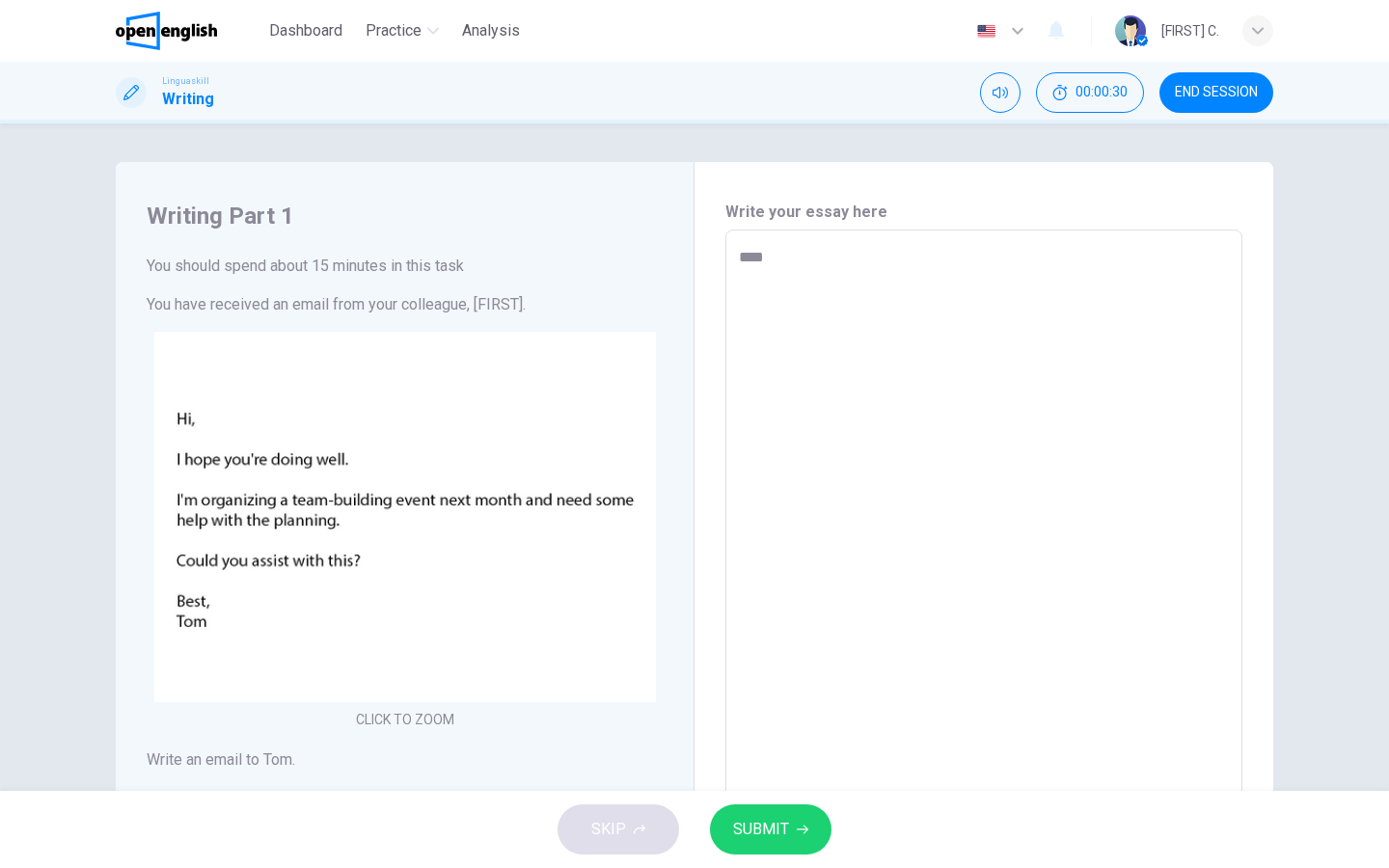 type on "*" 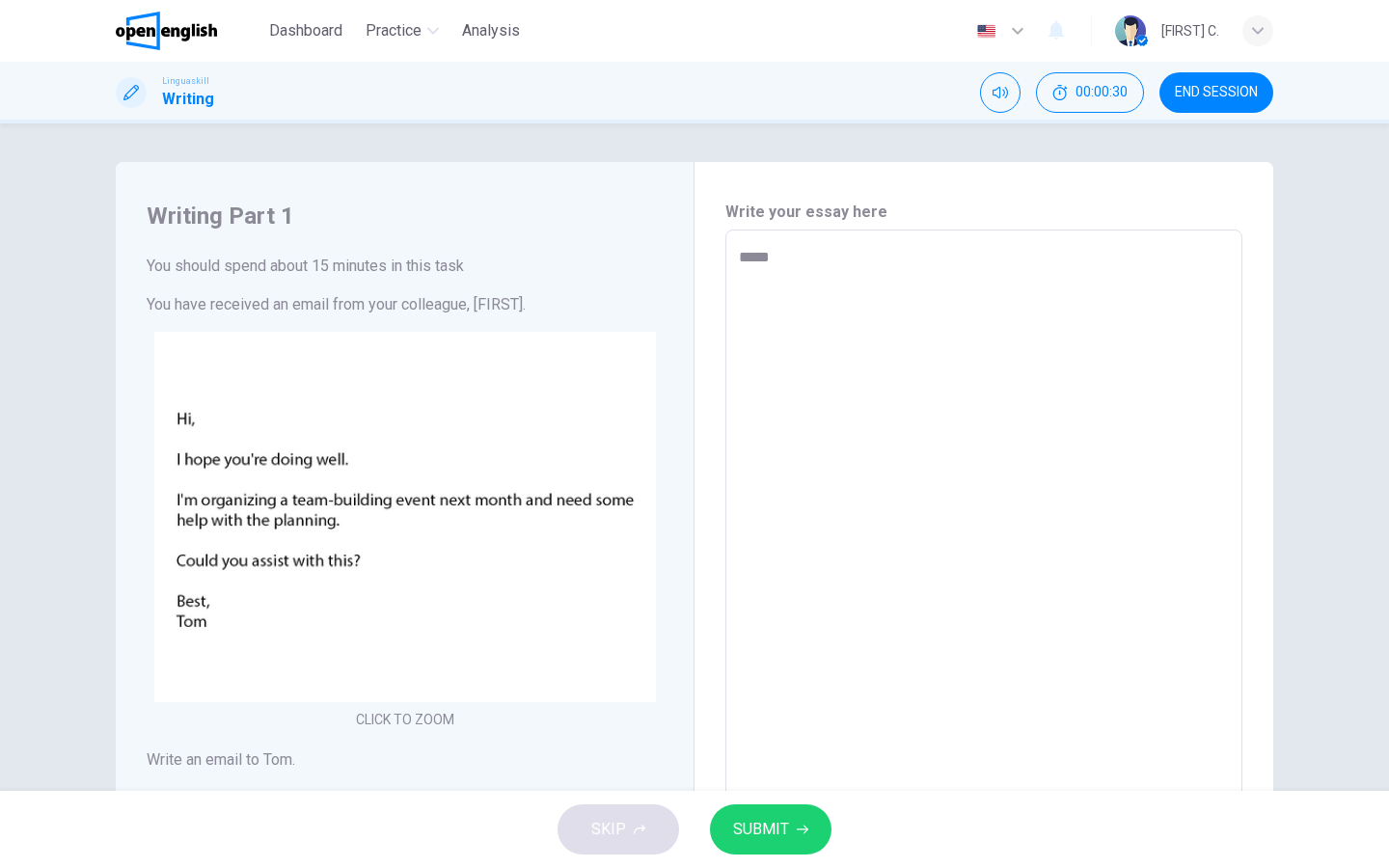 type on "*" 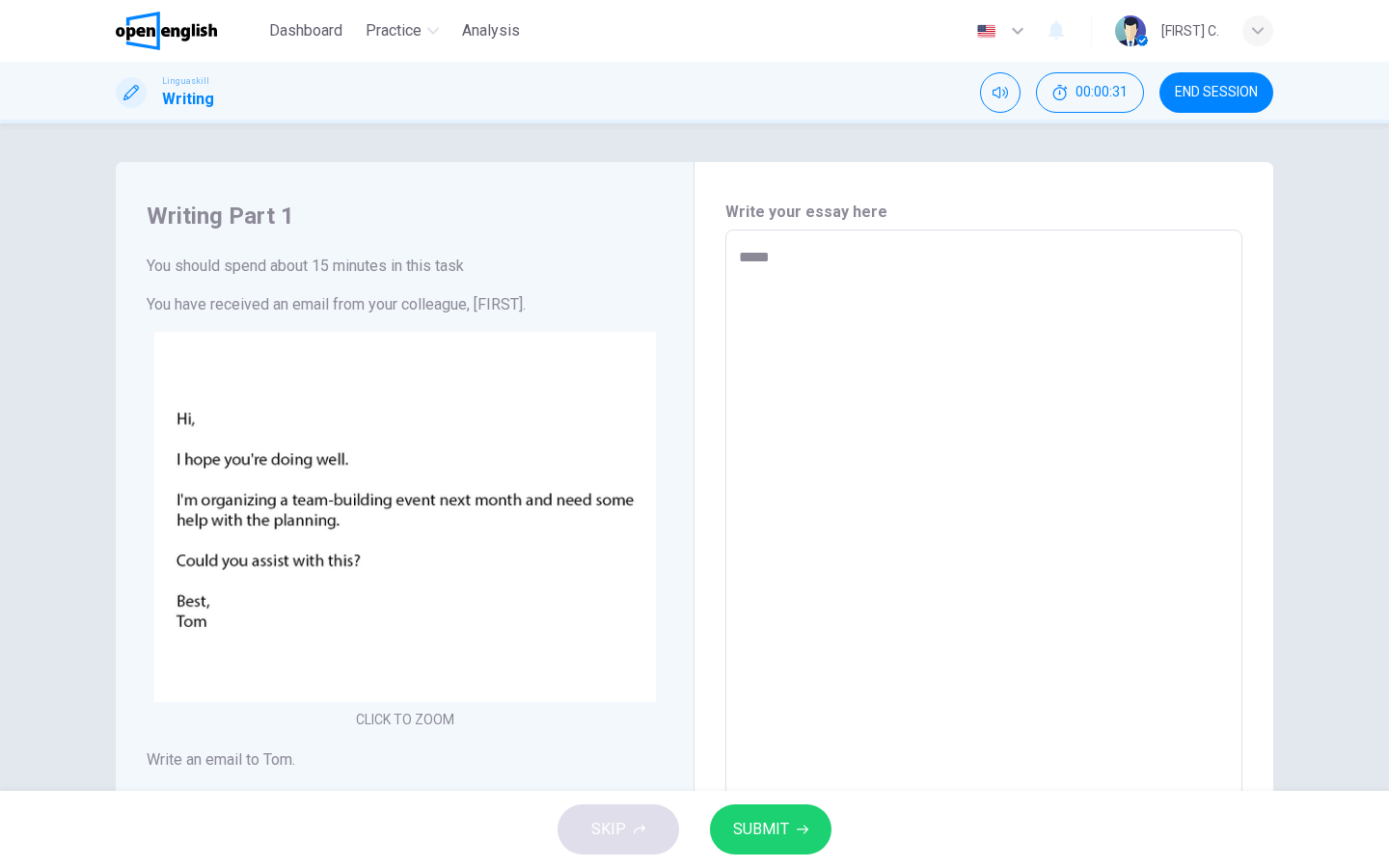 type on "*****" 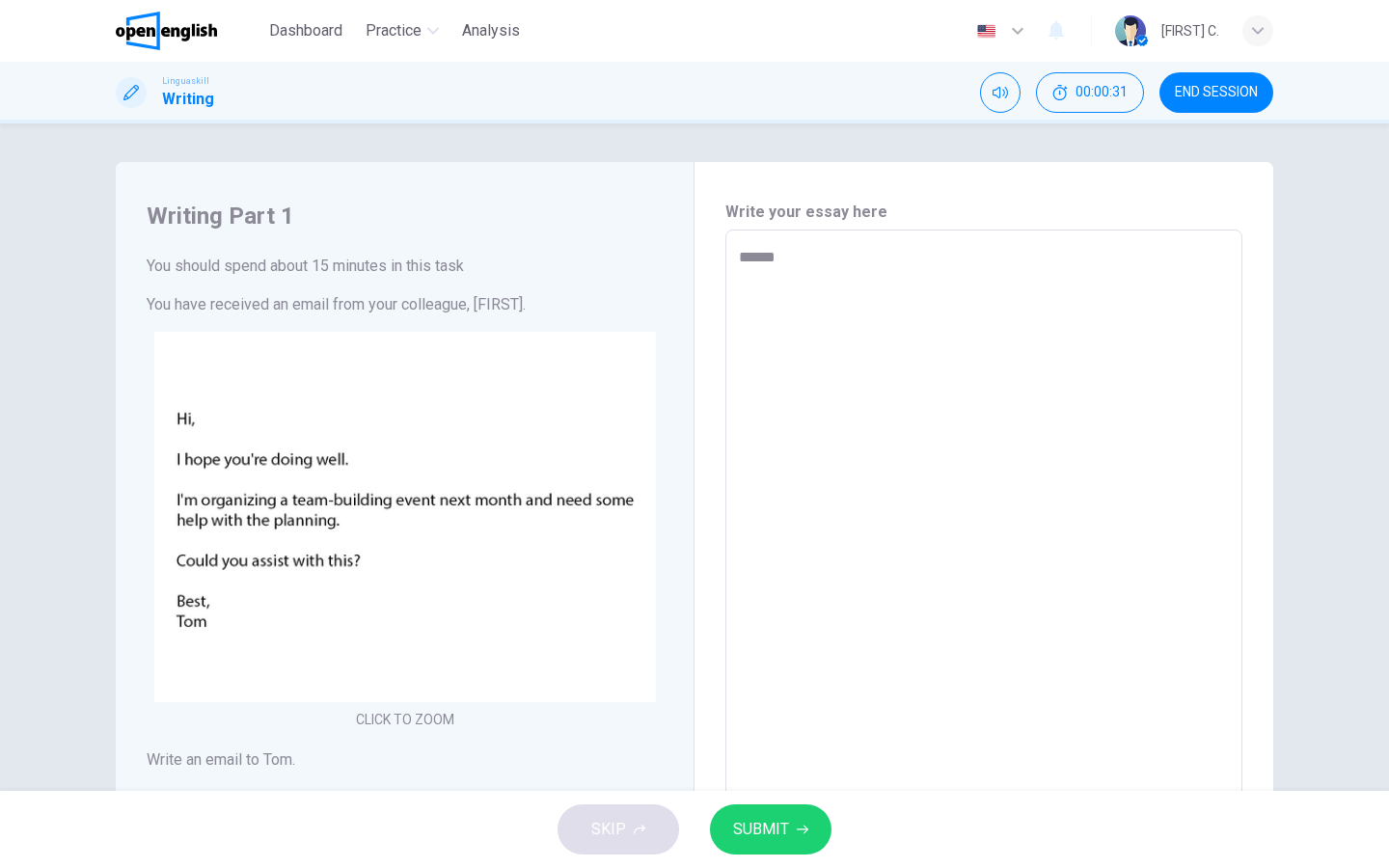 type on "*" 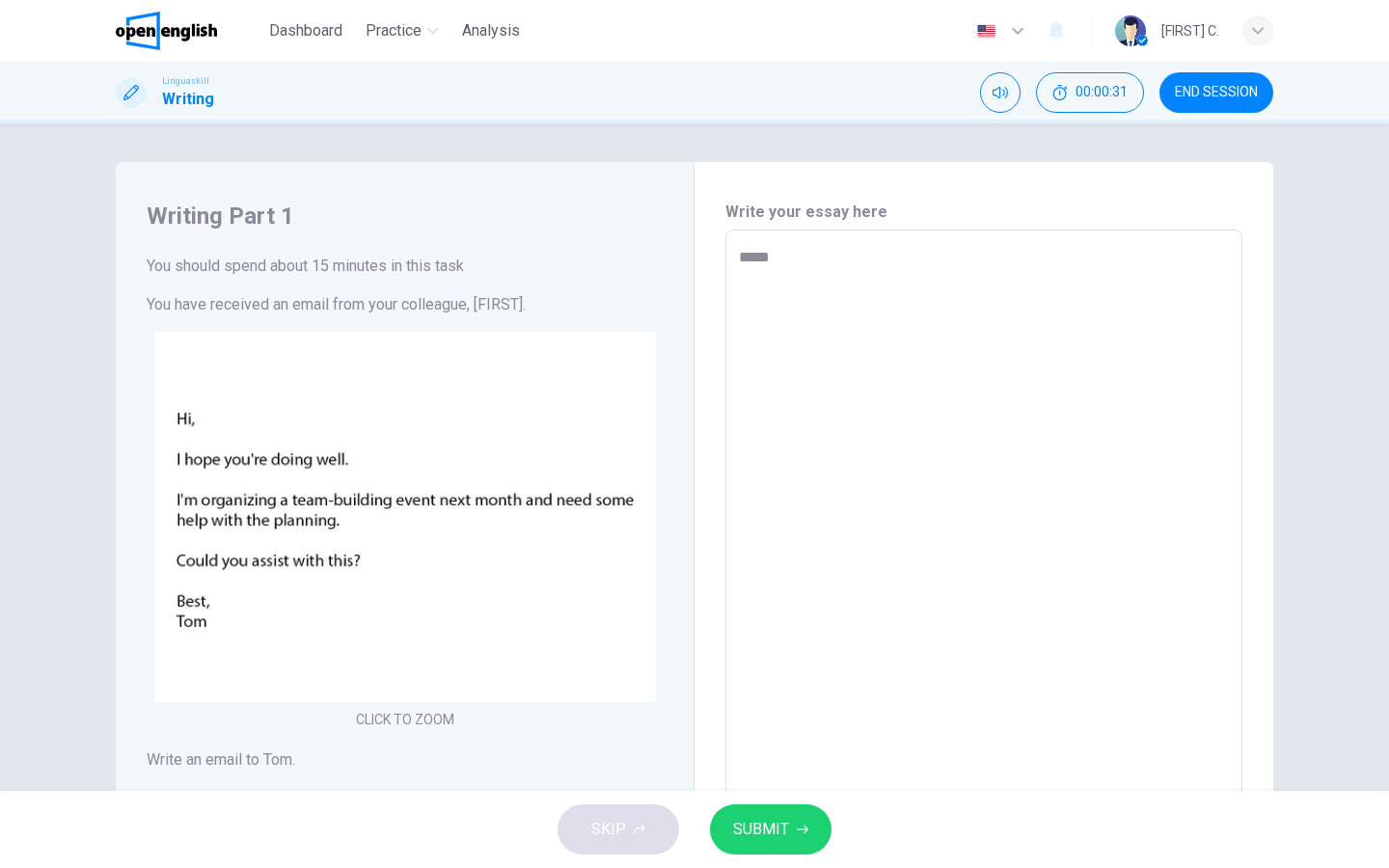type on "*" 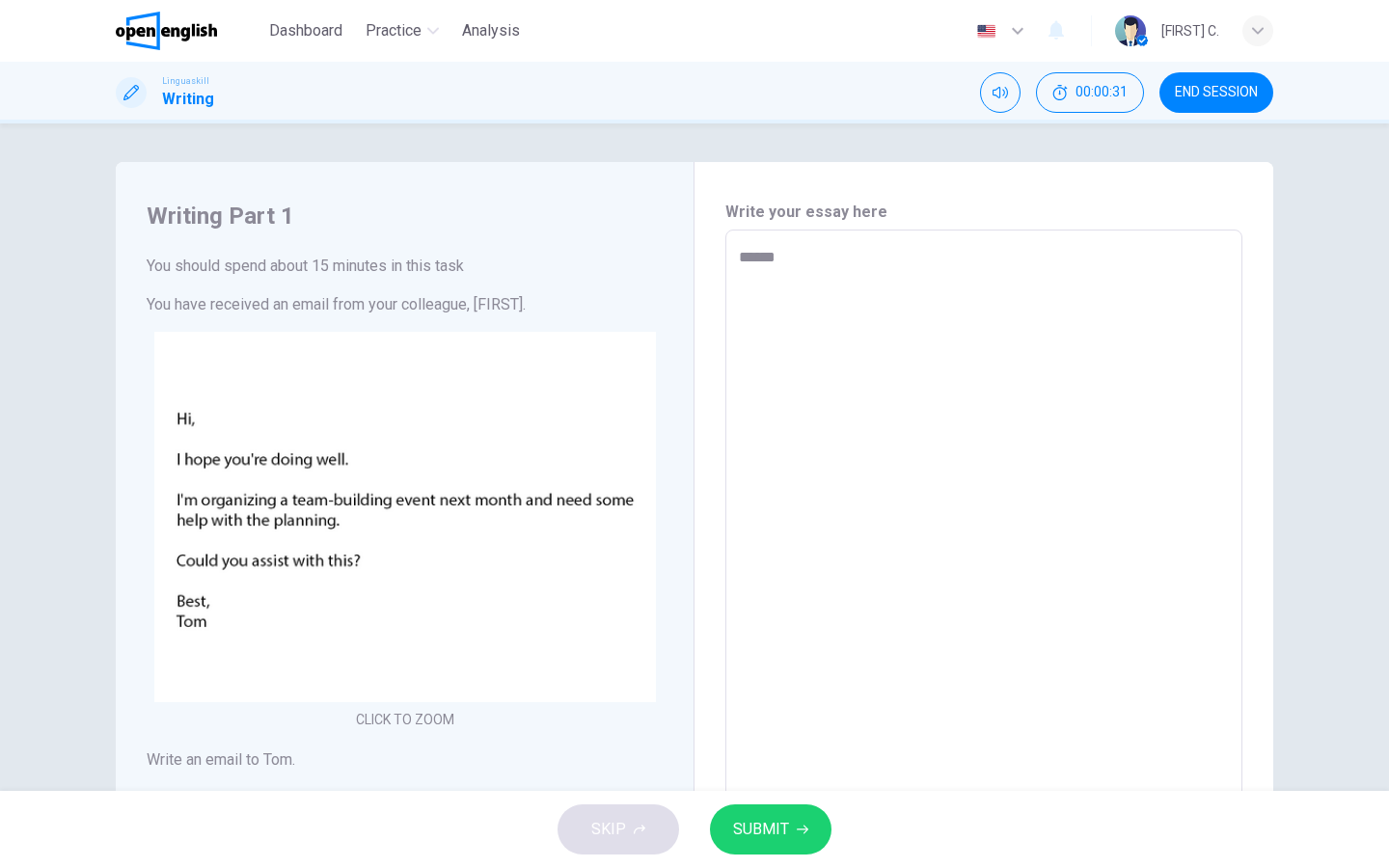 type on "*" 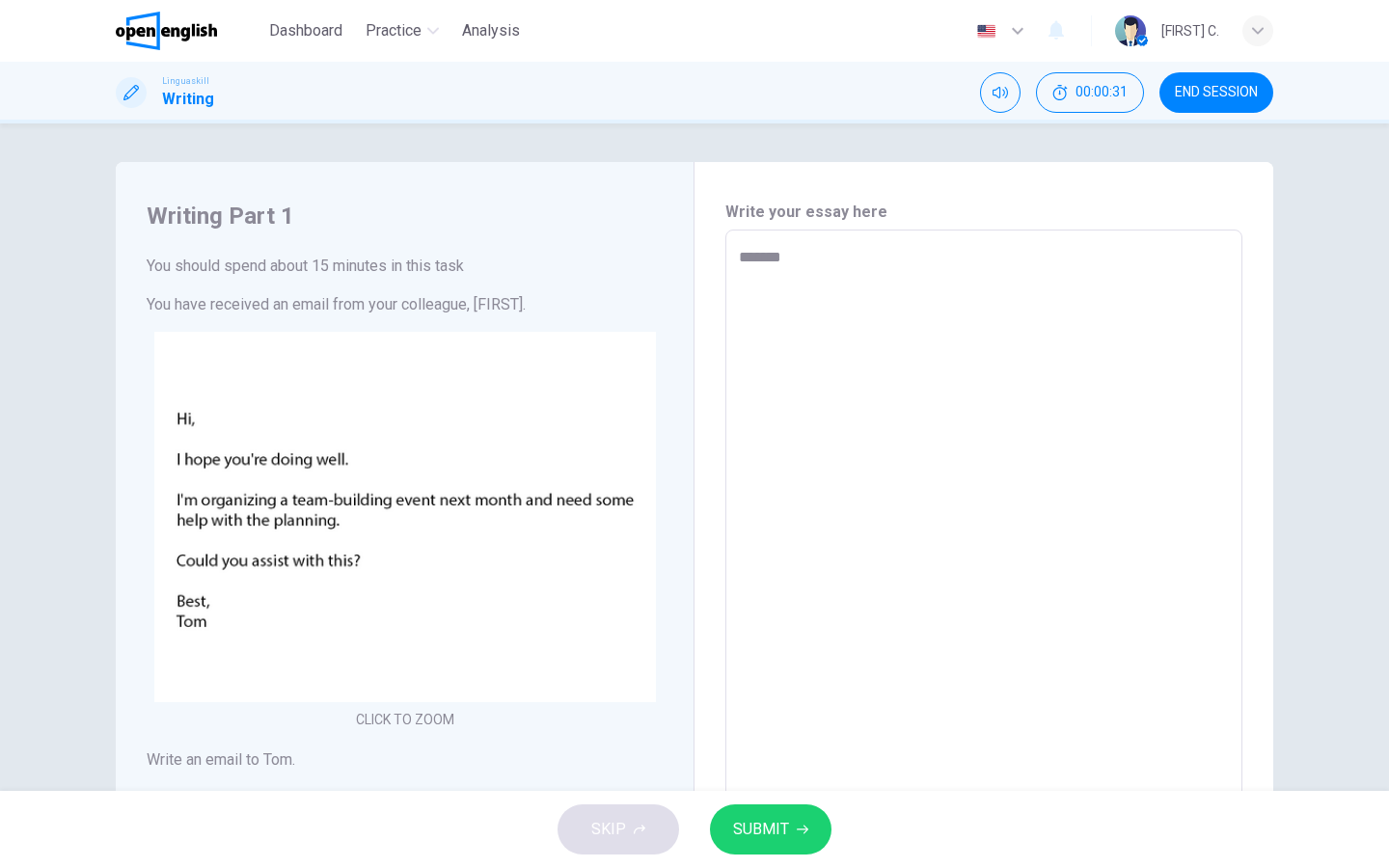 type on "*" 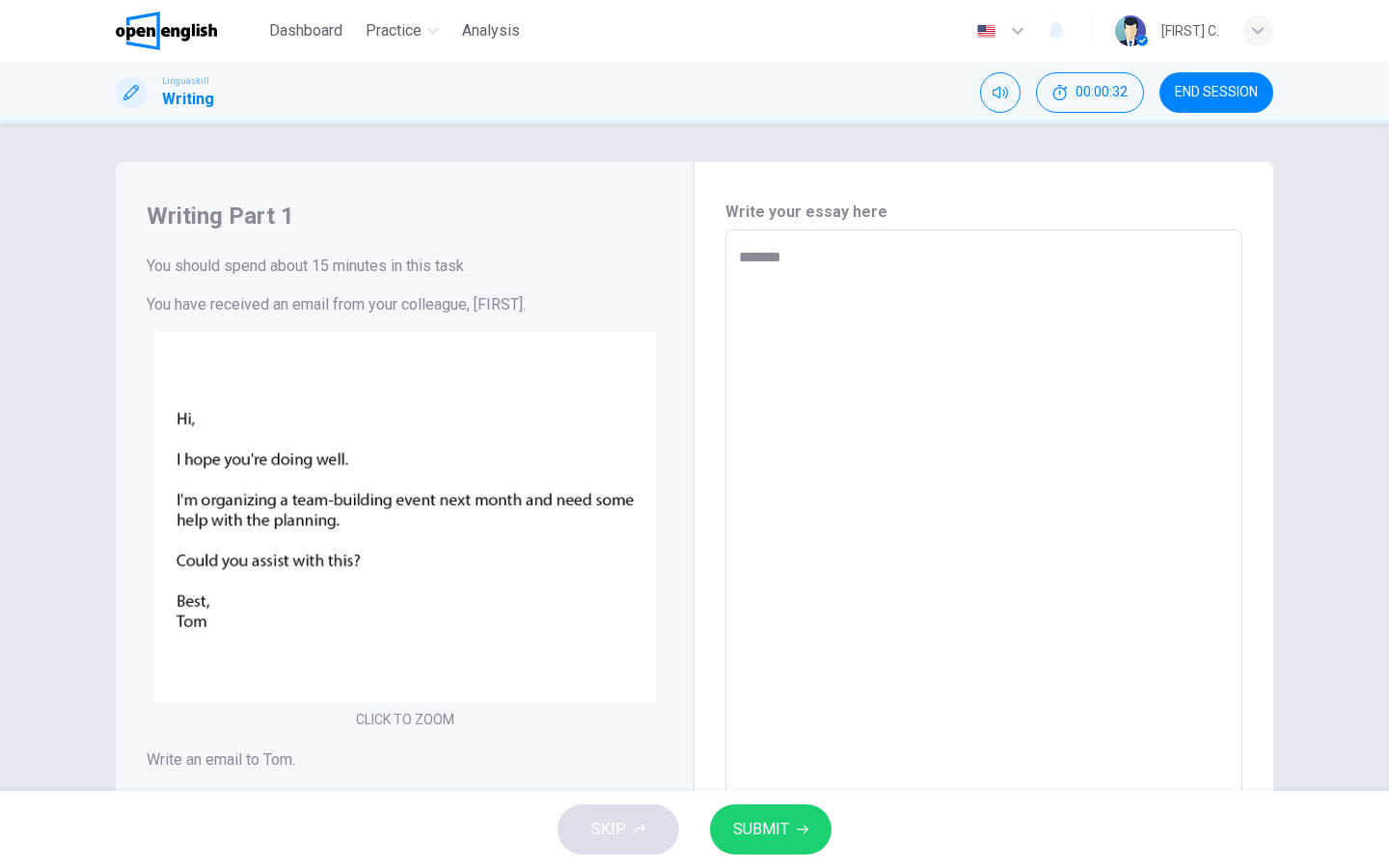 type on "********" 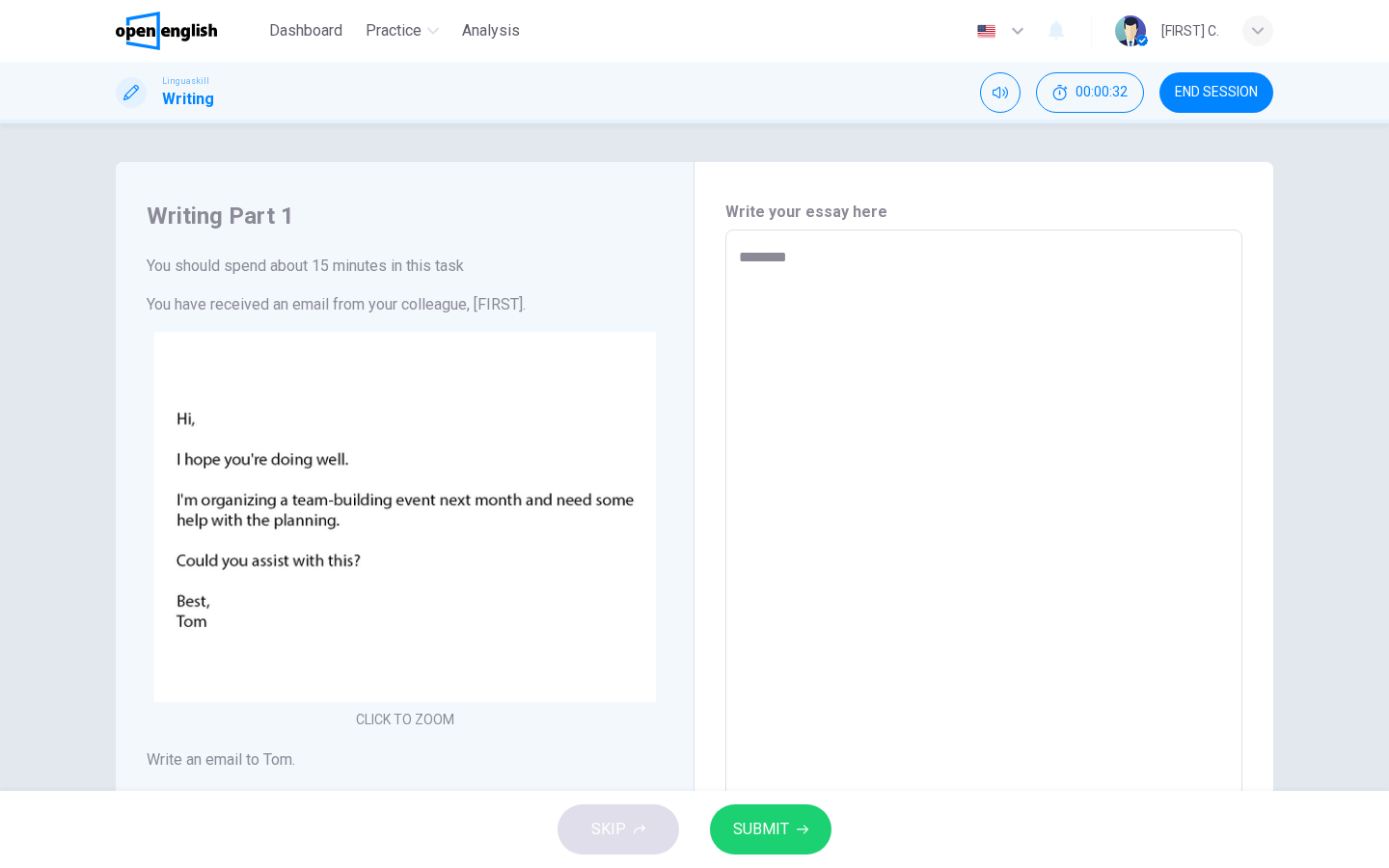 type on "*" 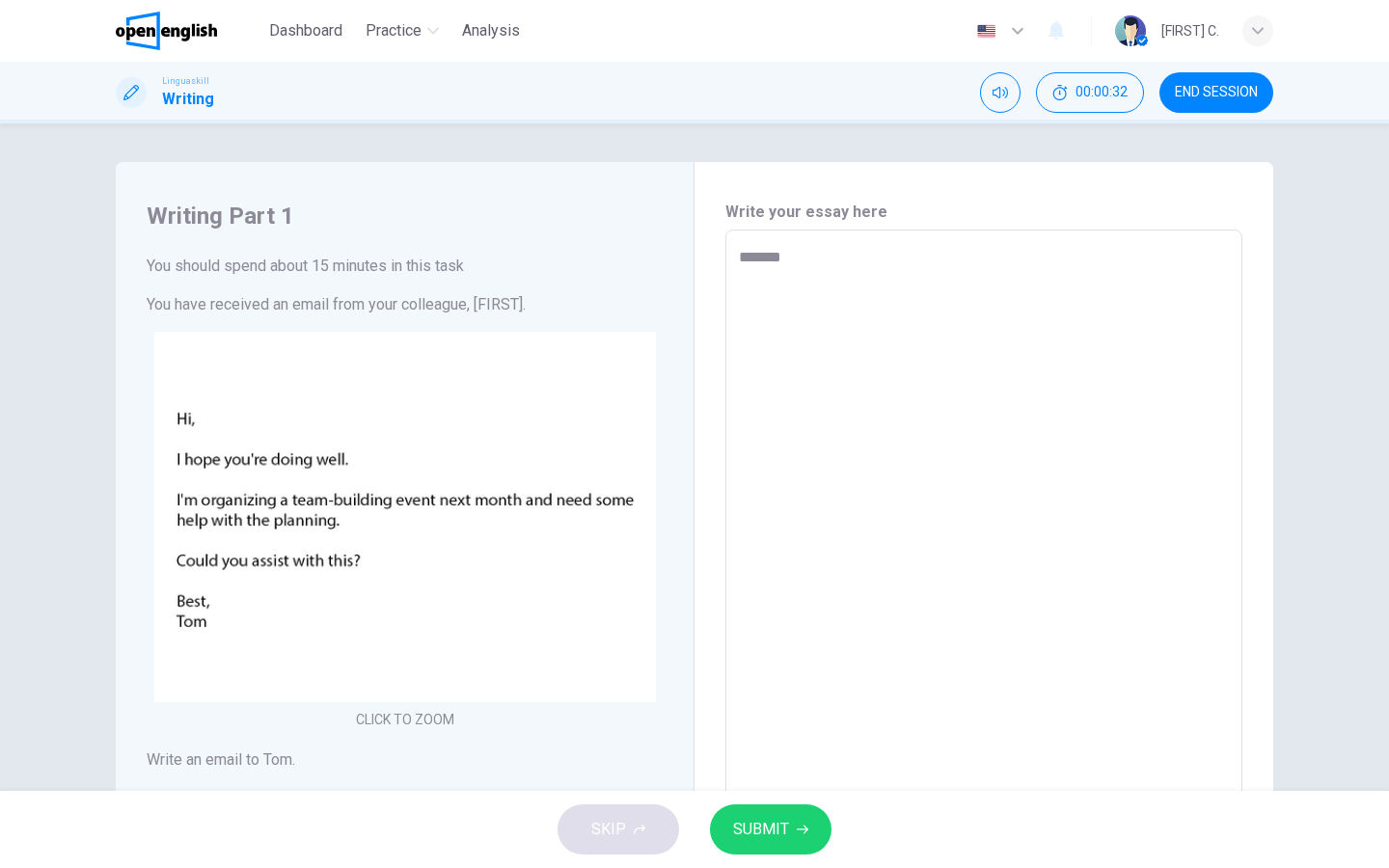 type on "*" 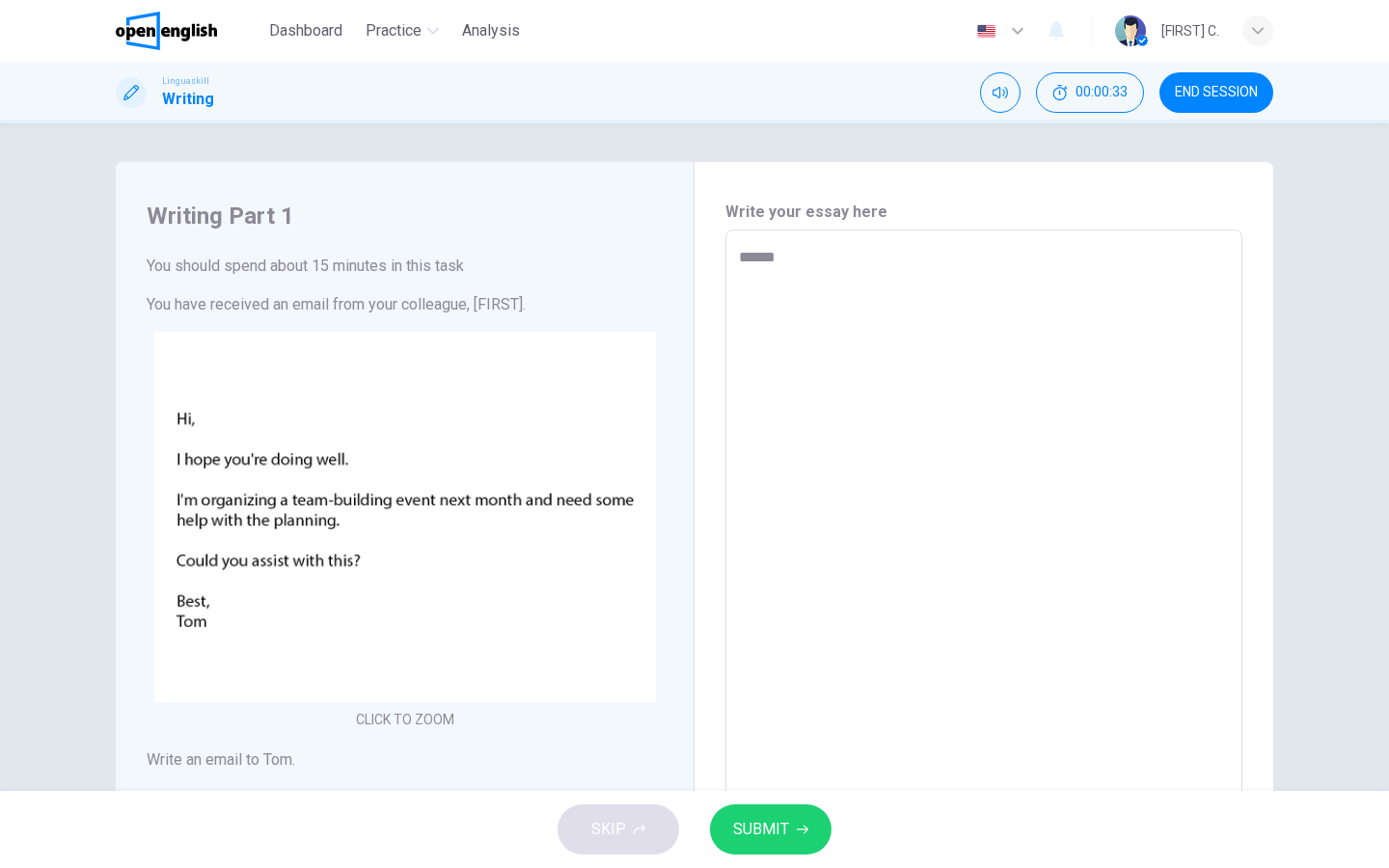 type on "******" 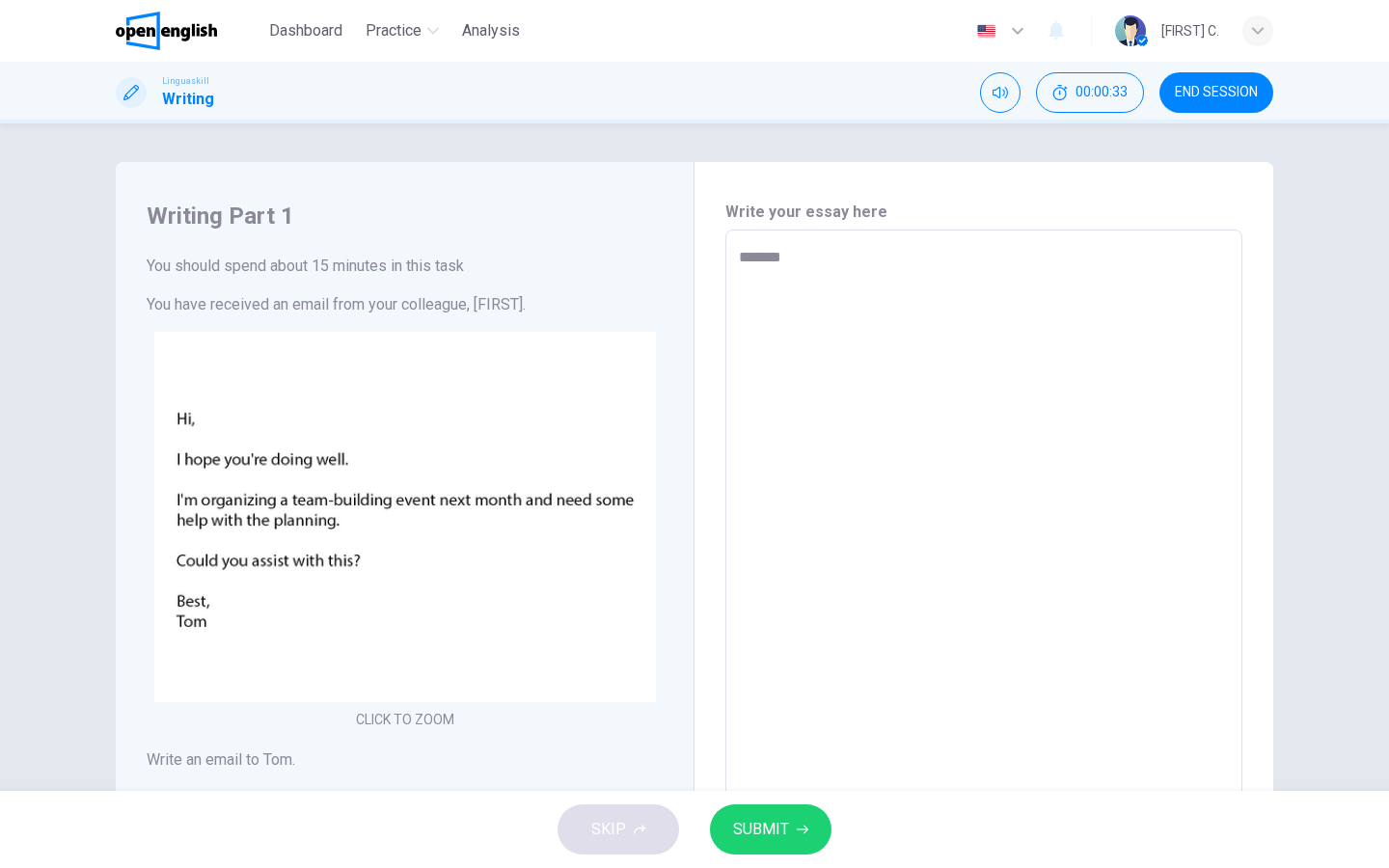 type on "*" 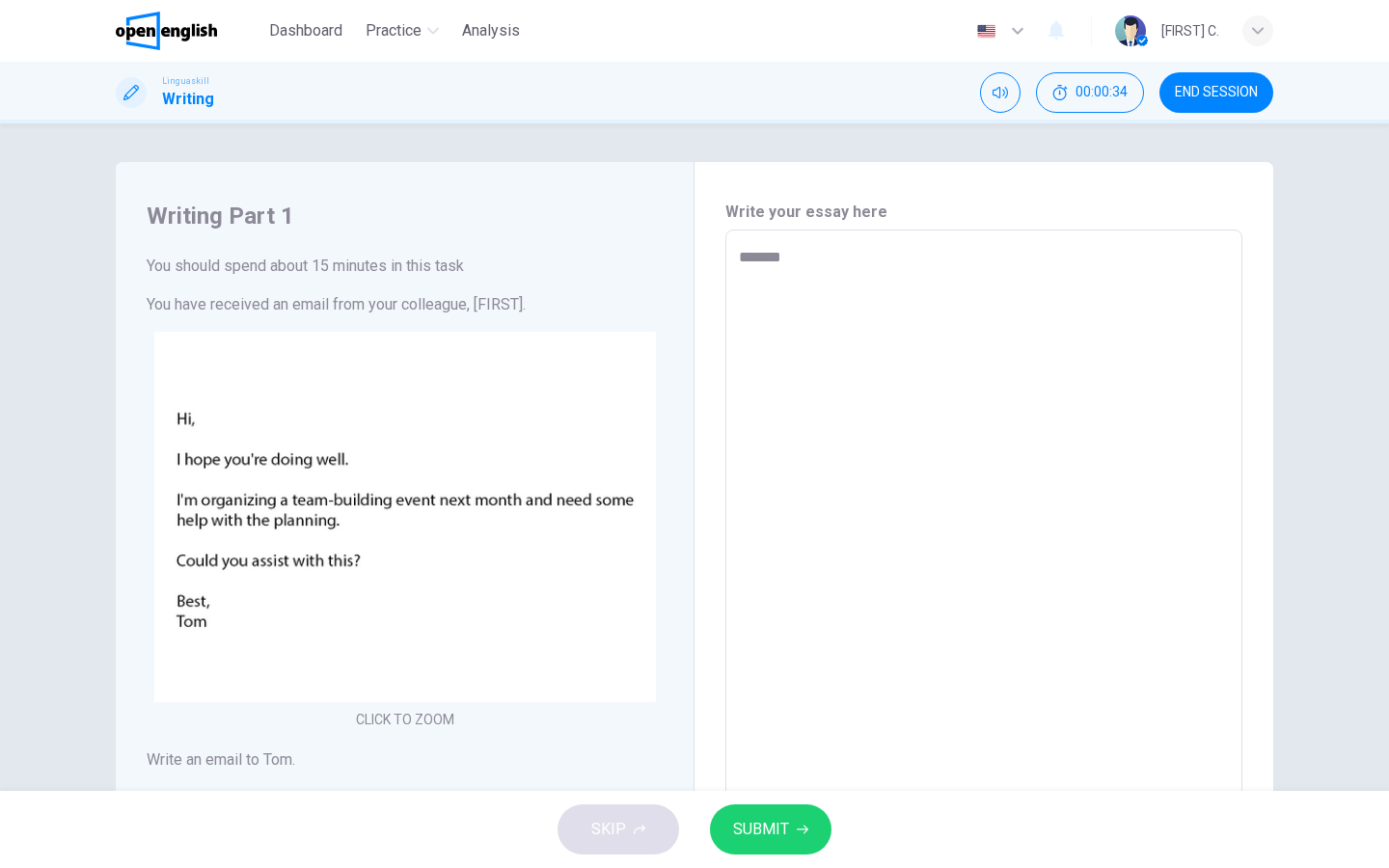 type on "******" 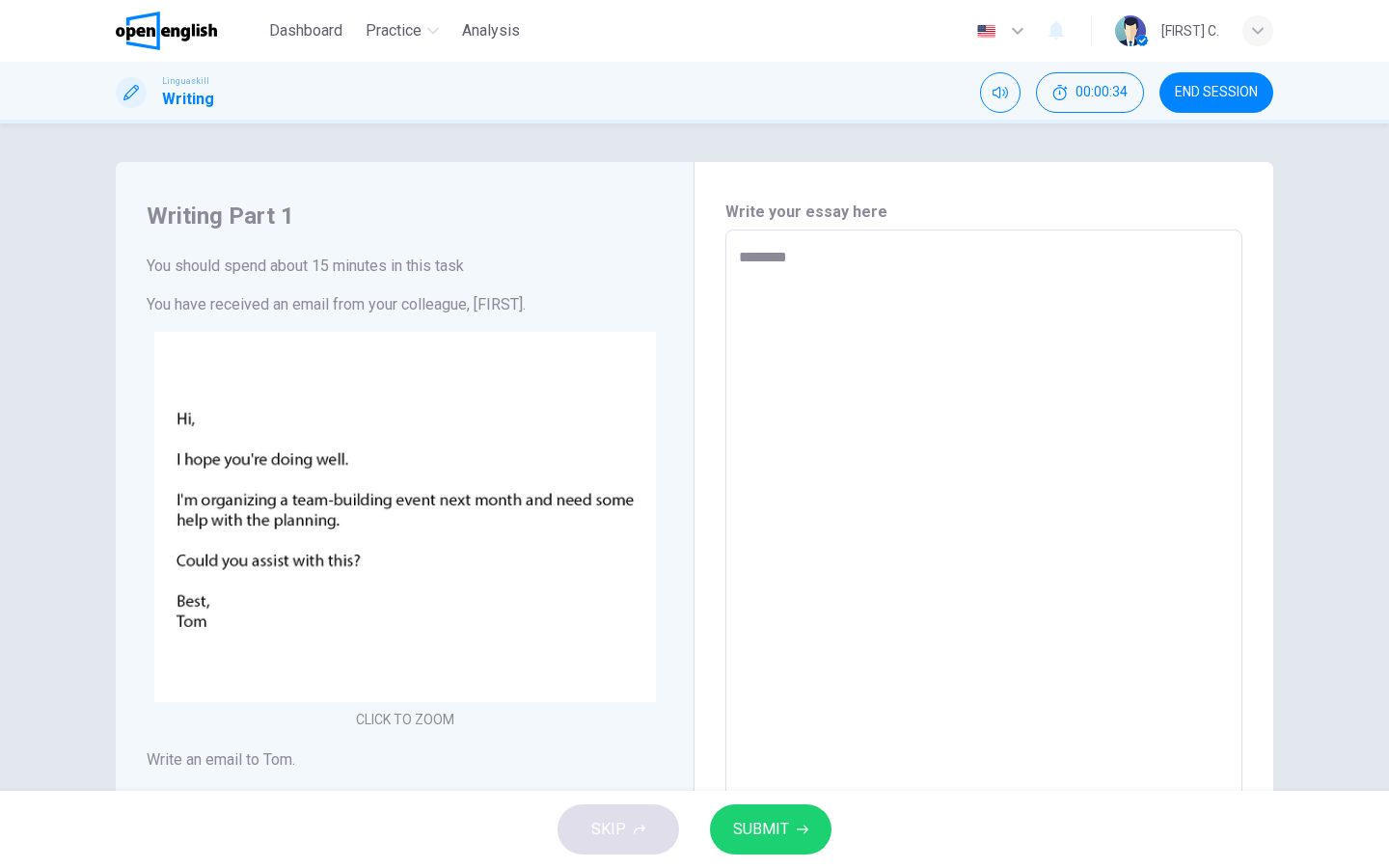 type on "*" 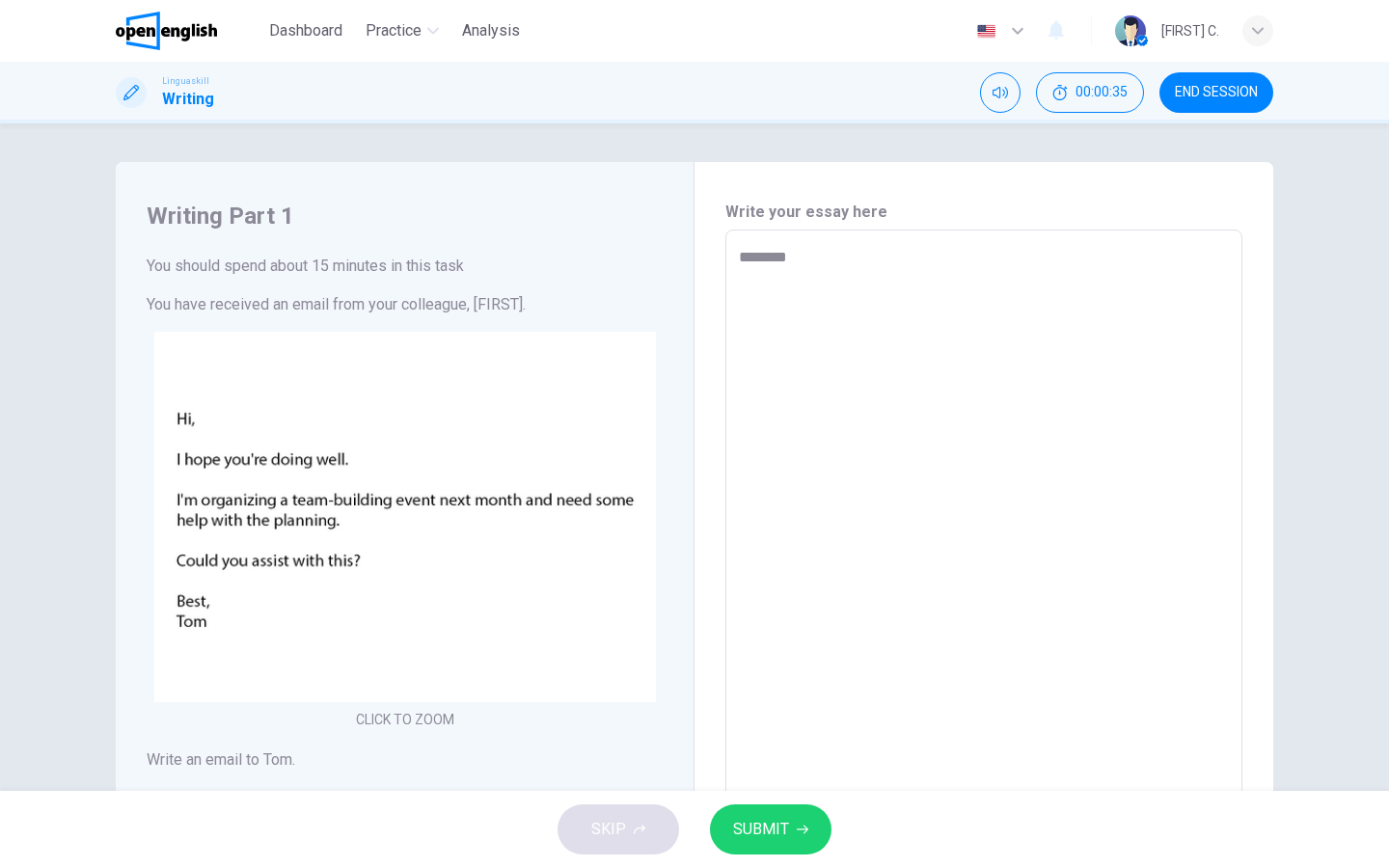 type on "******
*" 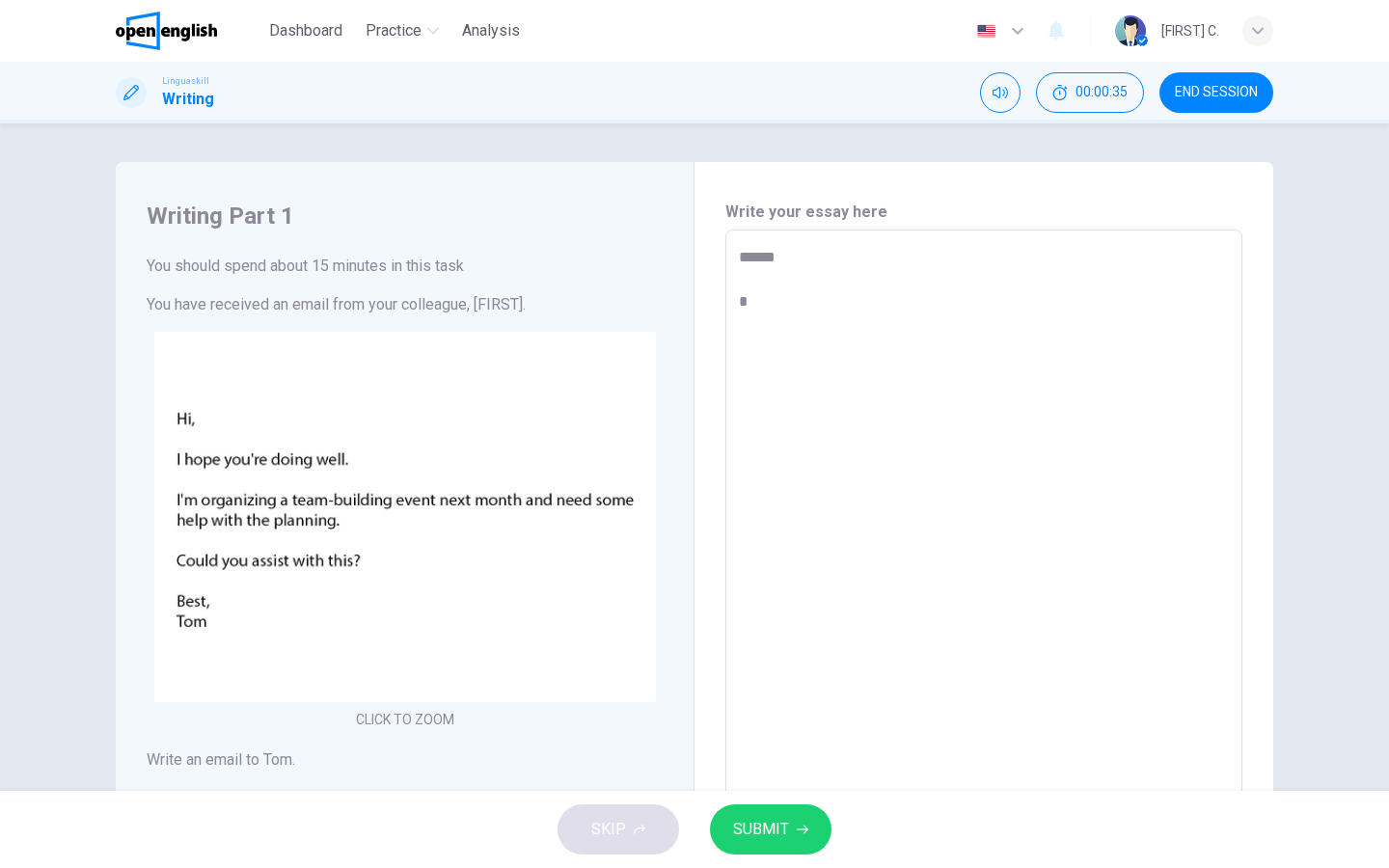 type on "*" 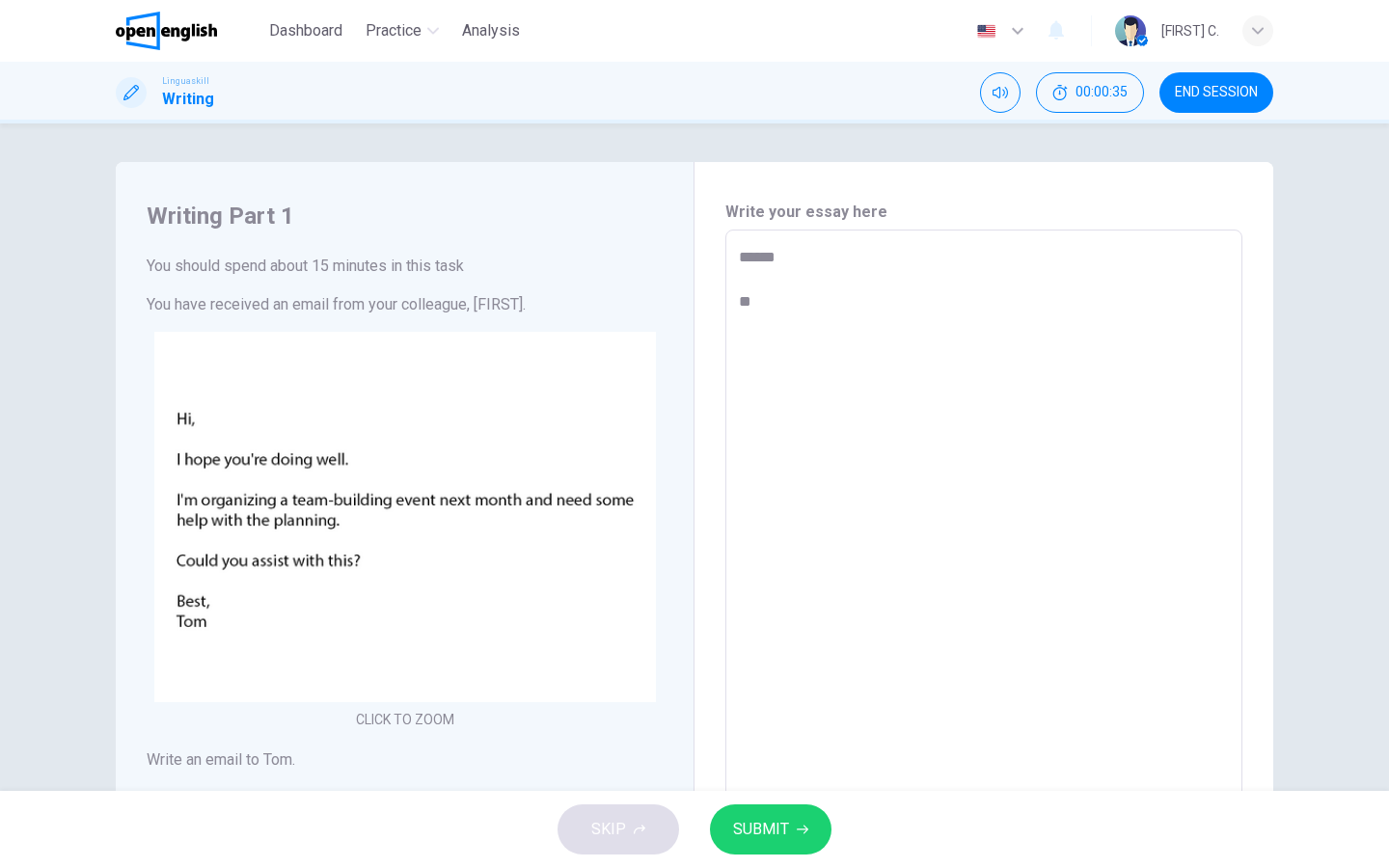 type on "*" 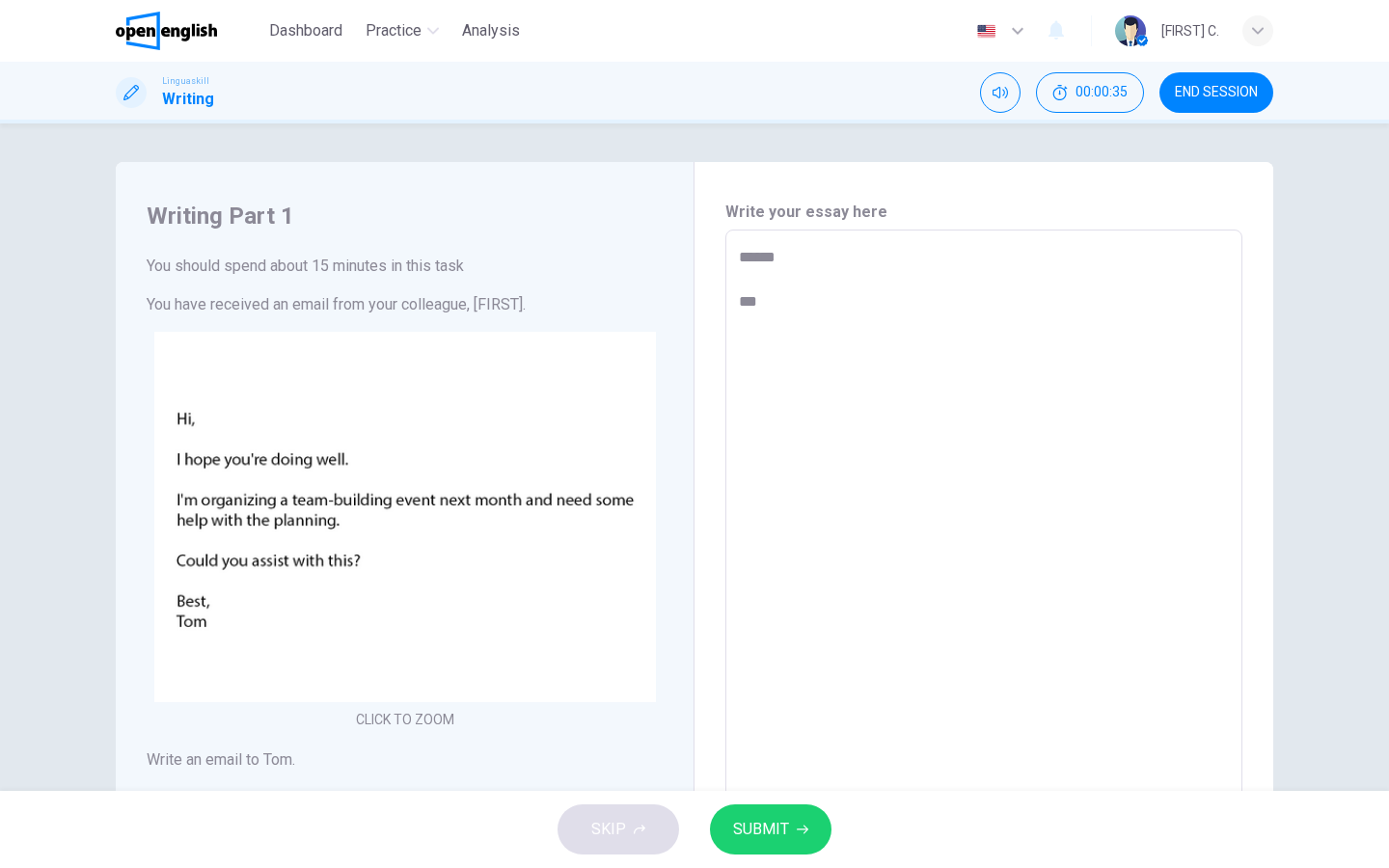 type on "*" 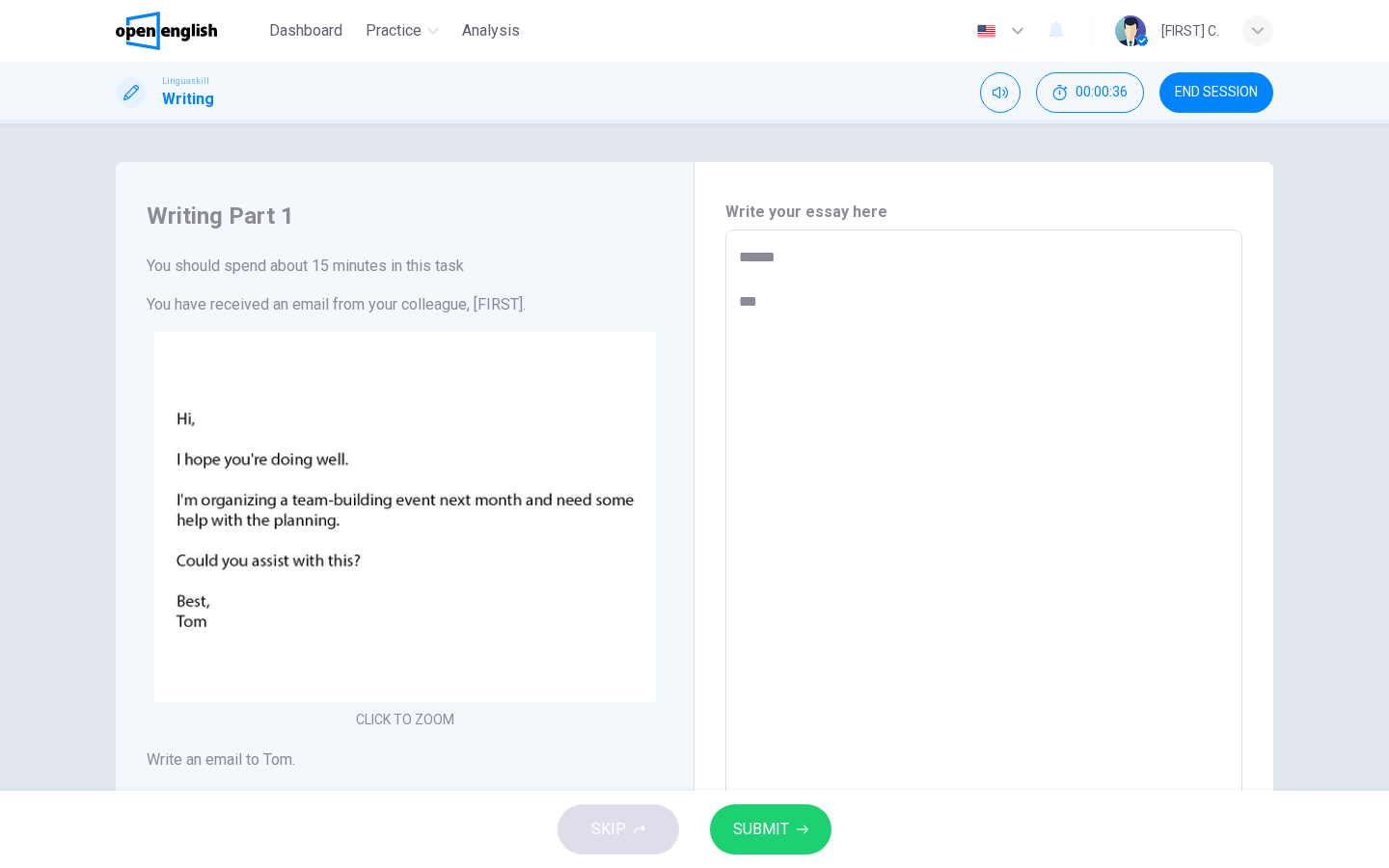 type on "******
**" 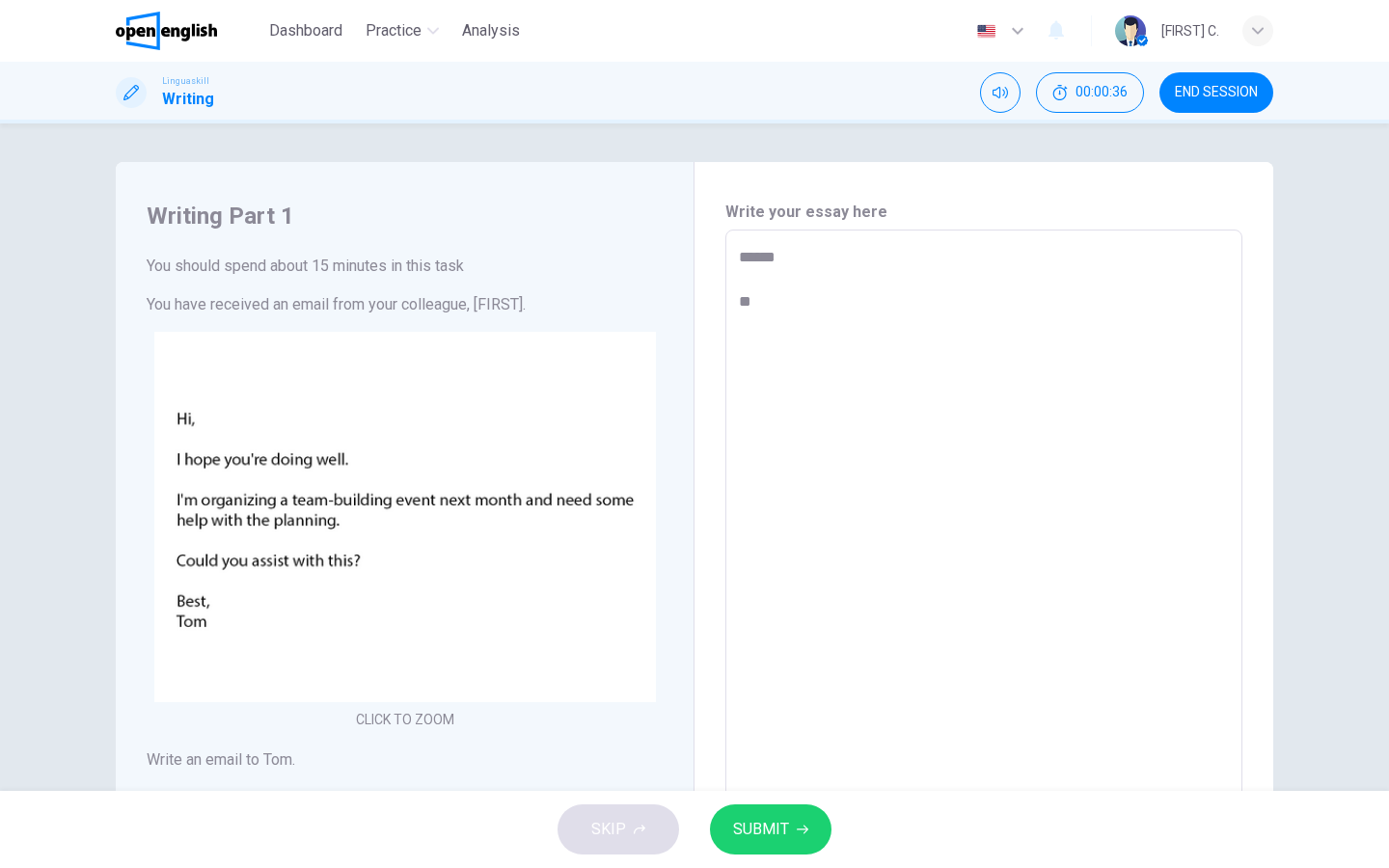 type on "*" 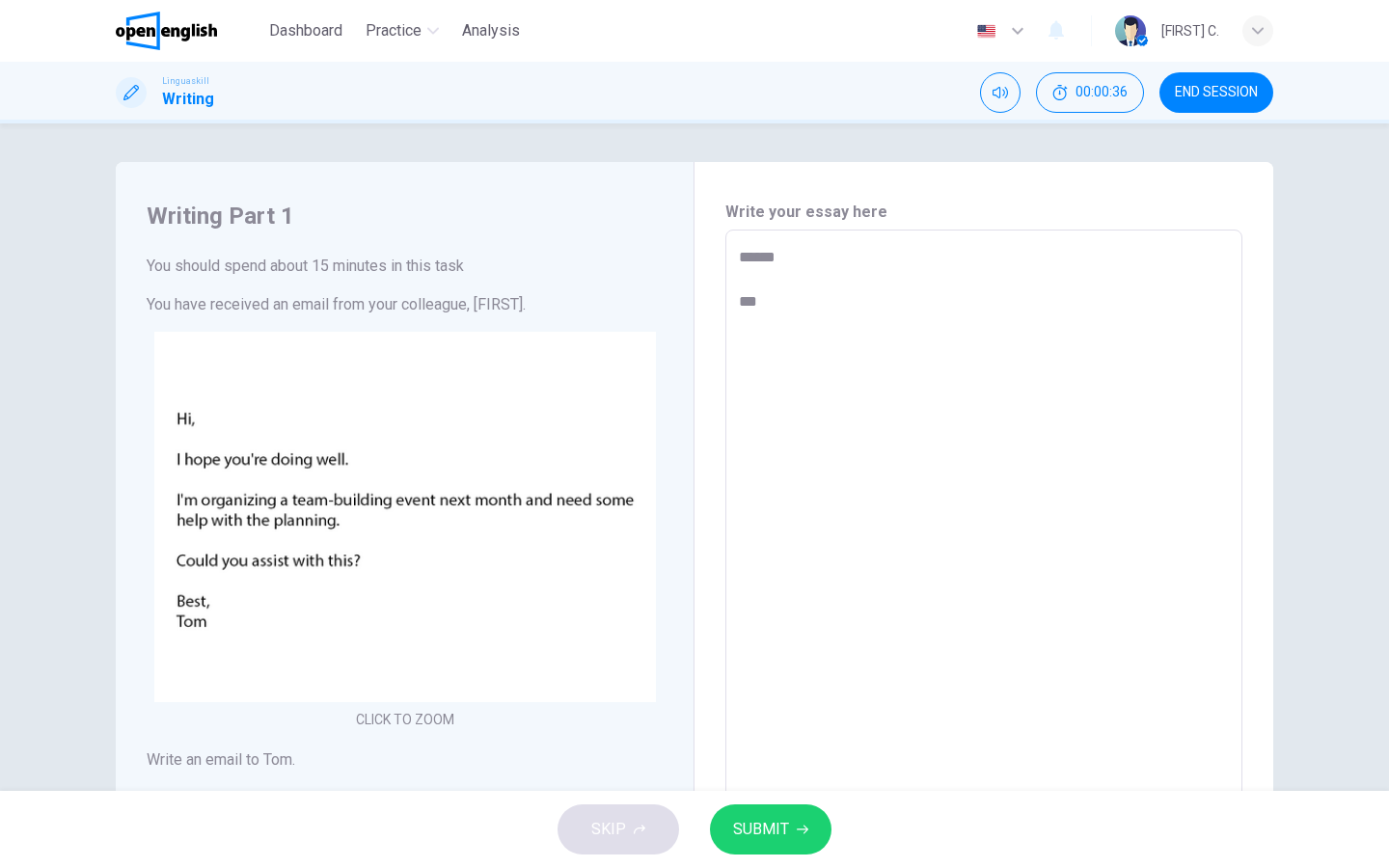 type on "*" 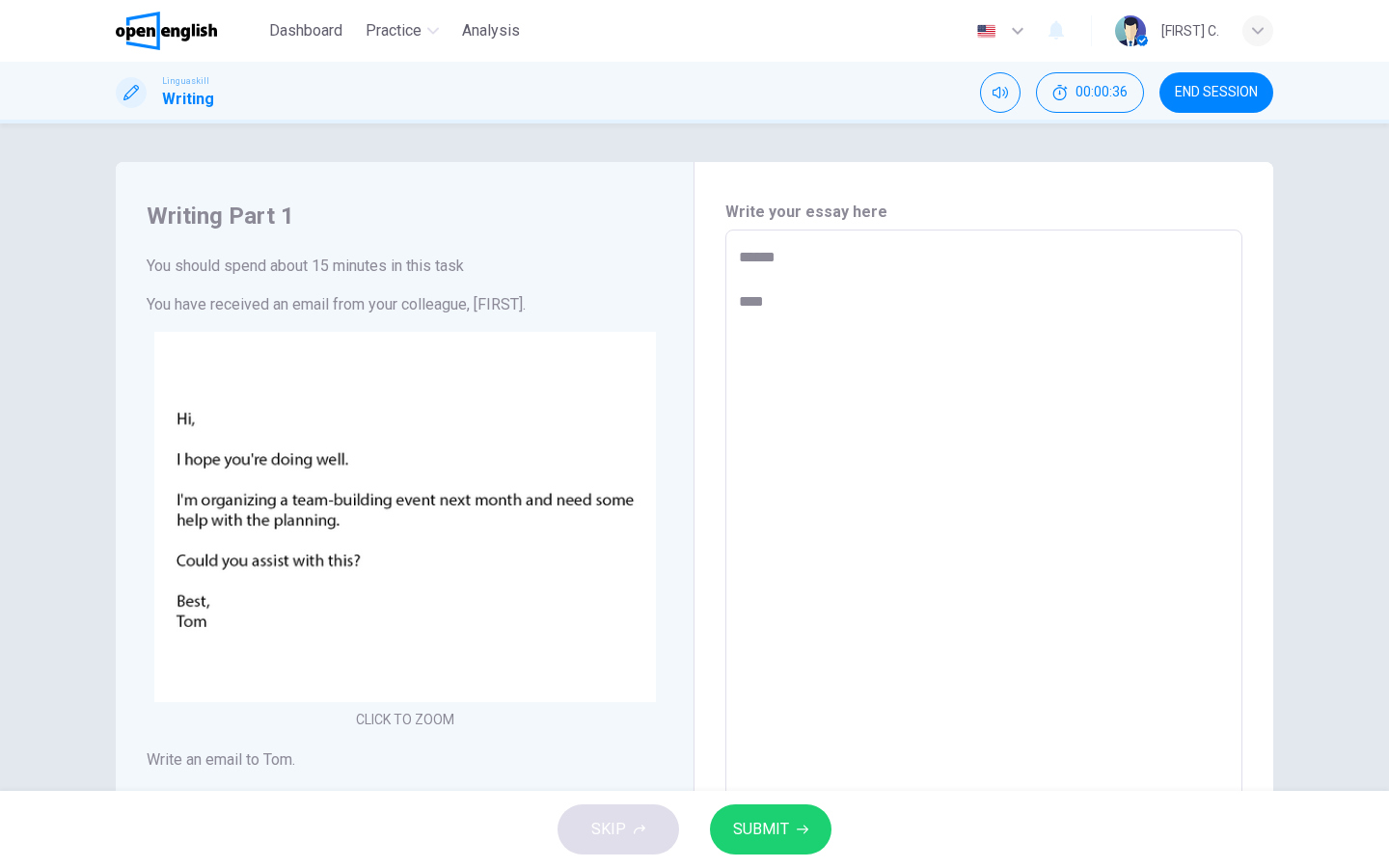 type on "*" 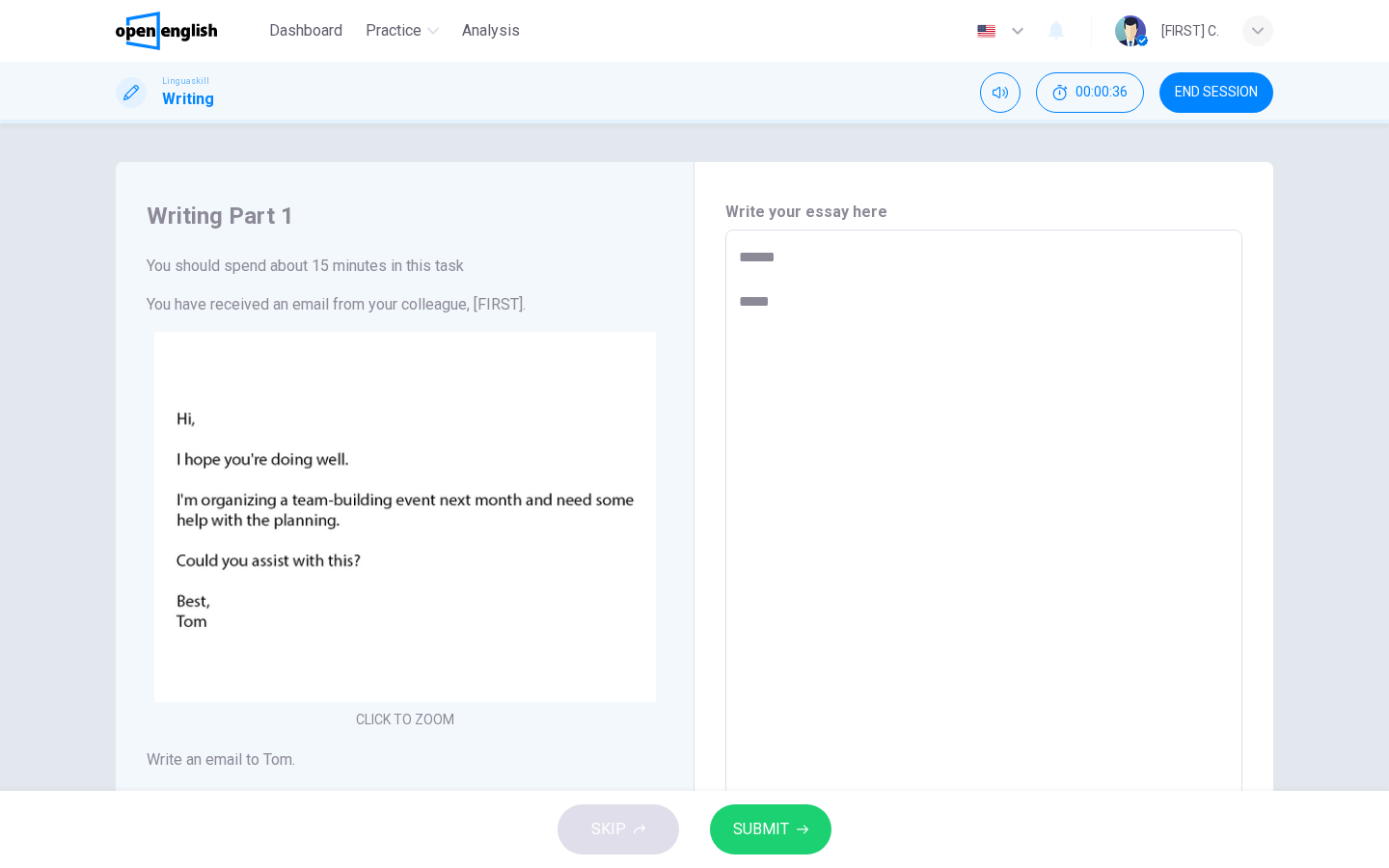 type on "*" 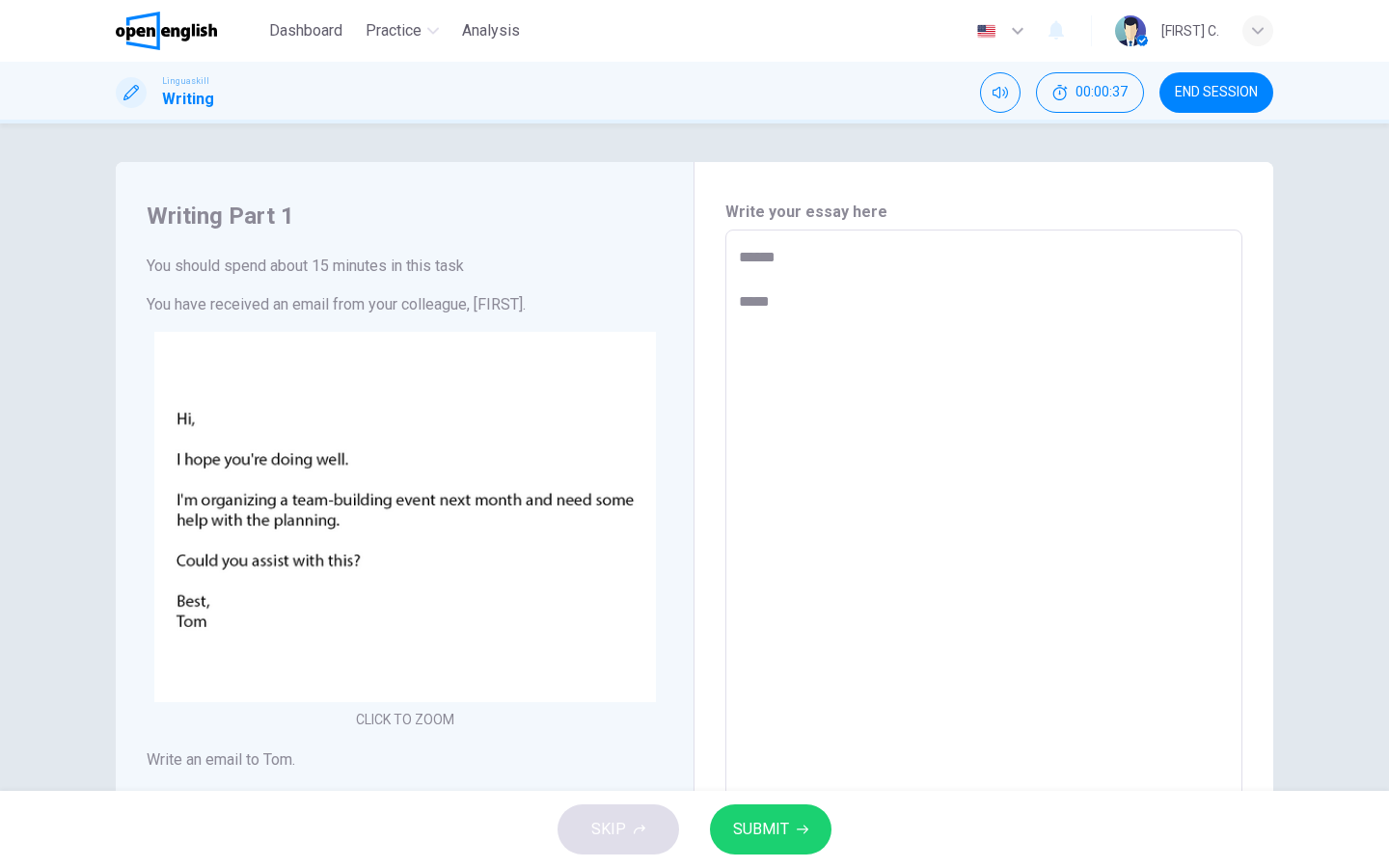 type on "******
******" 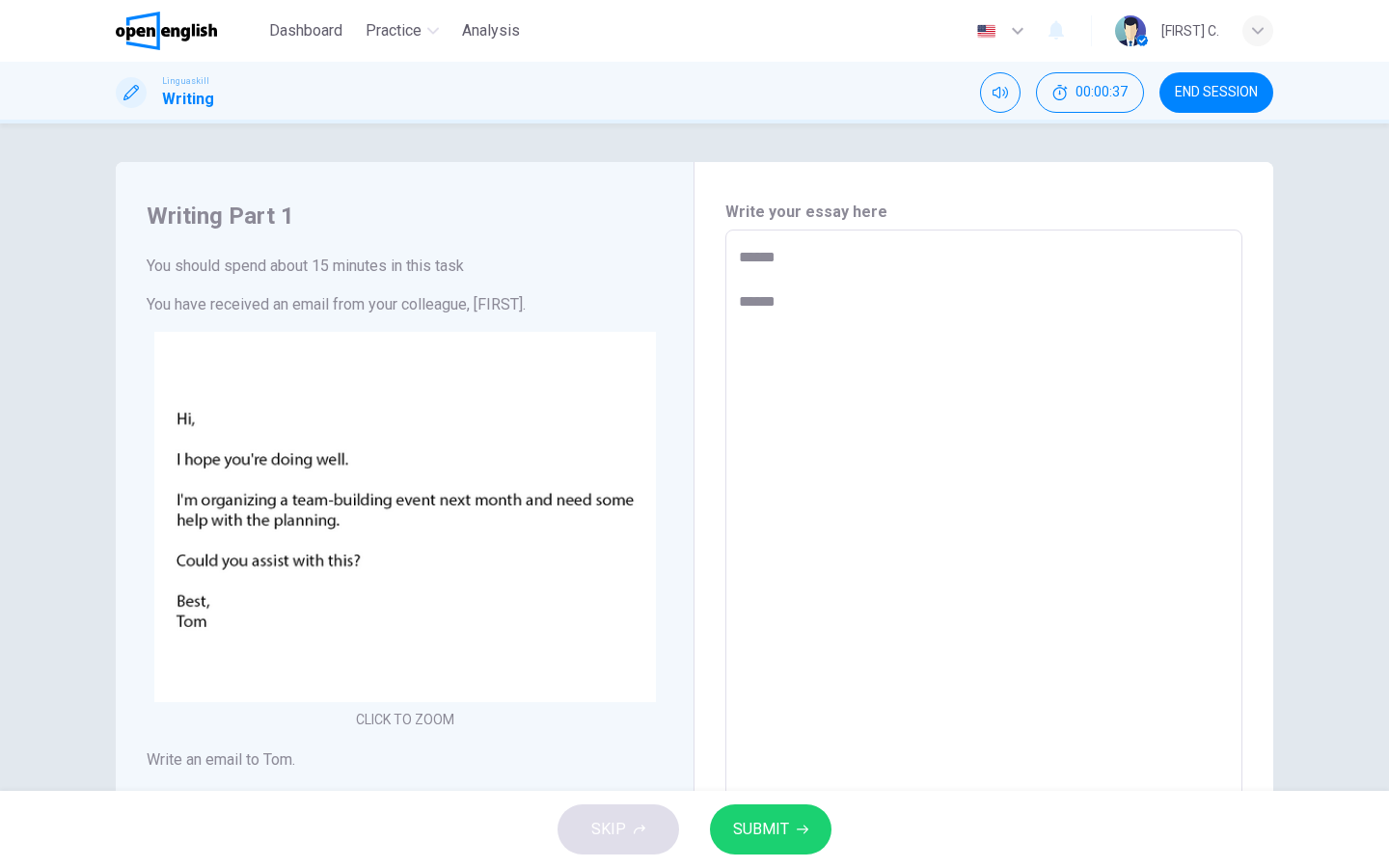 type on "*" 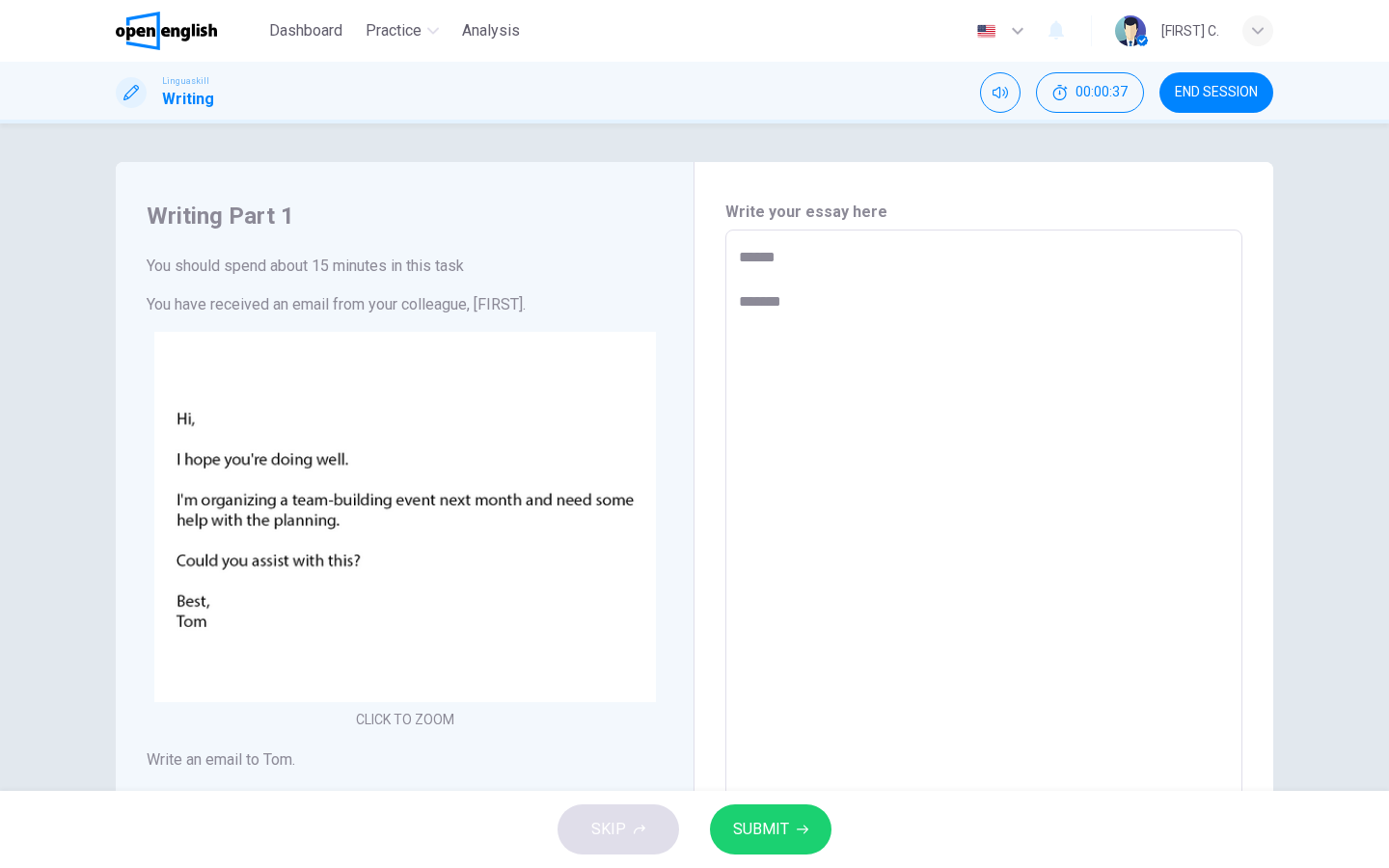 type on "*" 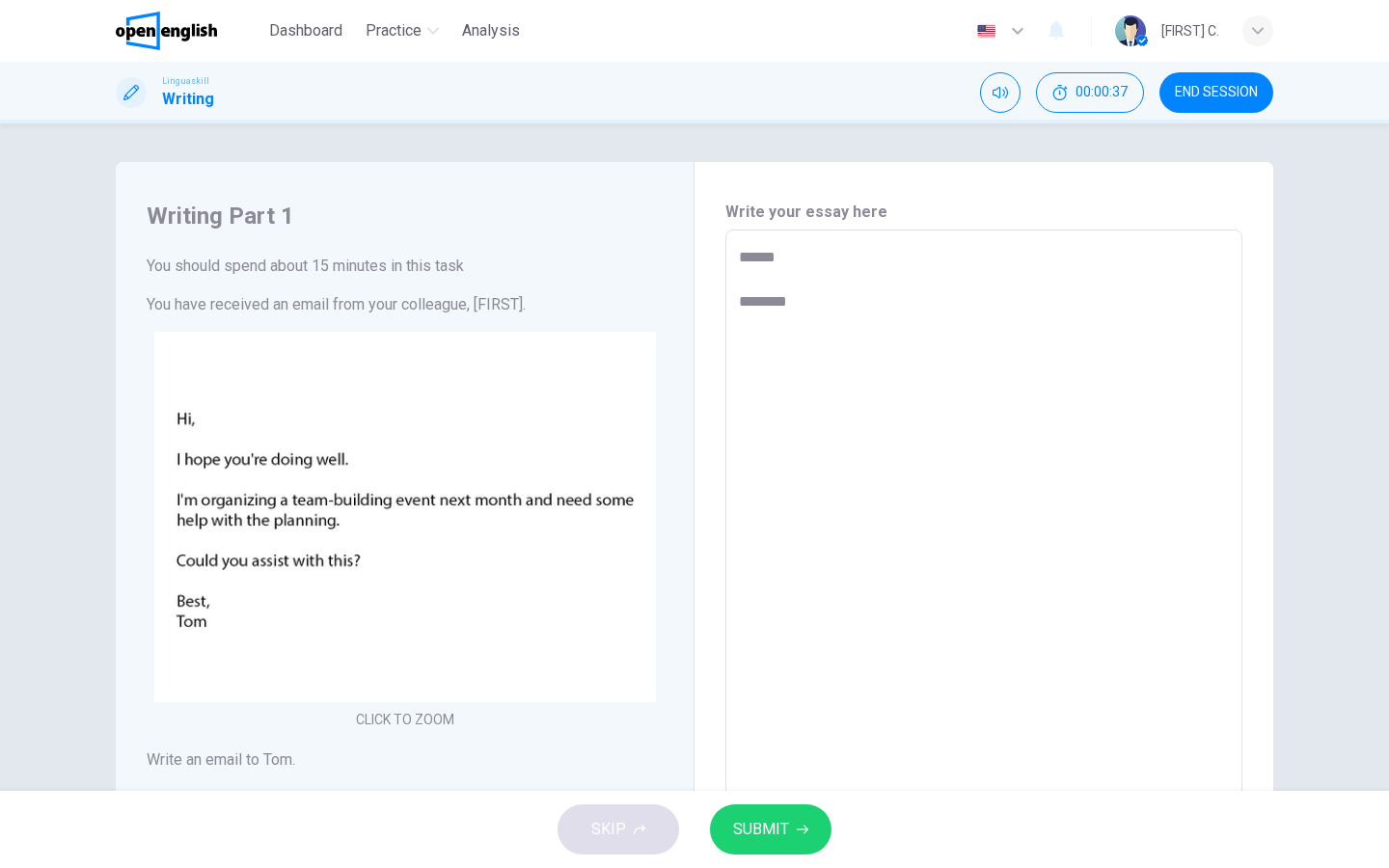type on "*" 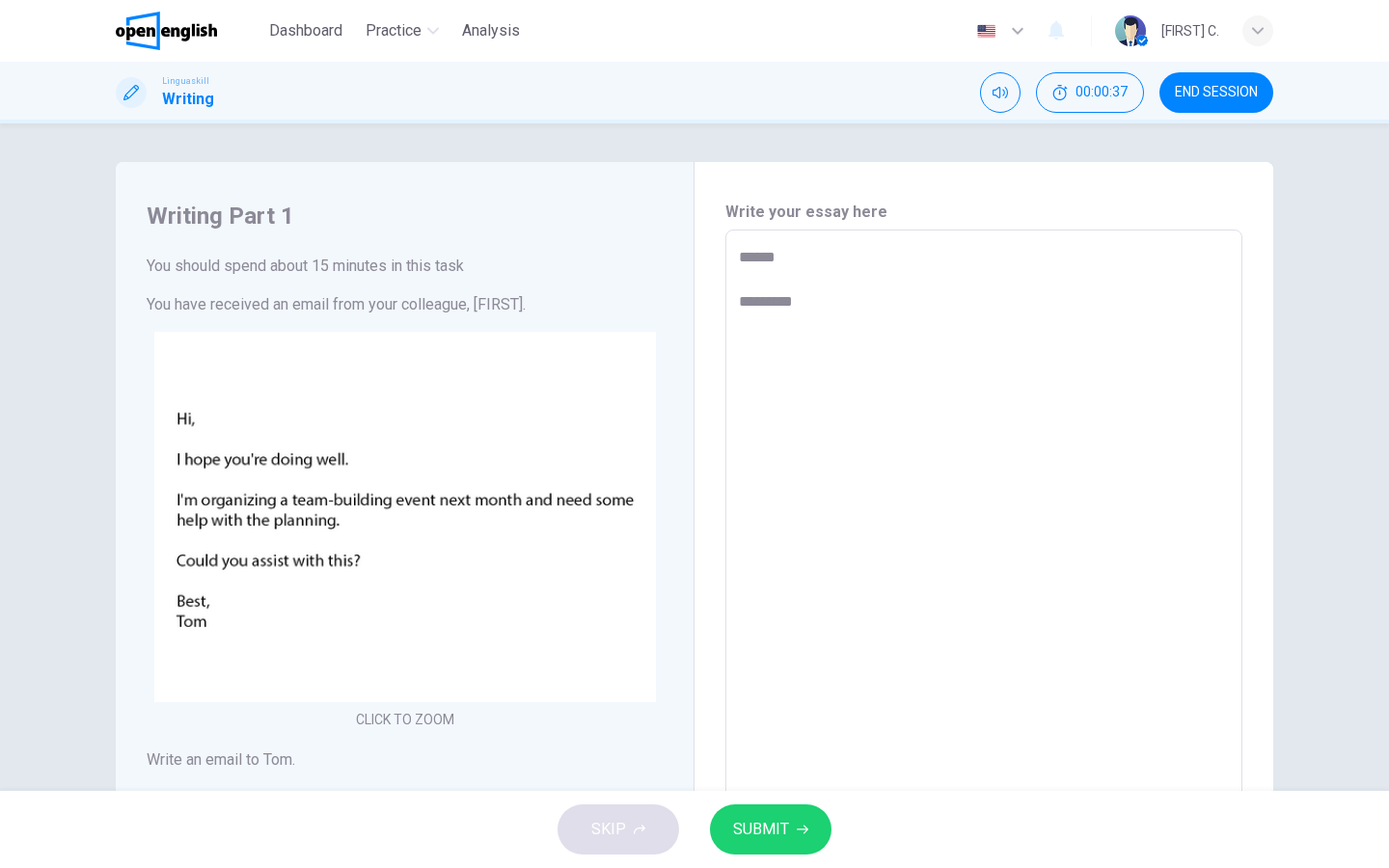 type on "*" 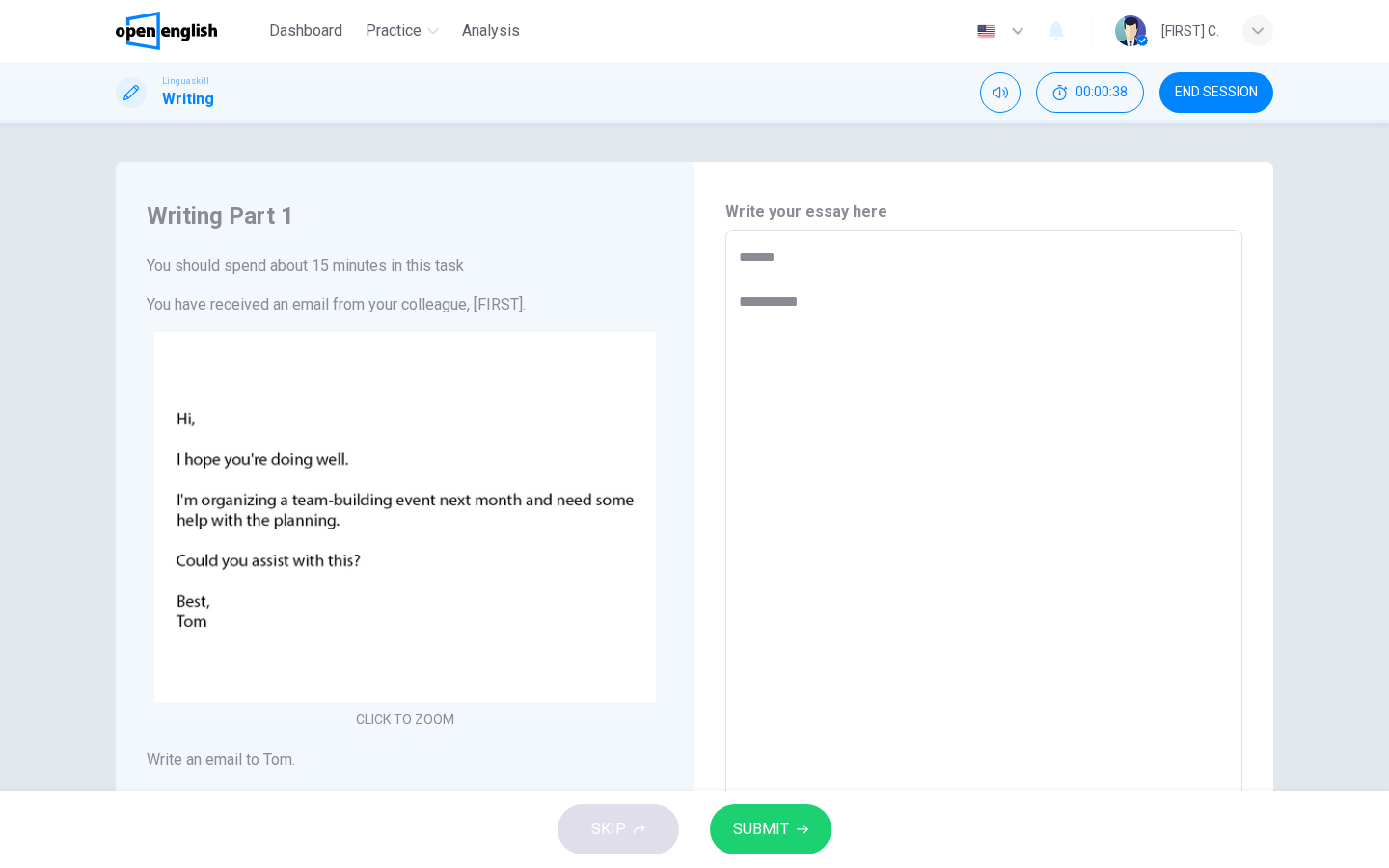 type on "**********" 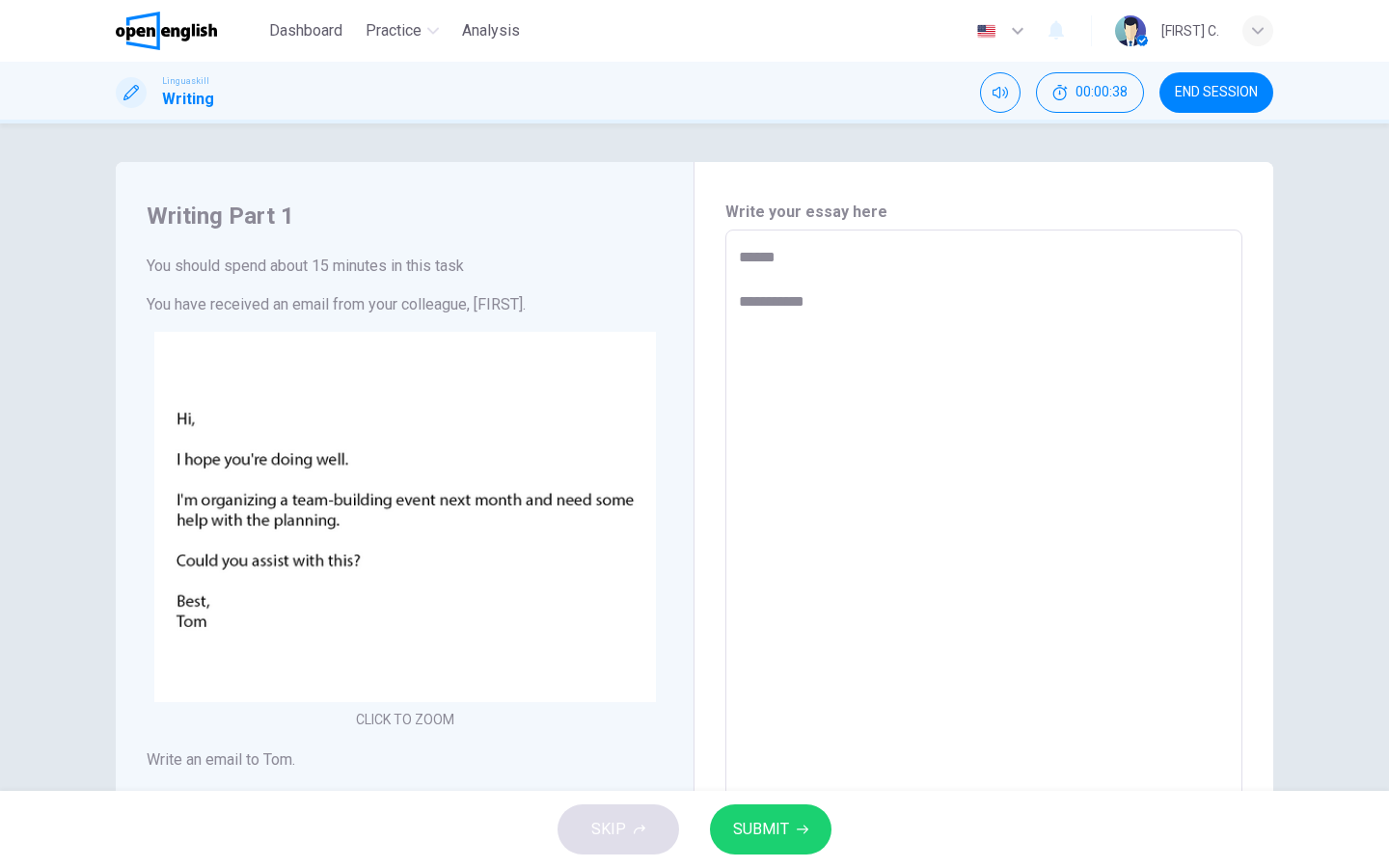 type on "*" 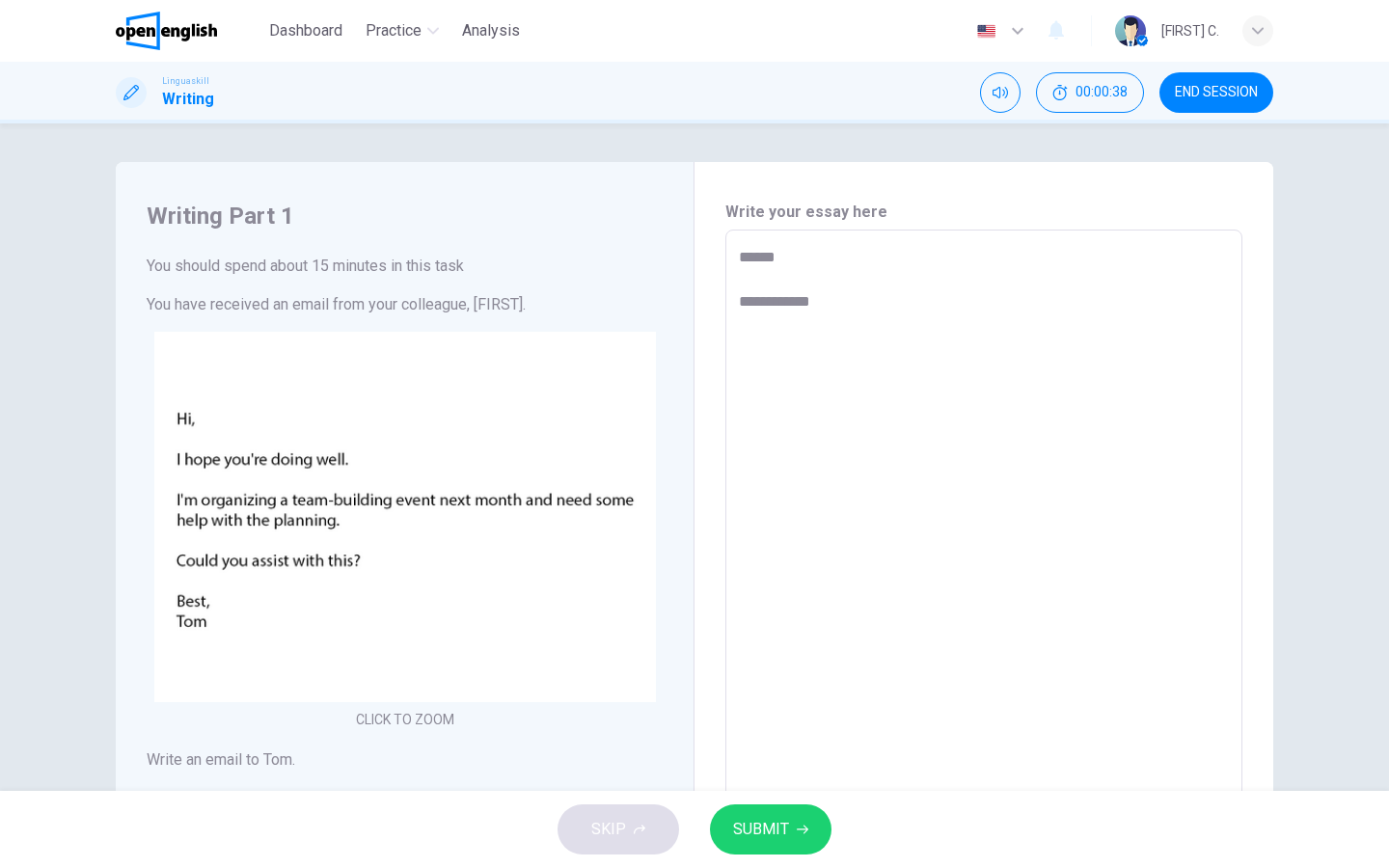 type on "*" 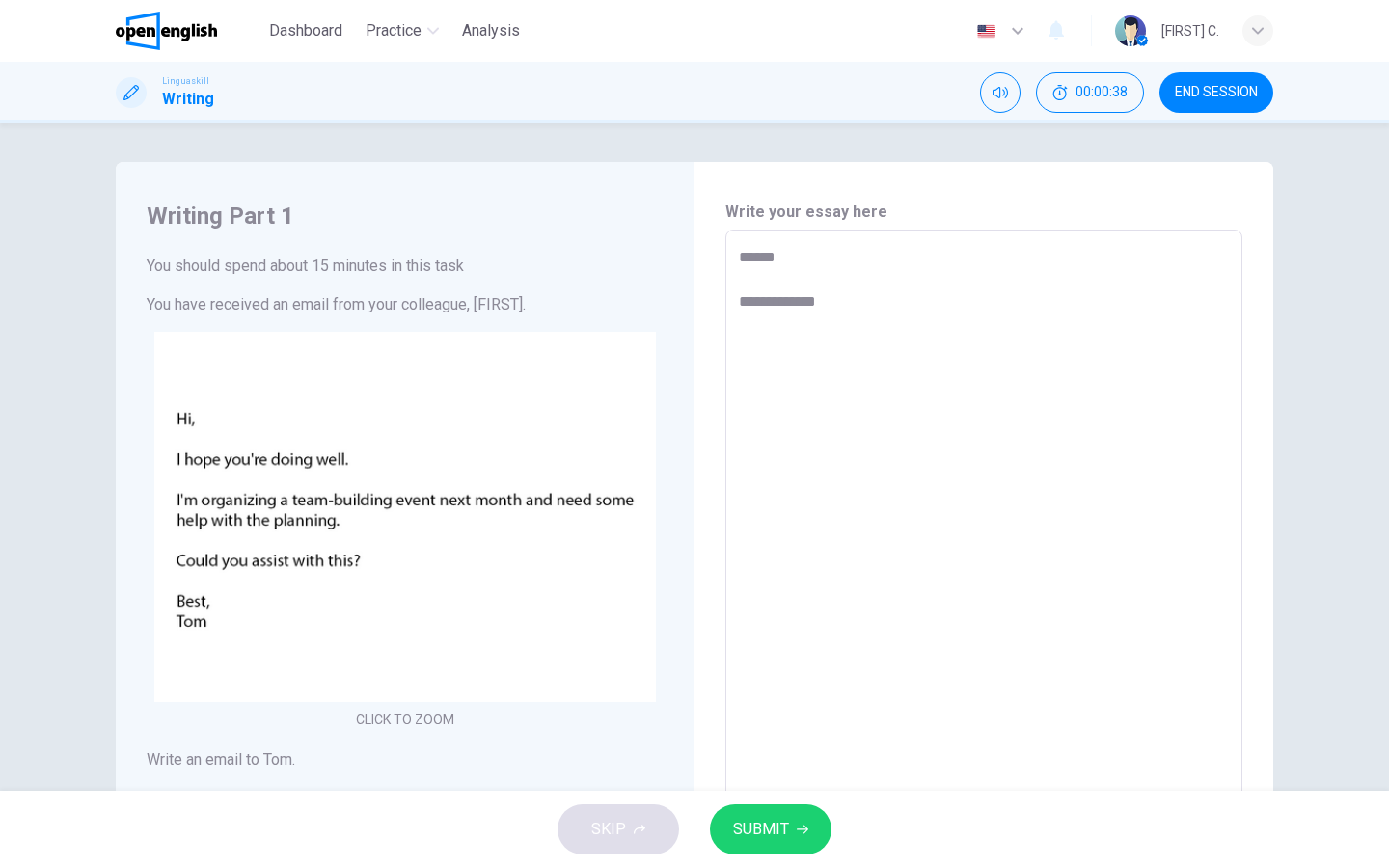 type on "*" 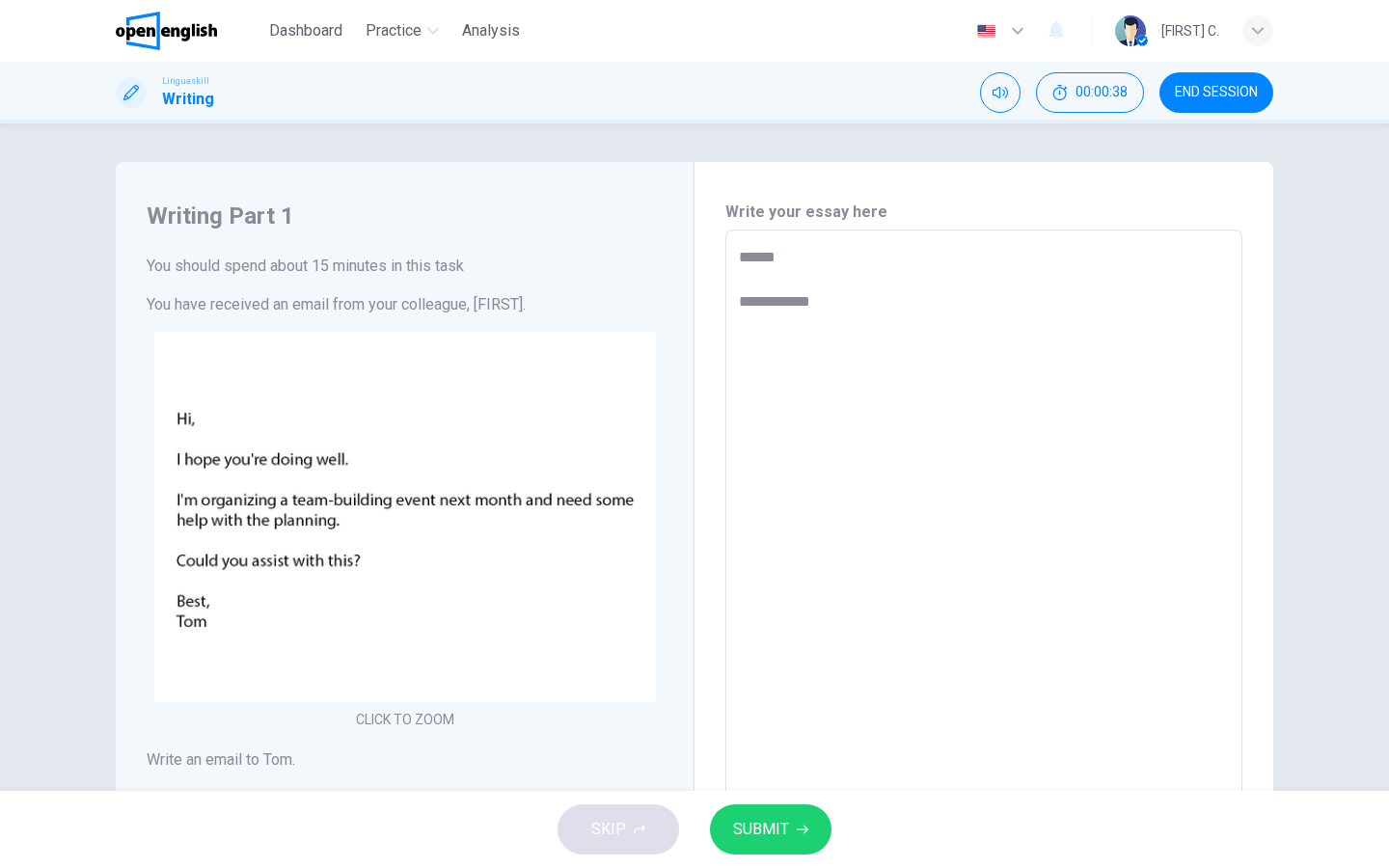 type on "*" 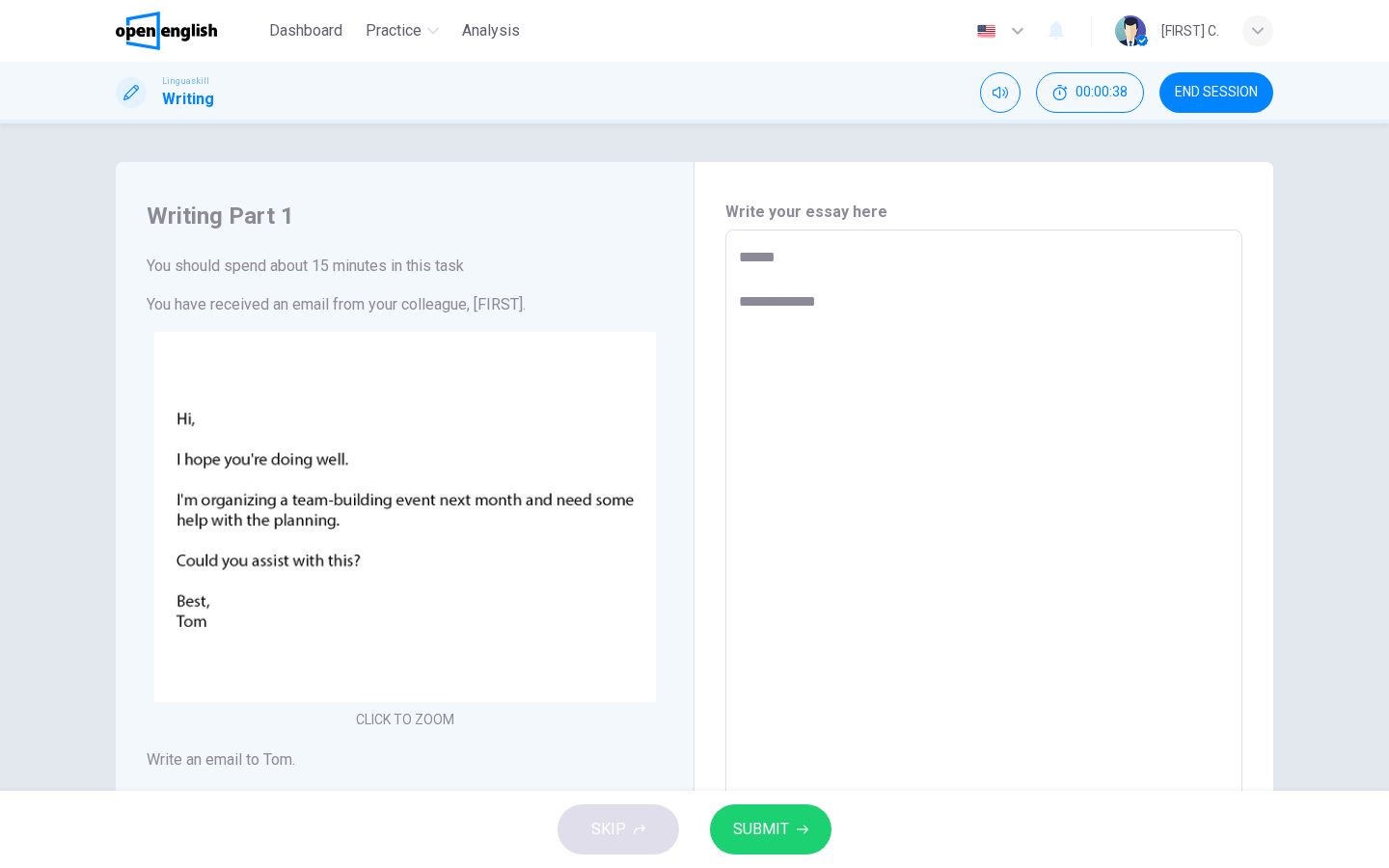type on "*" 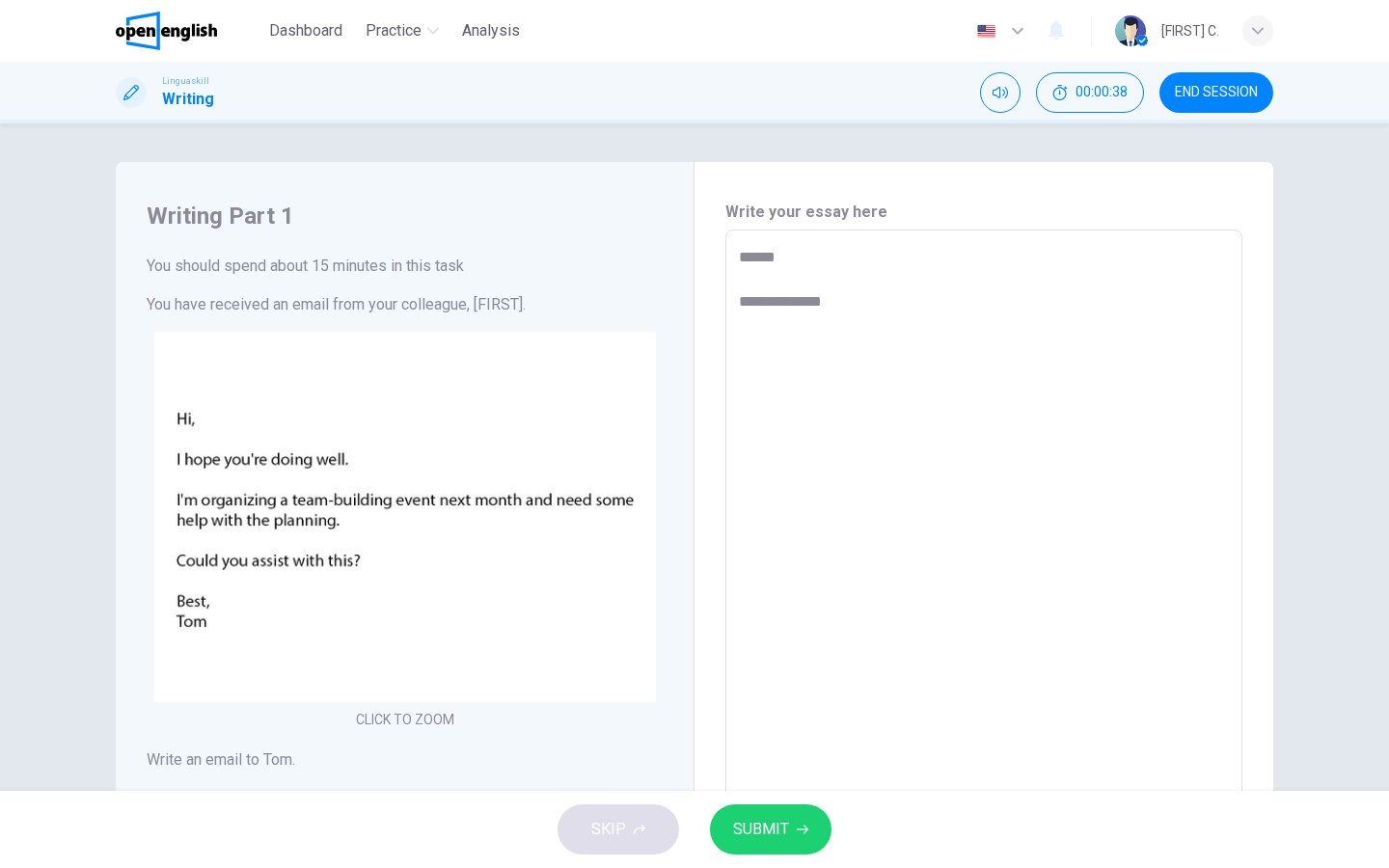type on "*" 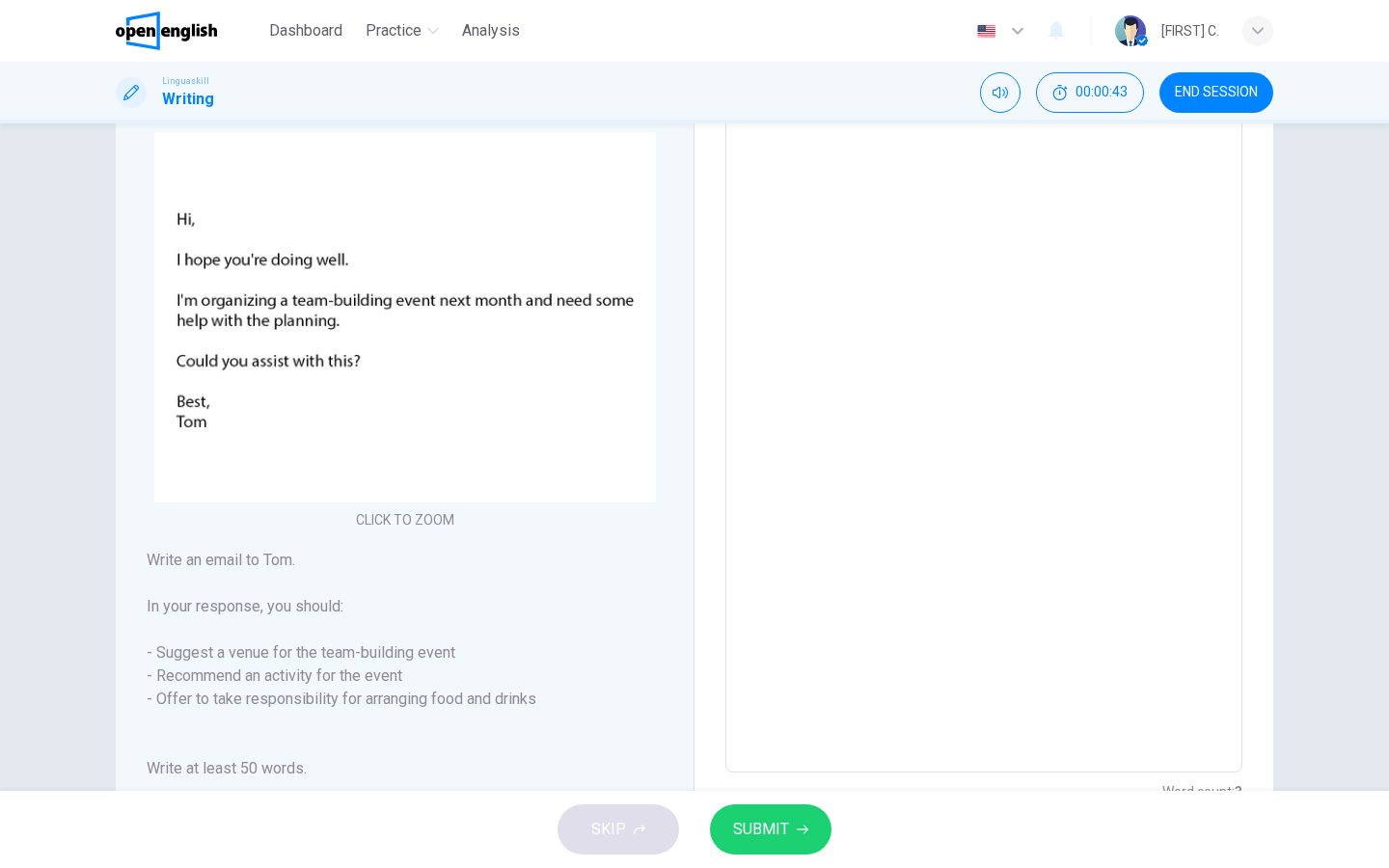 scroll, scrollTop: 190, scrollLeft: 0, axis: vertical 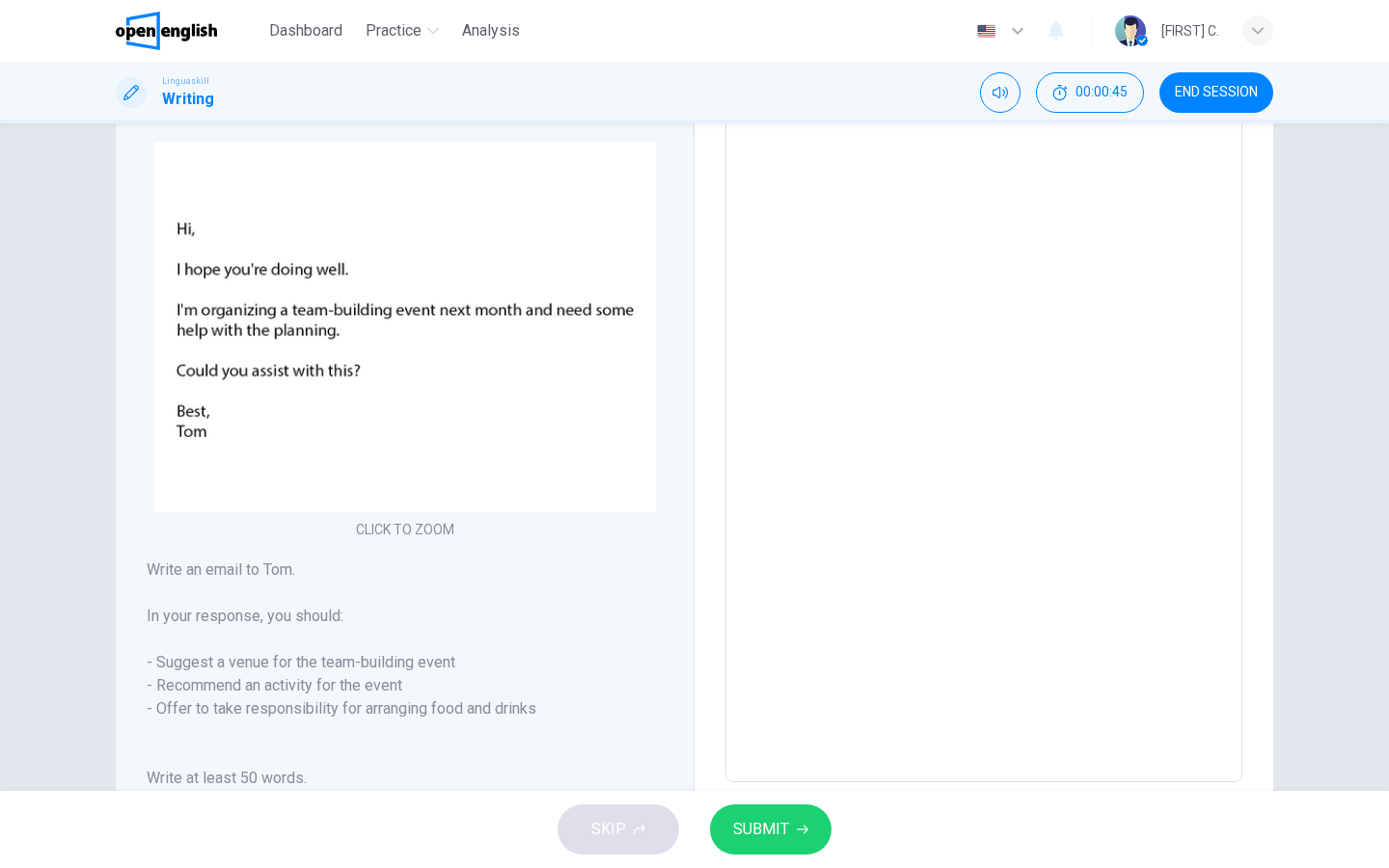 type on "**********" 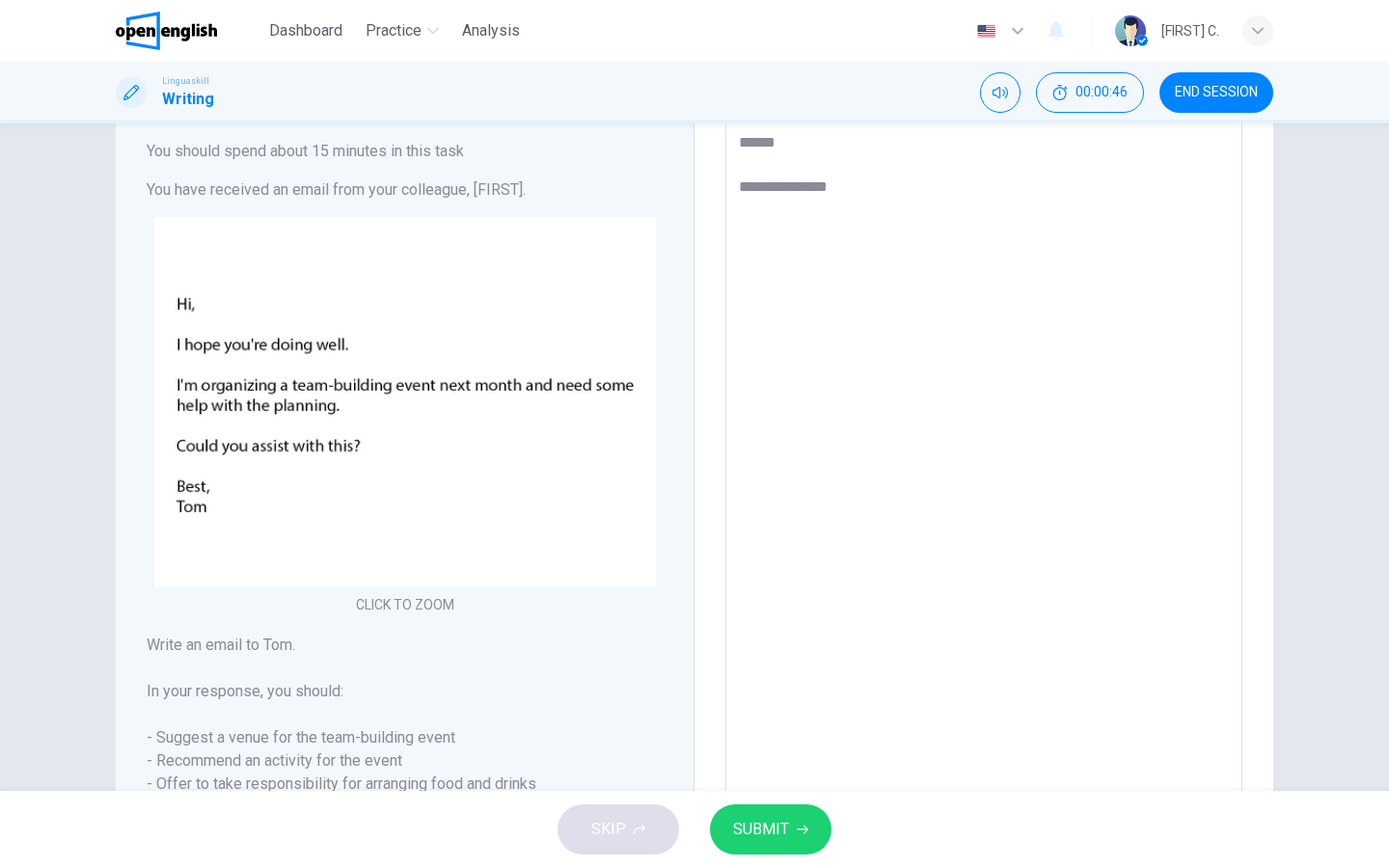 scroll, scrollTop: 121, scrollLeft: 0, axis: vertical 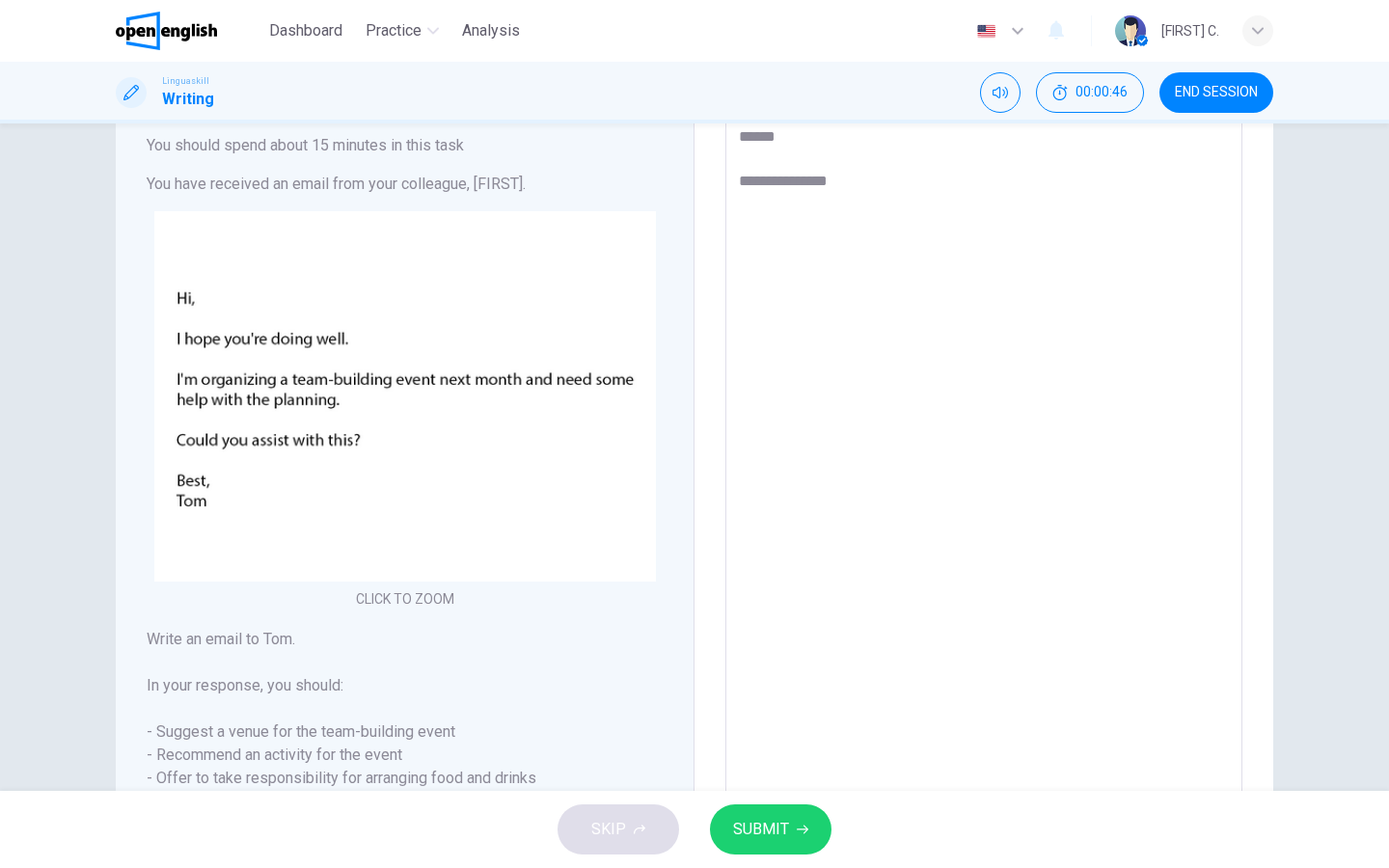 type on "**********" 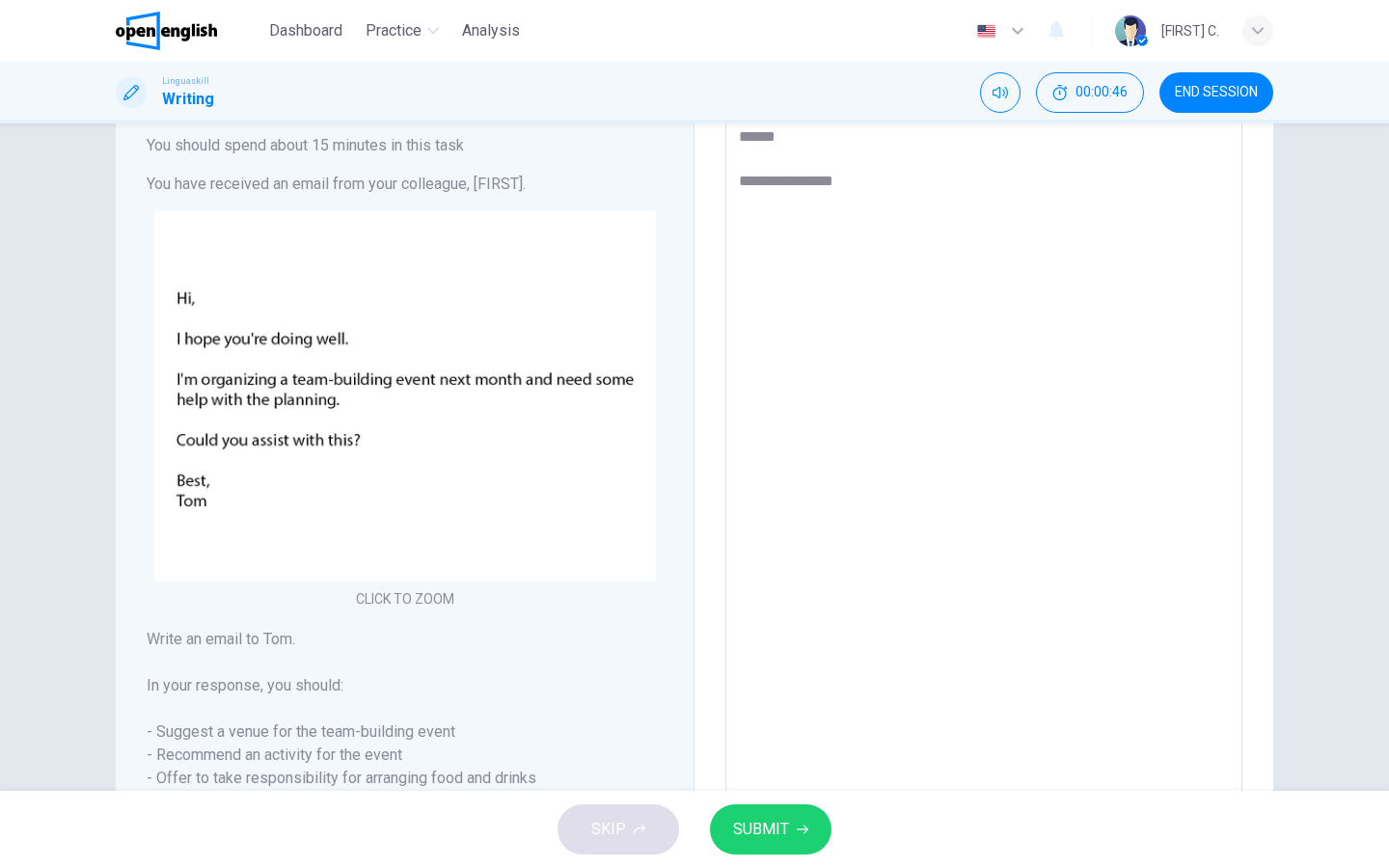 type on "*" 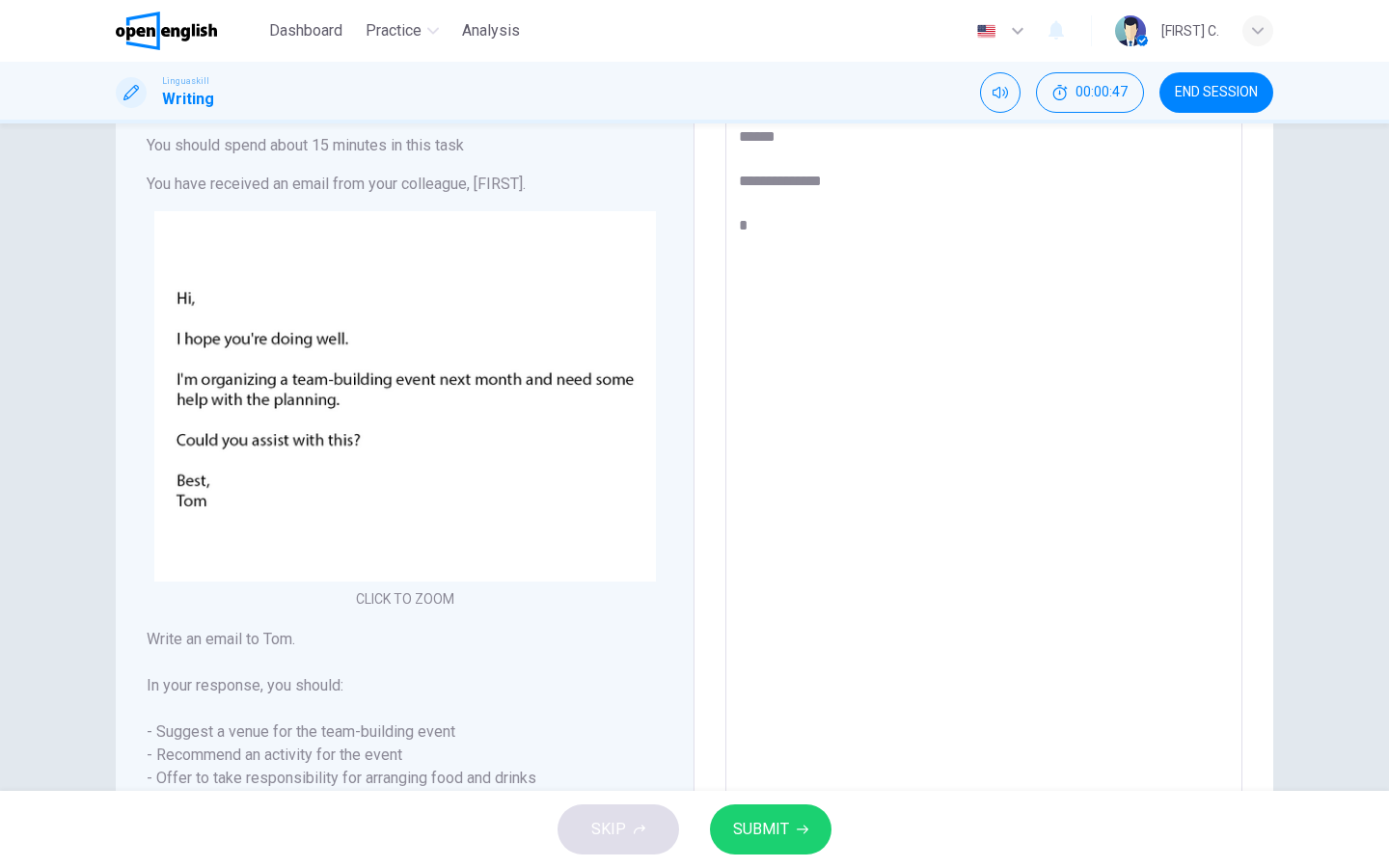 type on "*" 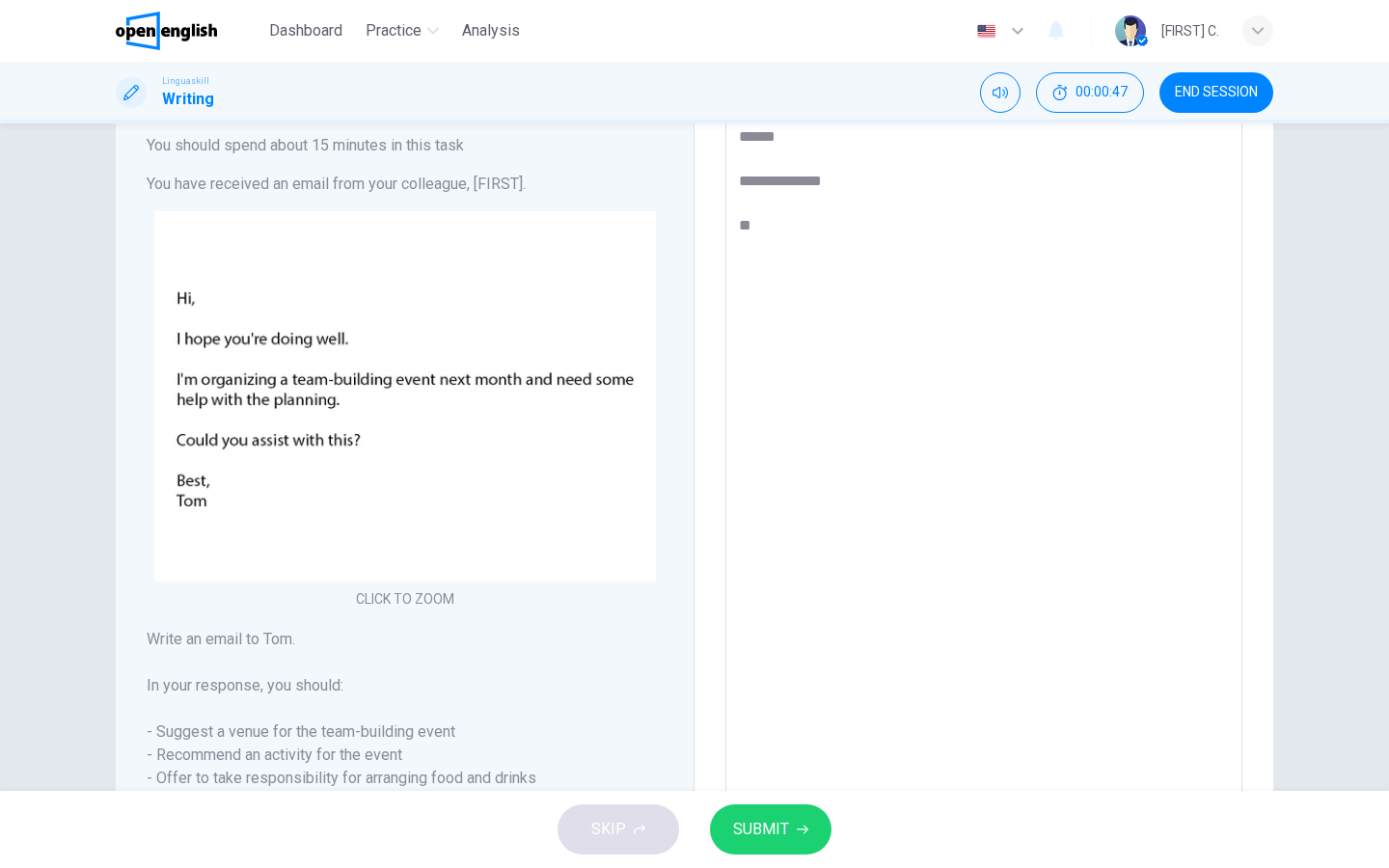 type on "*" 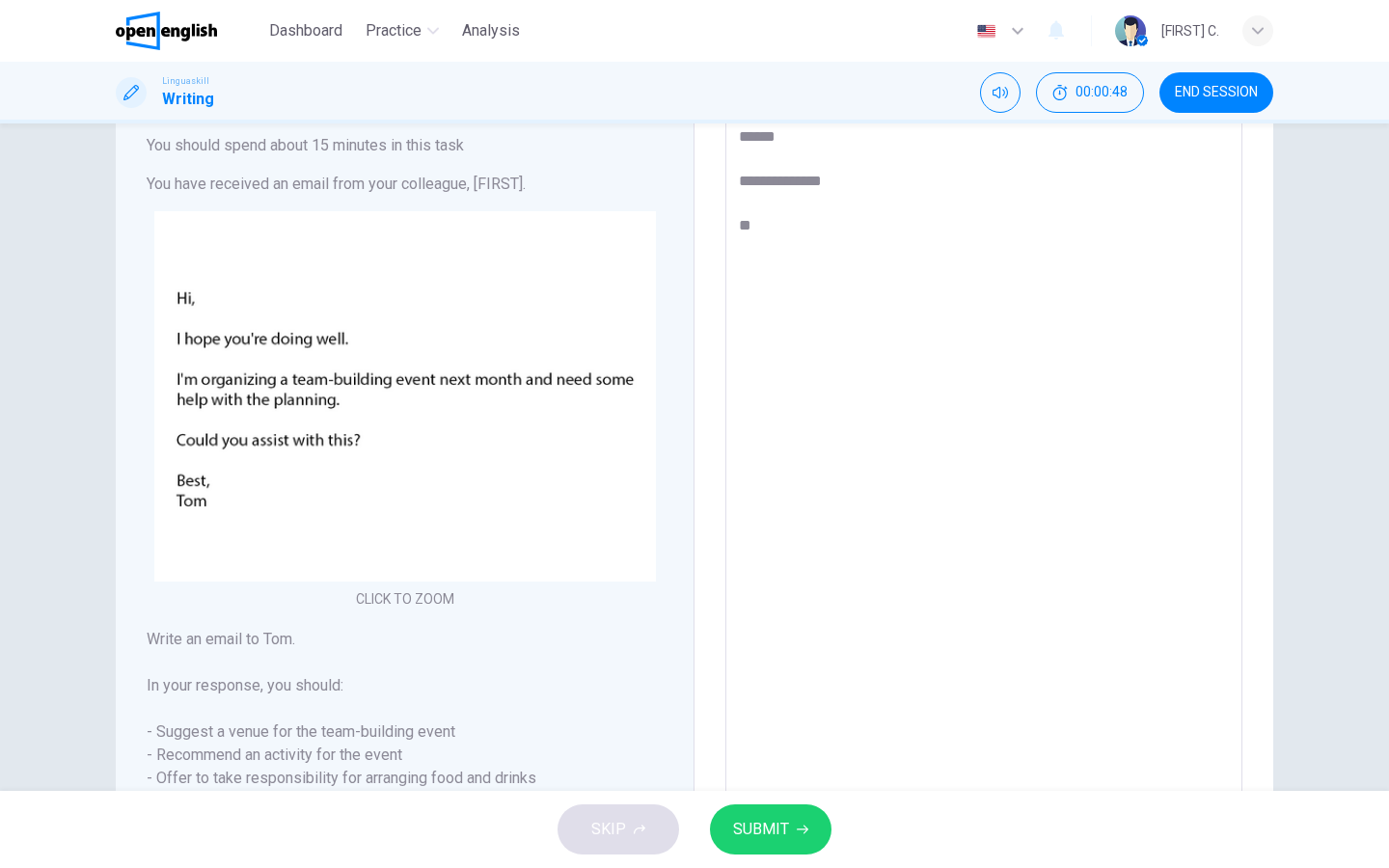 type on "**********" 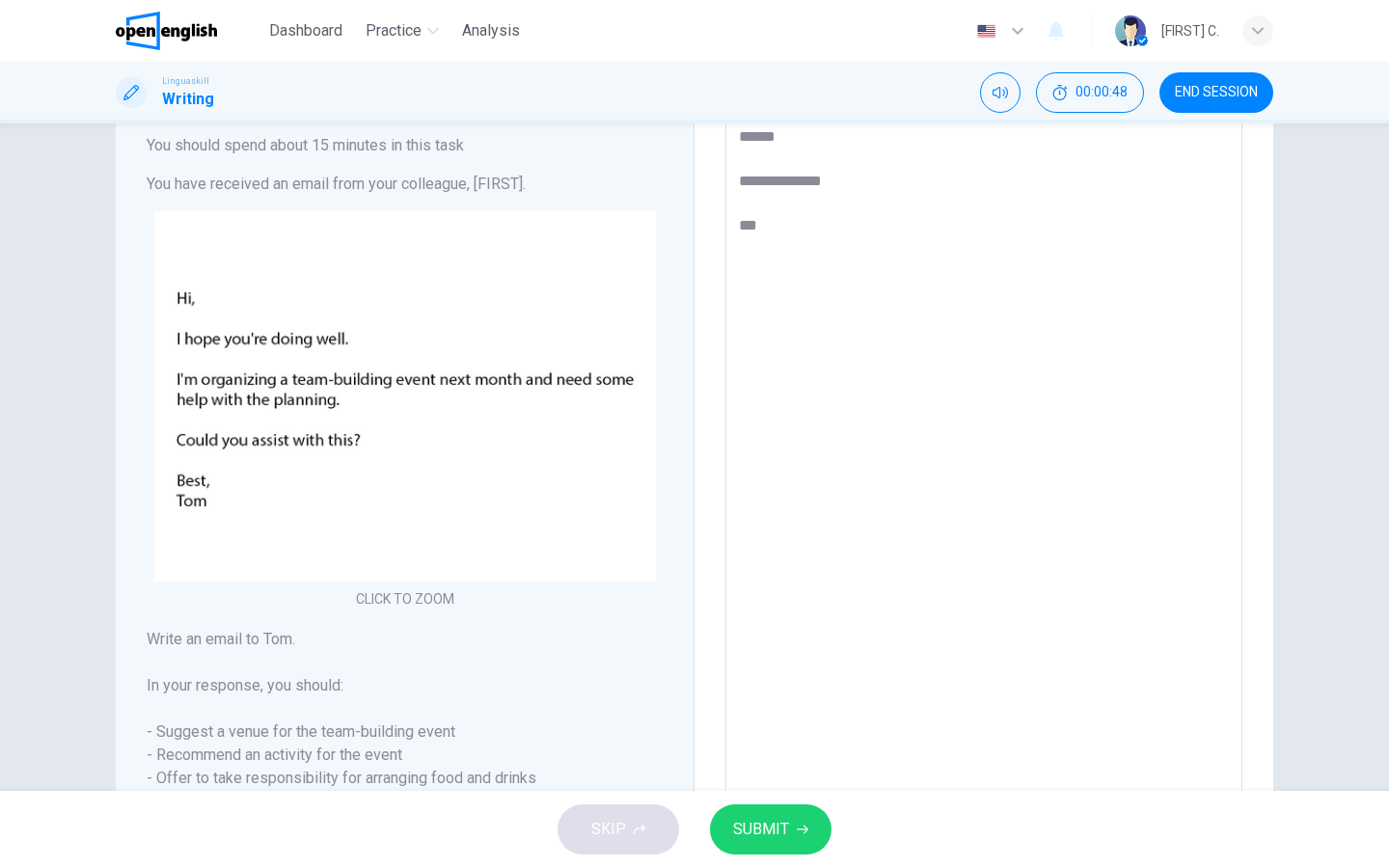type on "*" 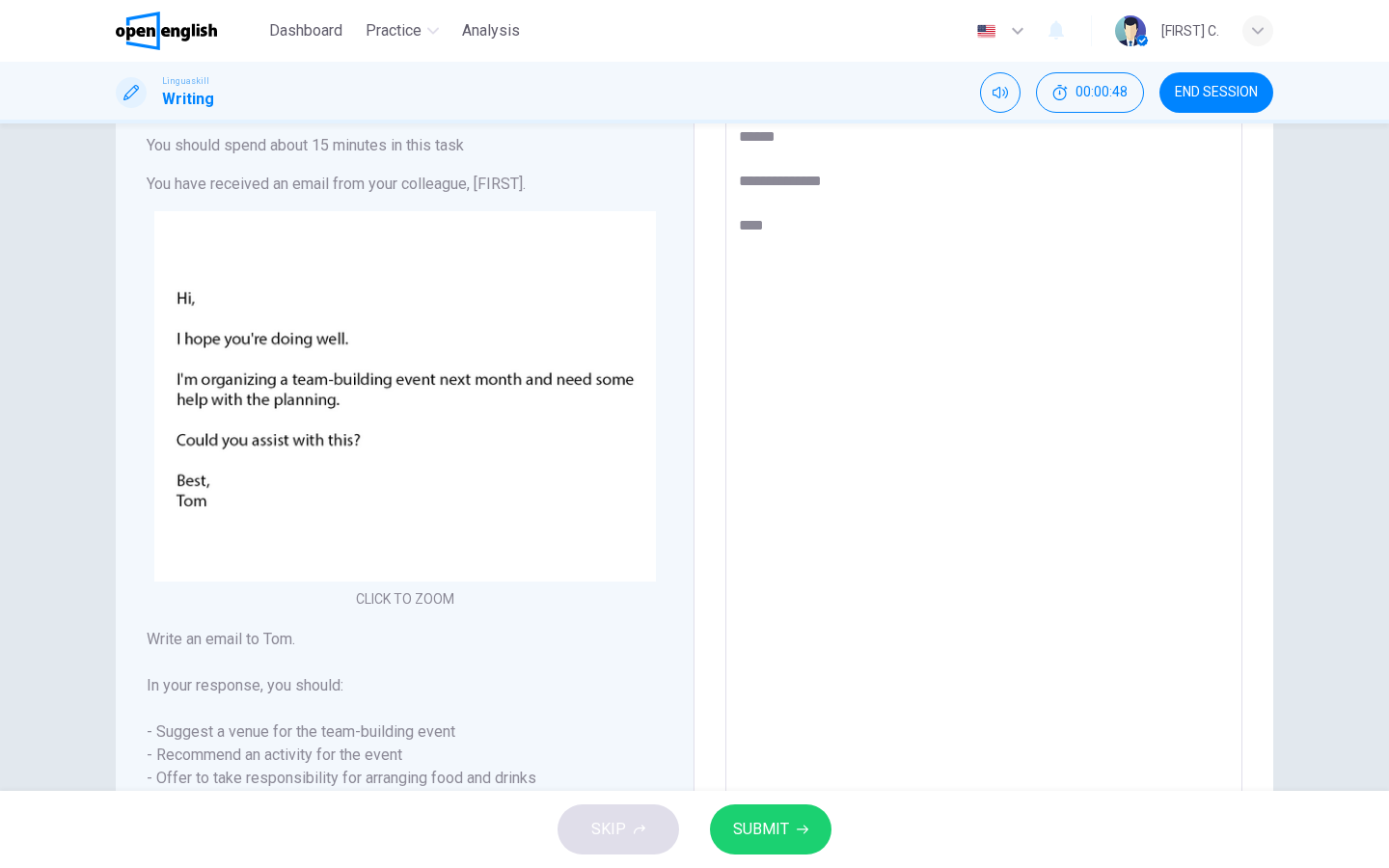 type on "*" 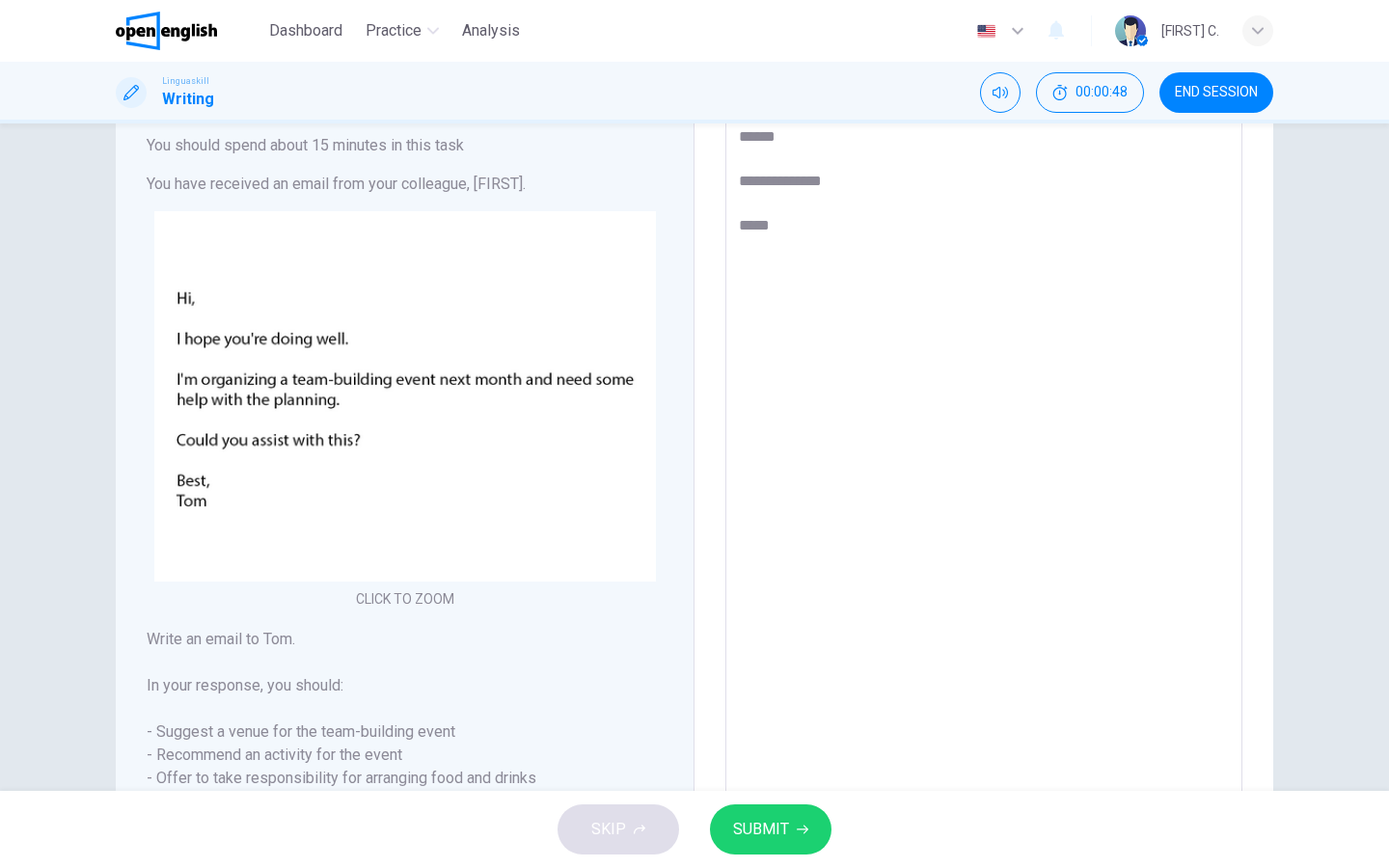 type on "*" 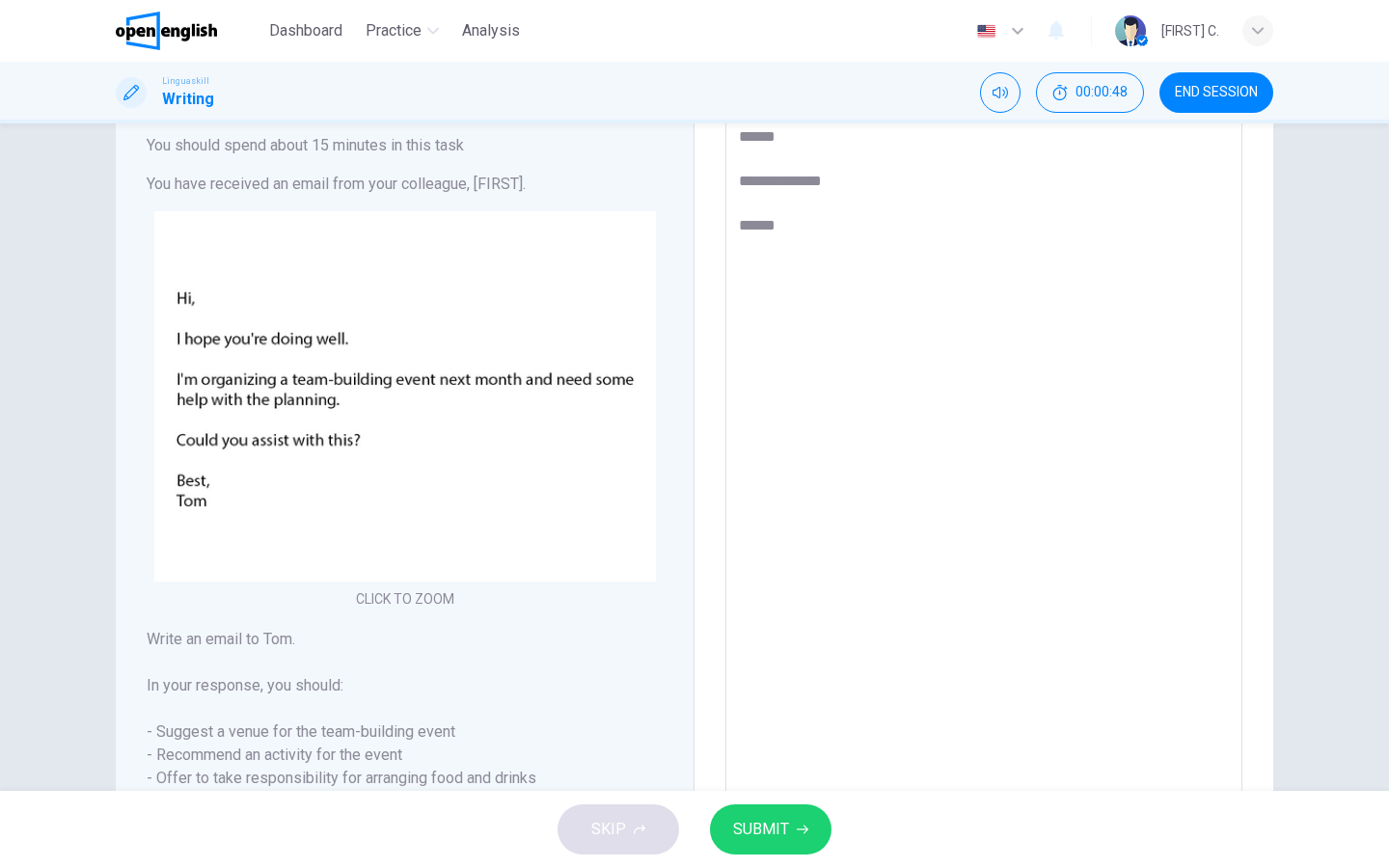 type on "*" 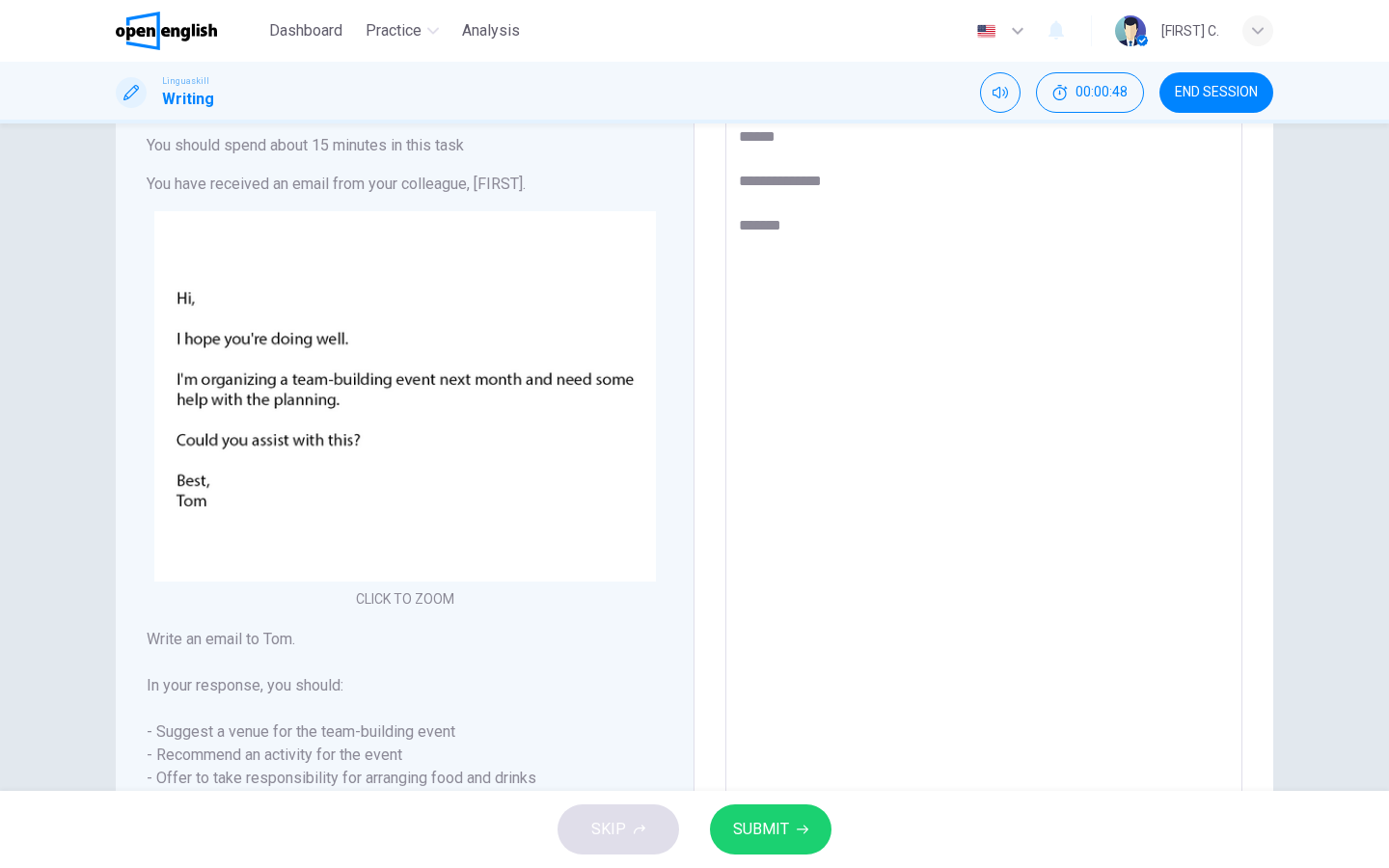 type on "*" 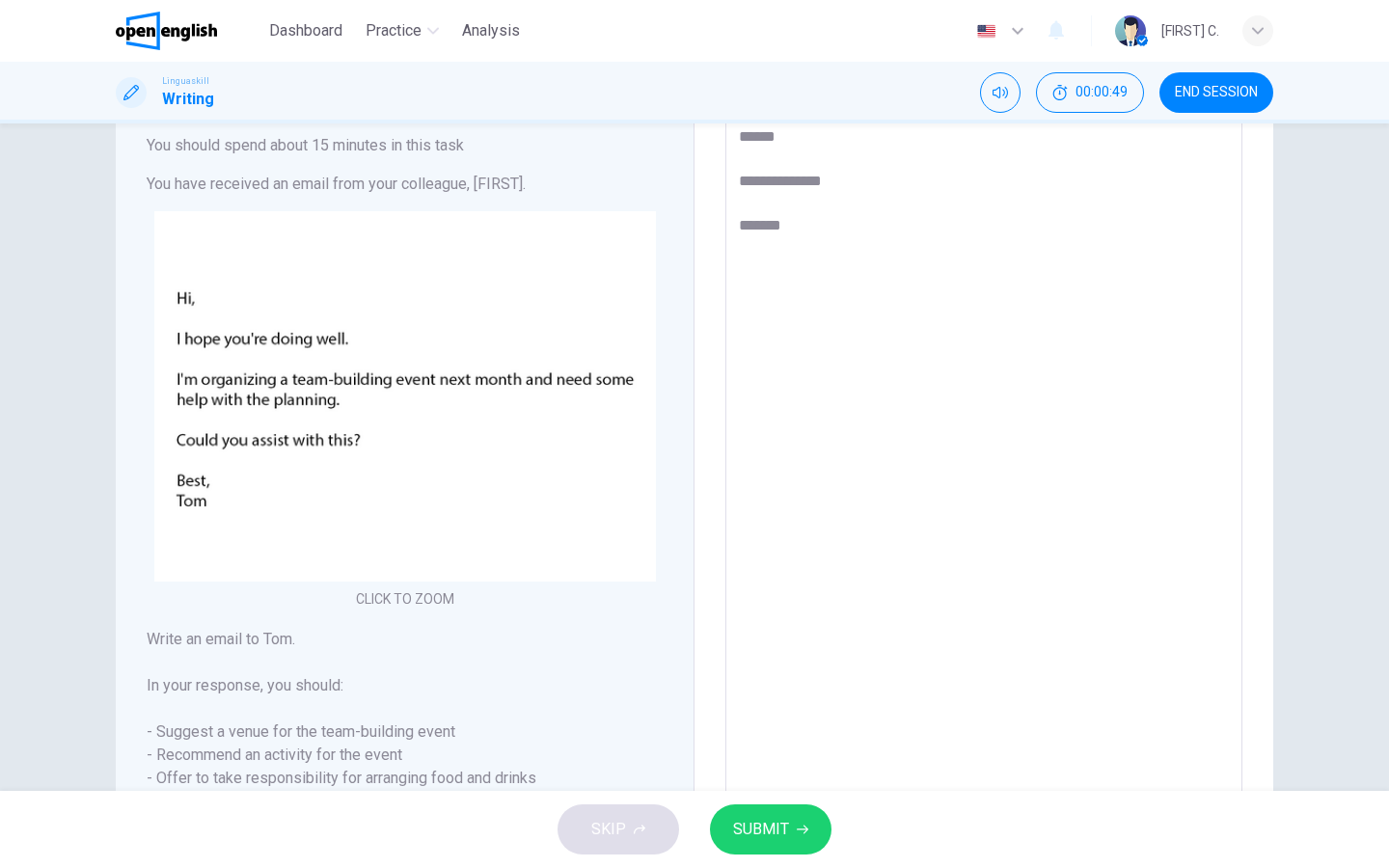 type on "**********" 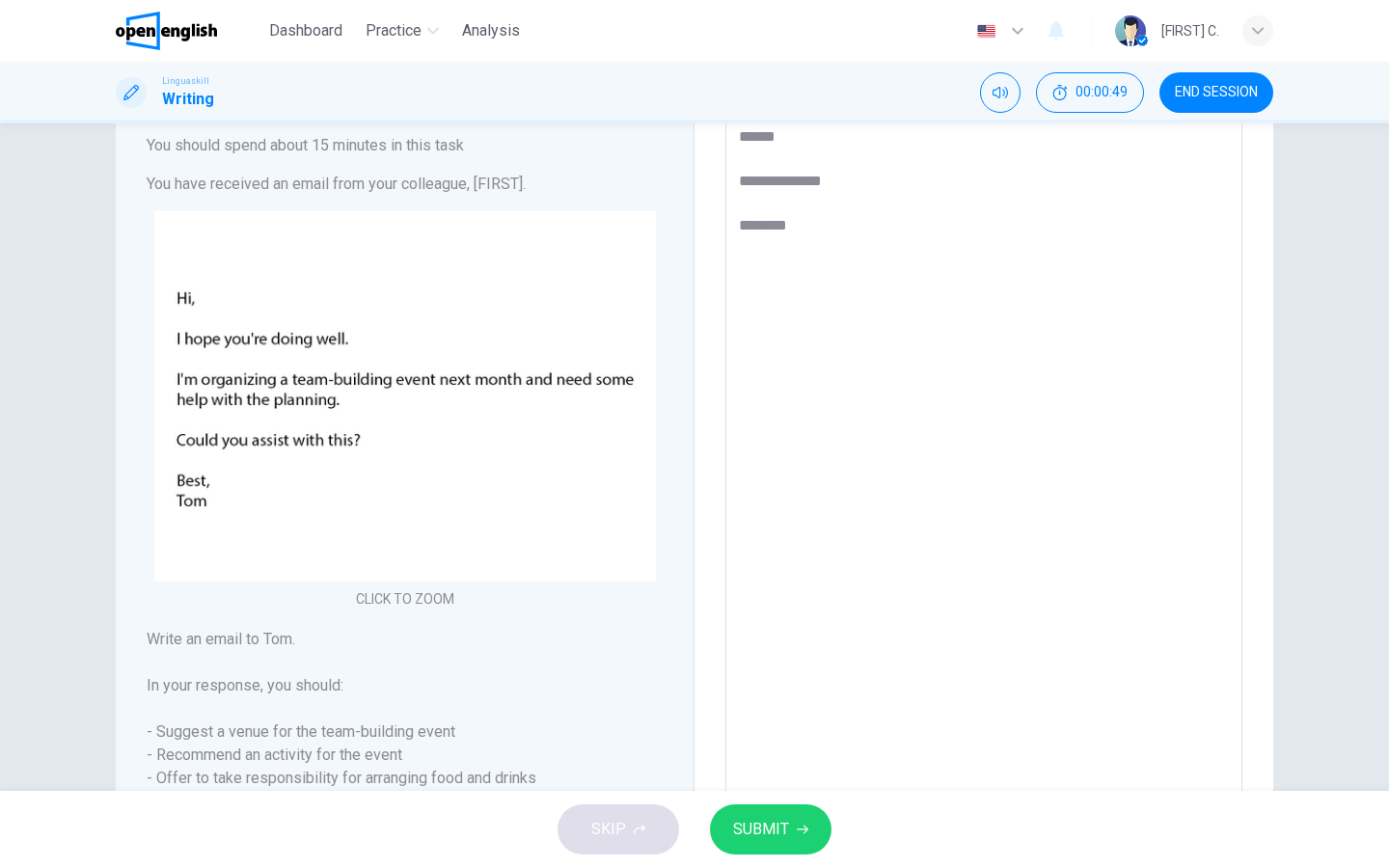 type on "*" 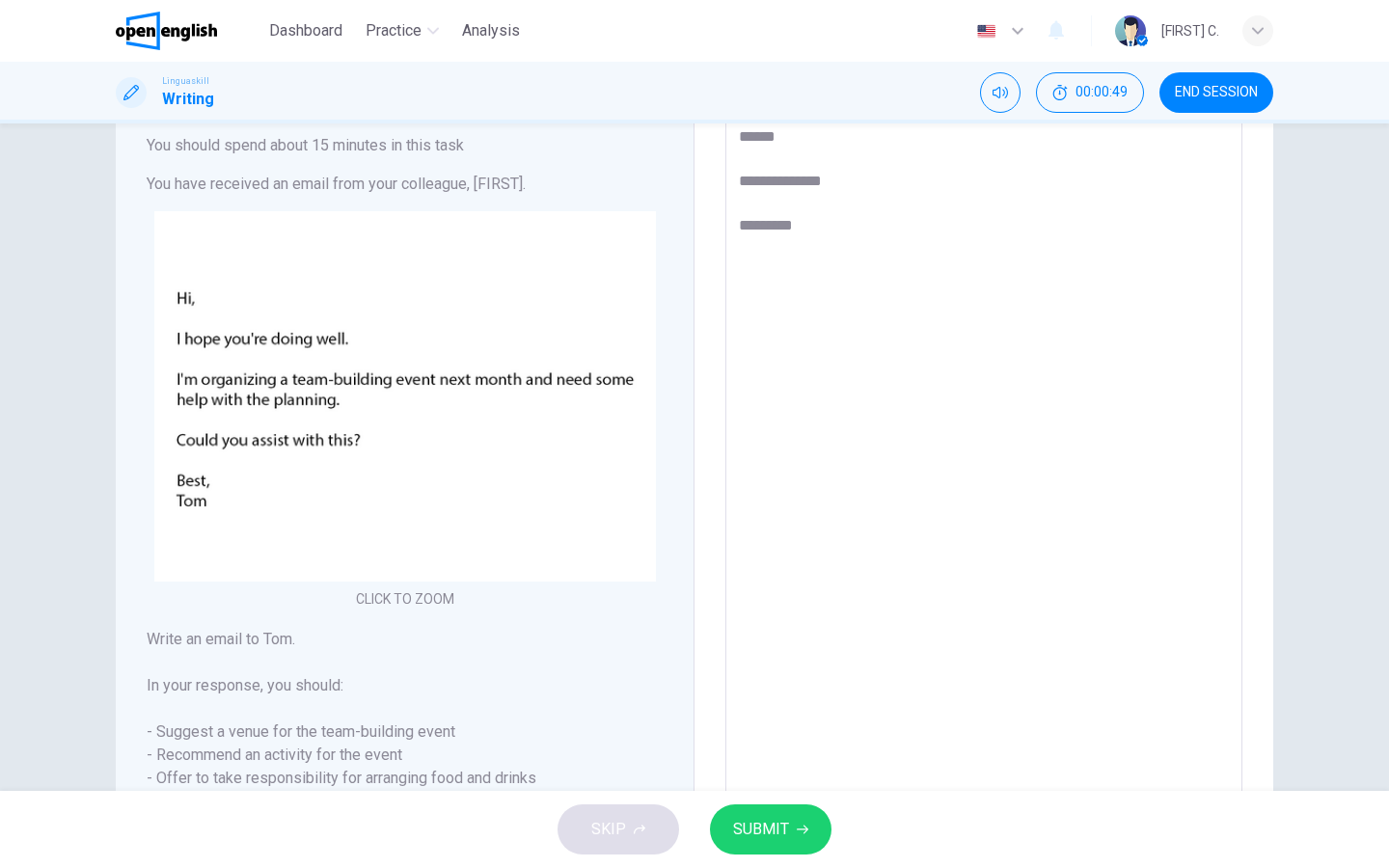type on "*" 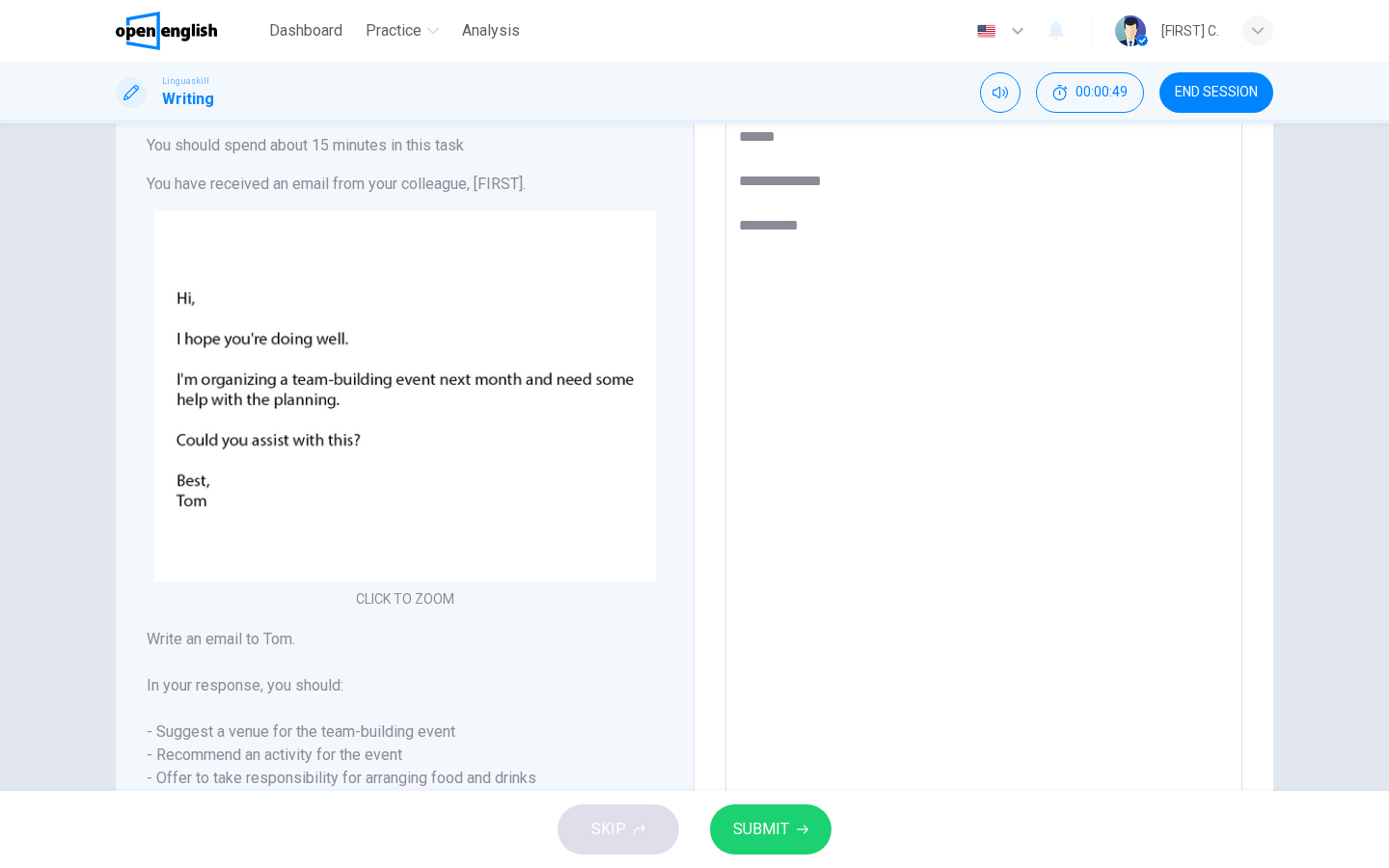 type on "*" 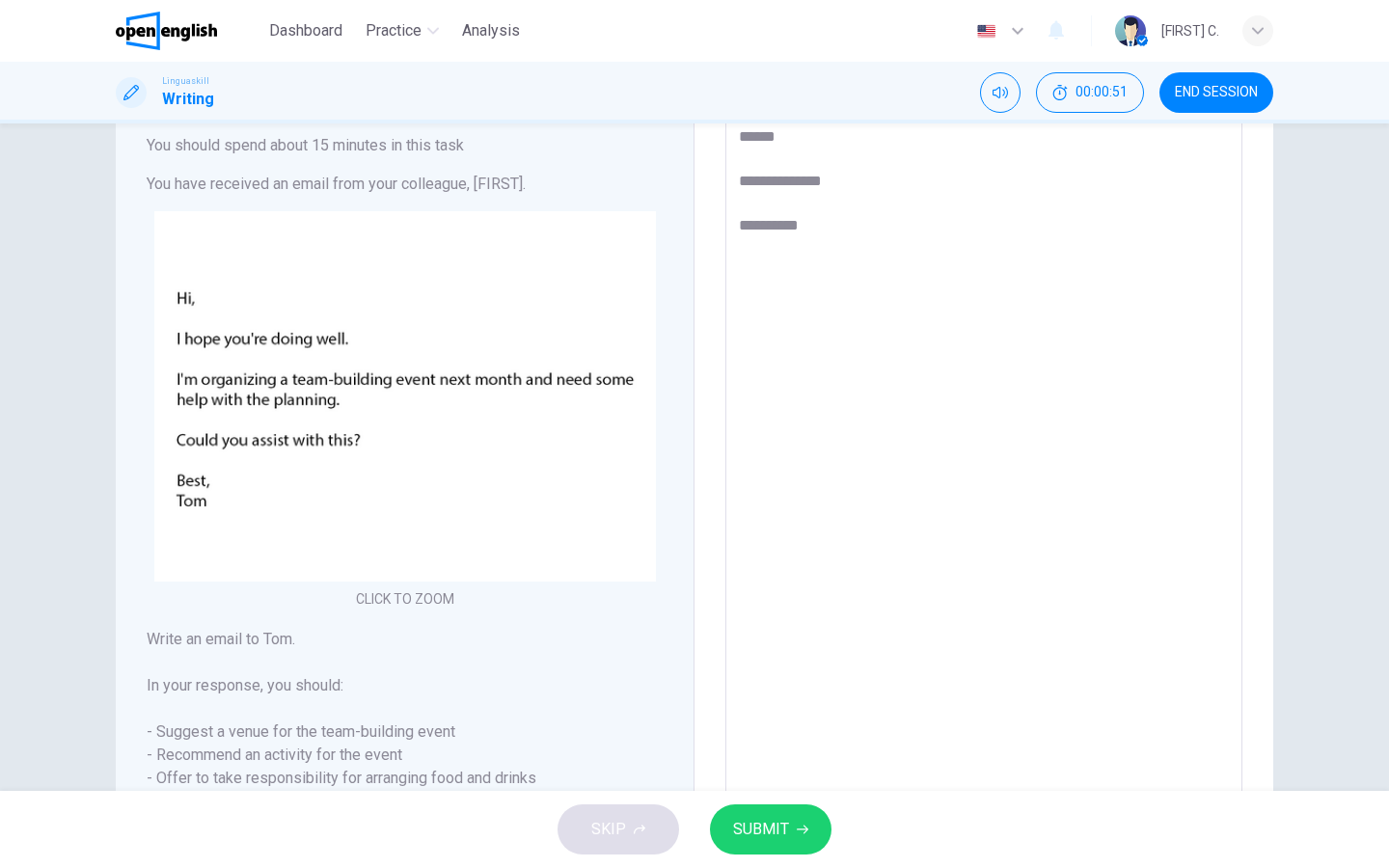 type on "**********" 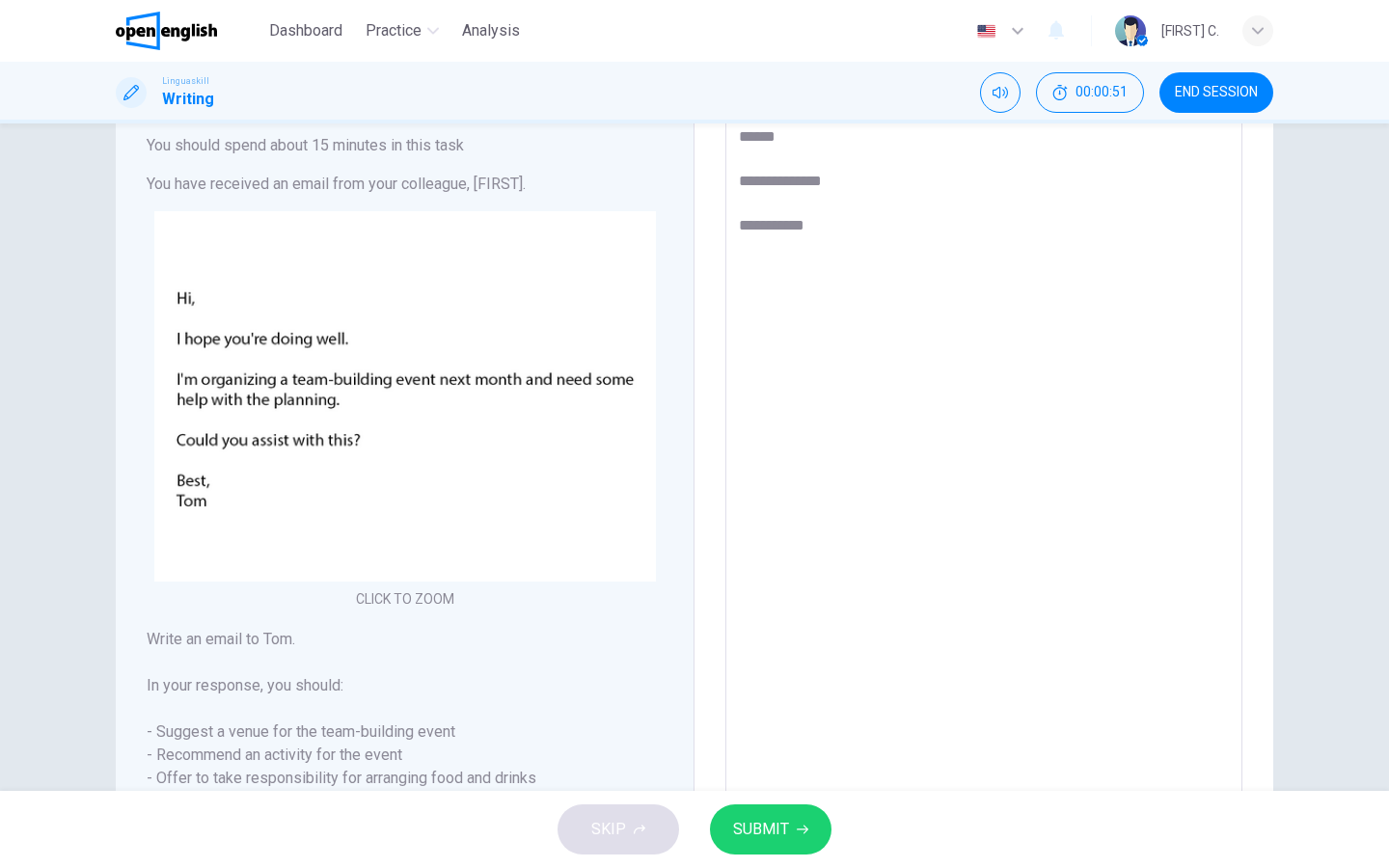 type on "*" 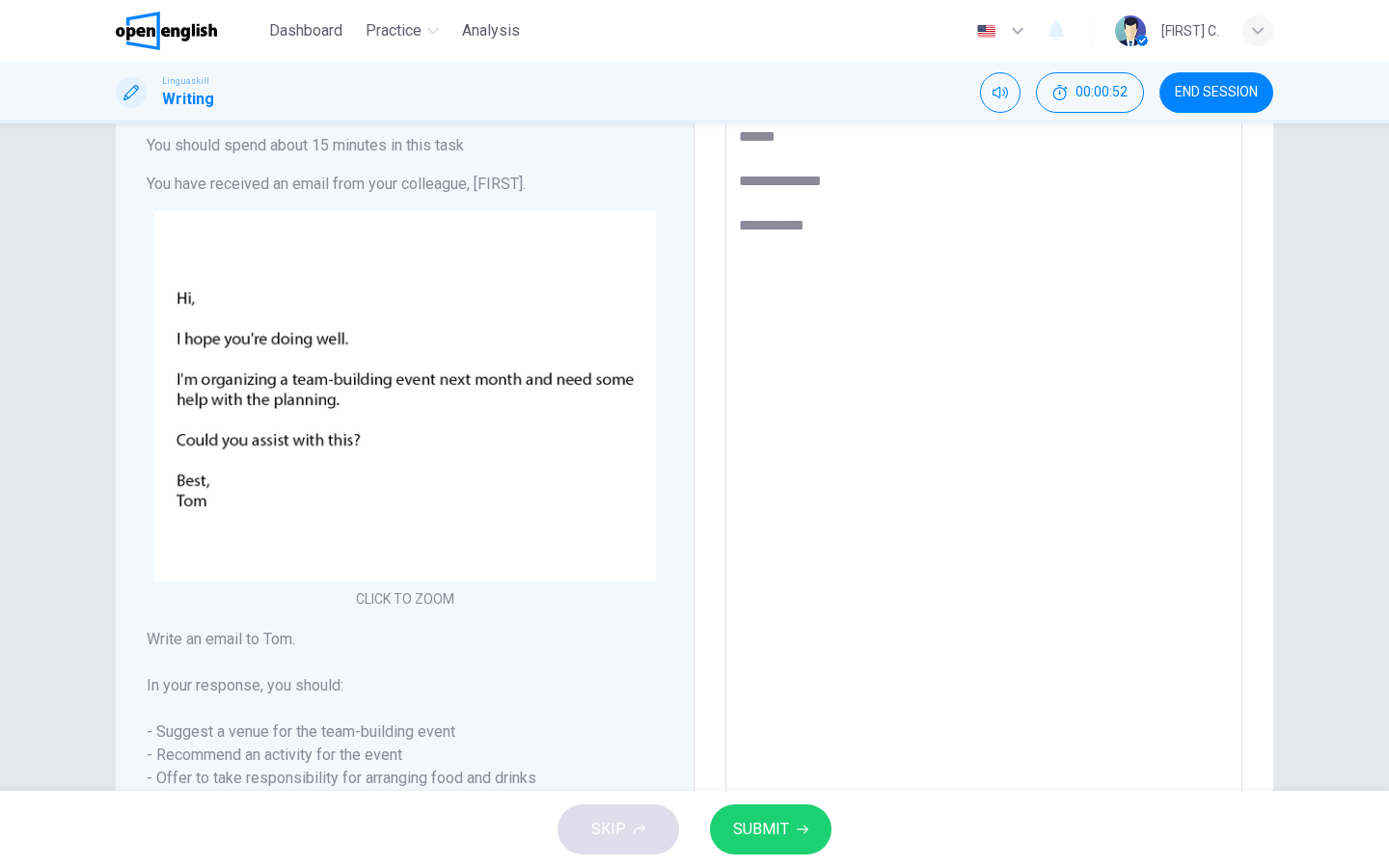 type on "**********" 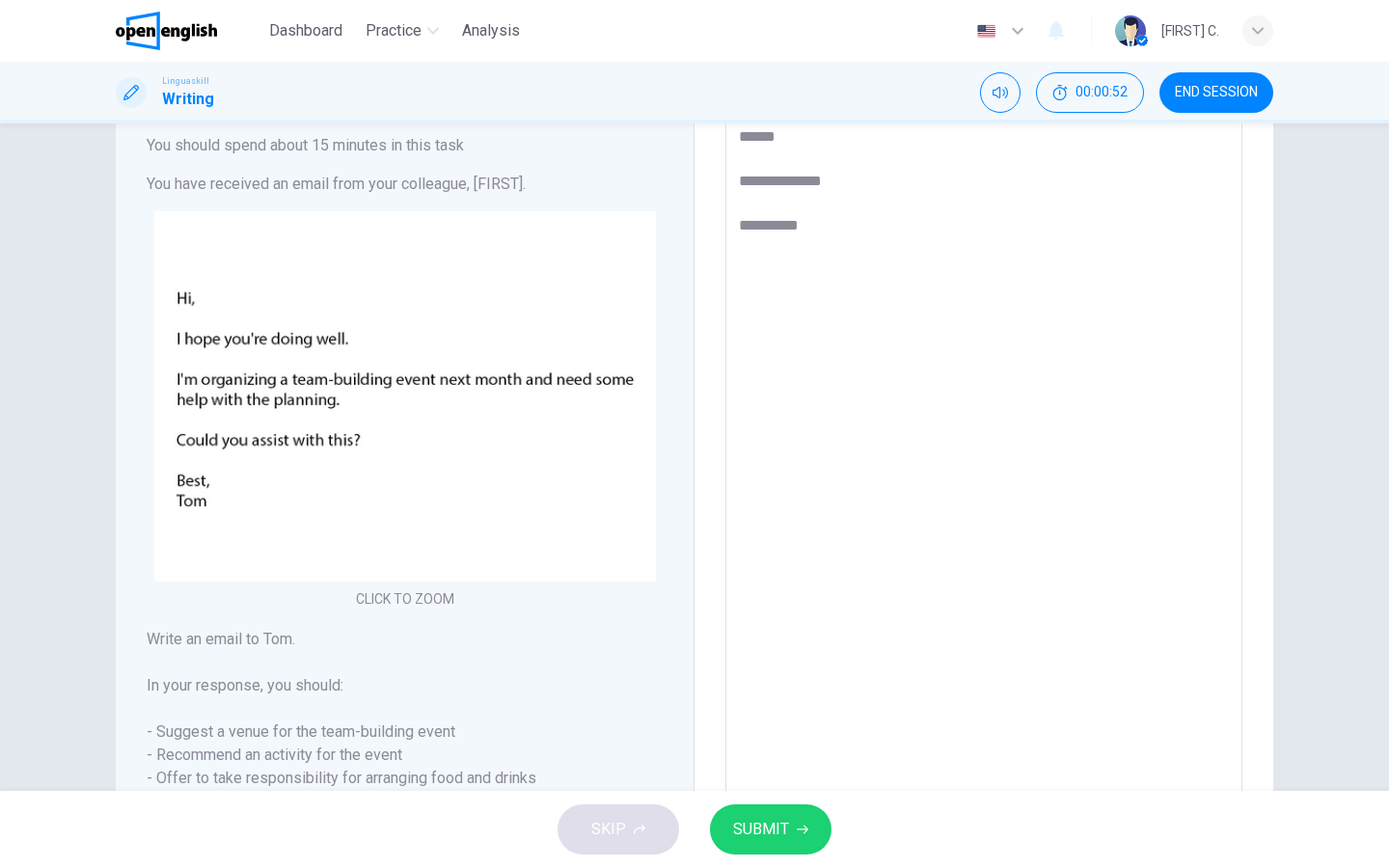 type on "*" 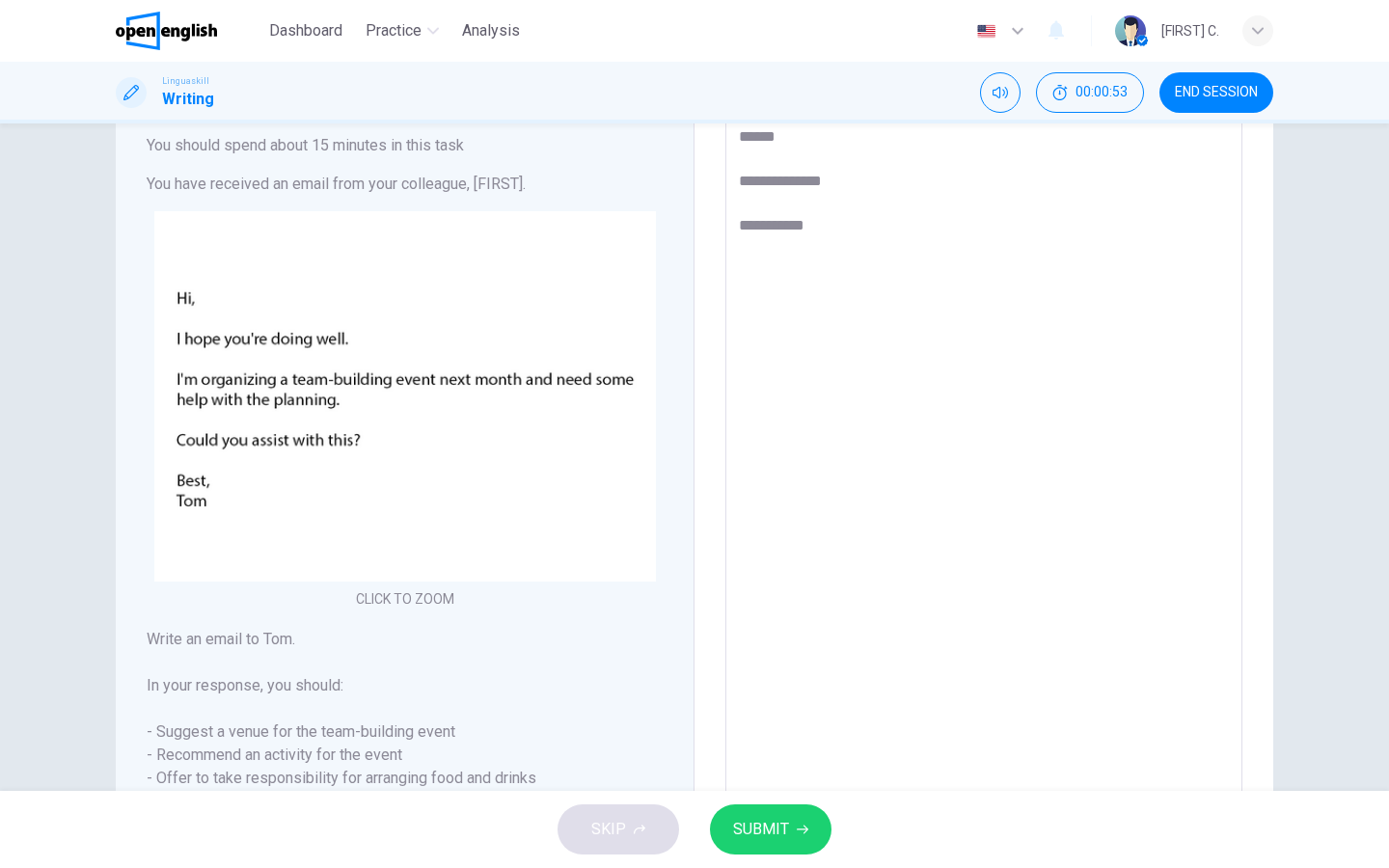 type on "*" 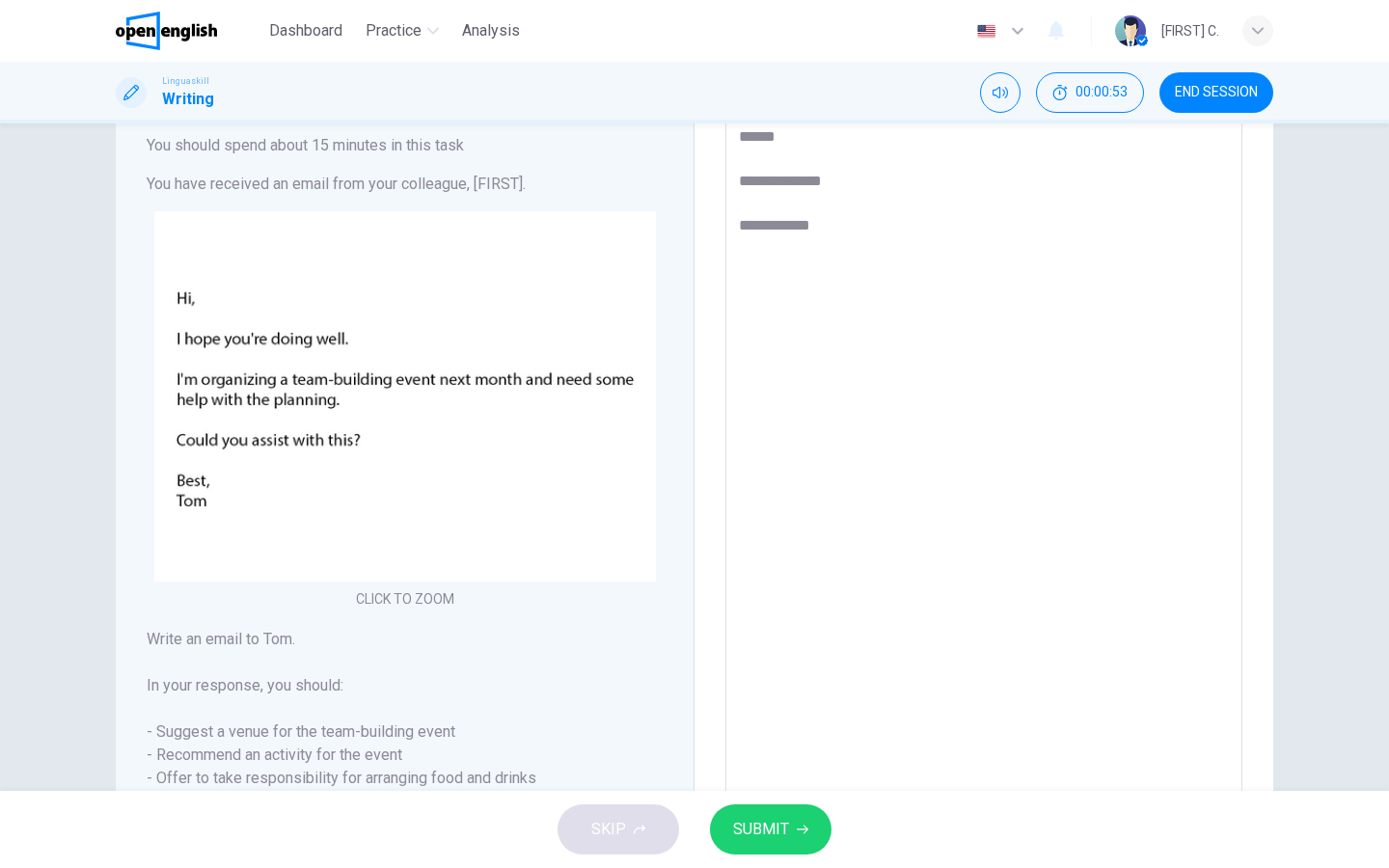 type on "*" 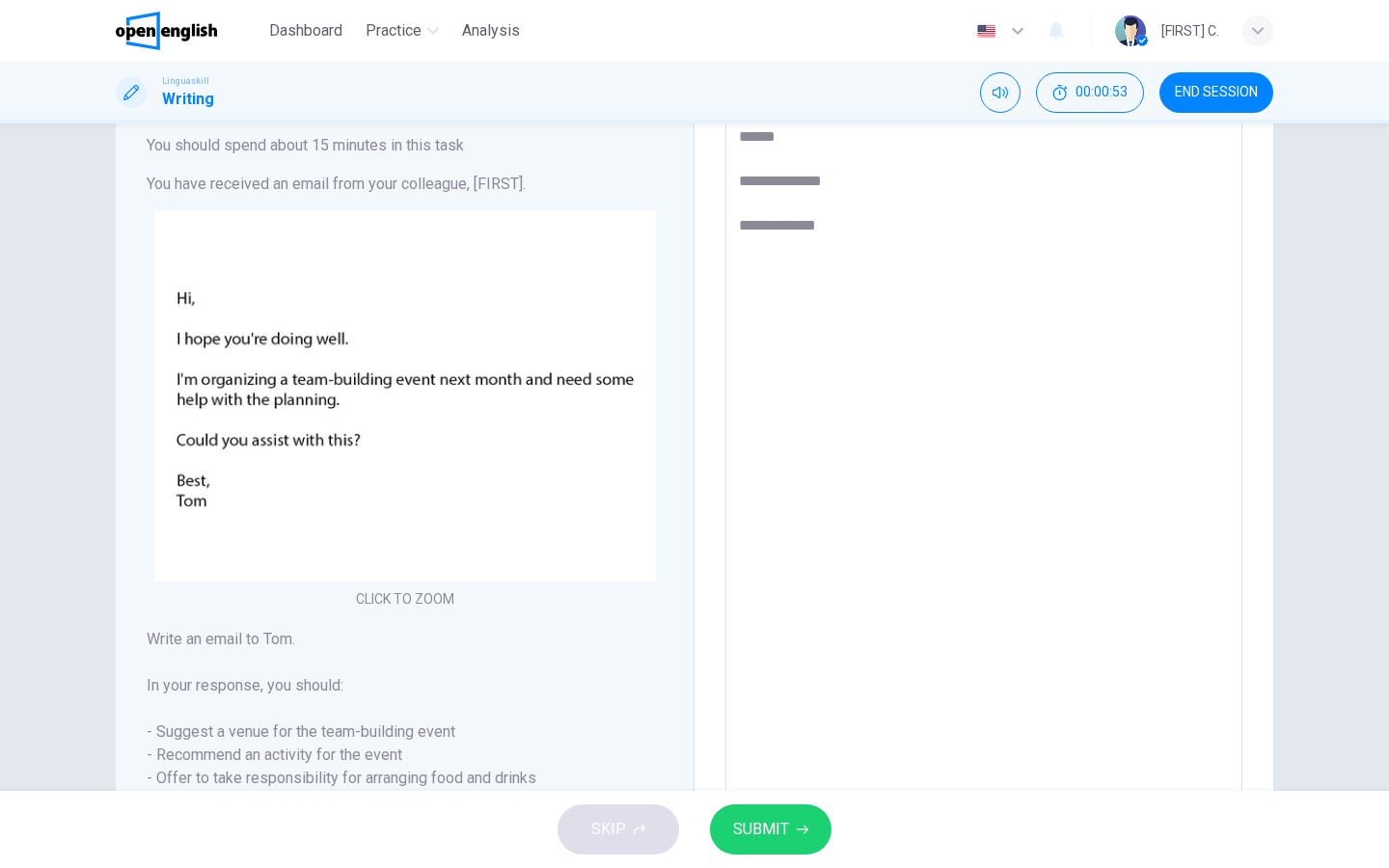 type on "*" 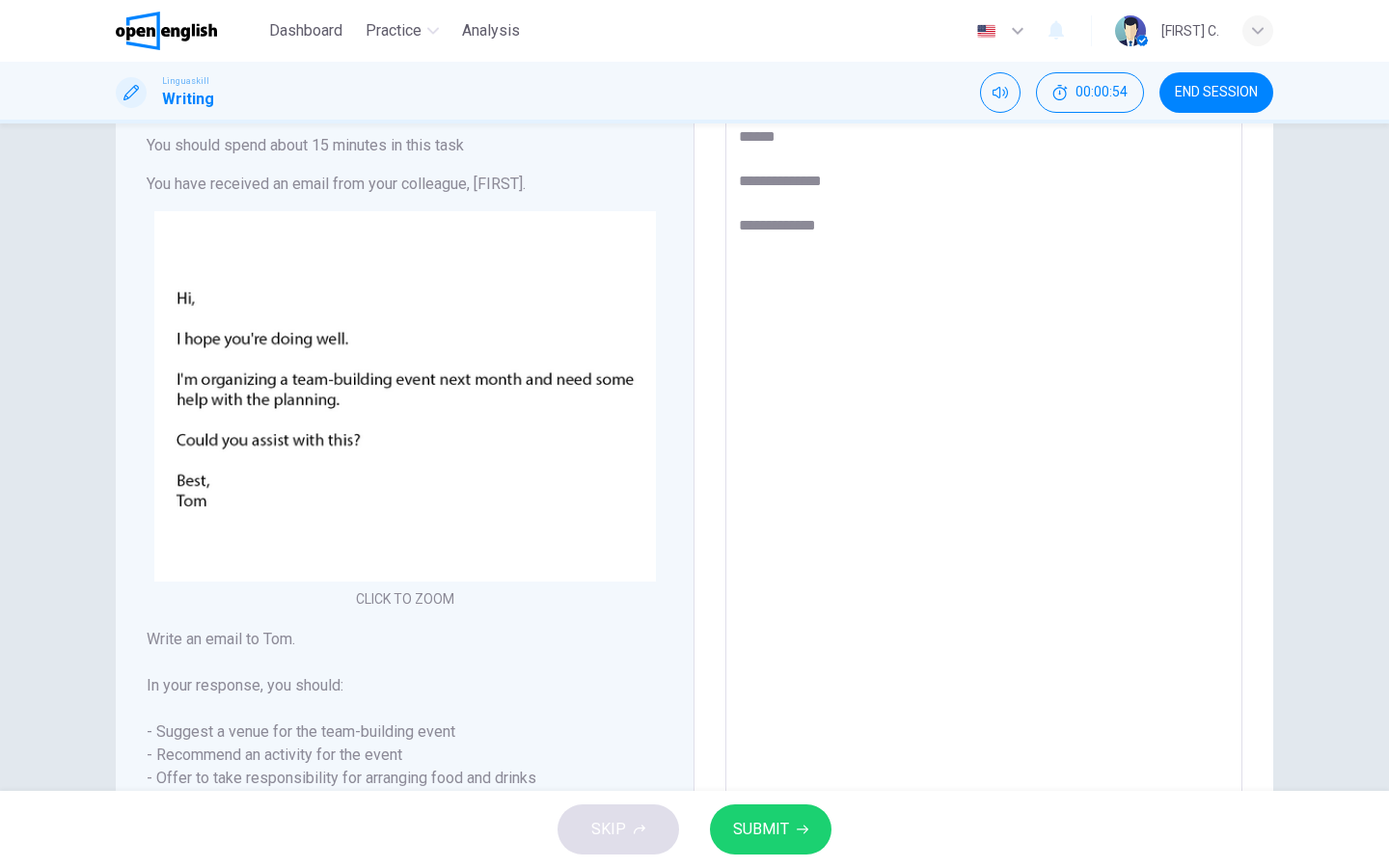 type on "**********" 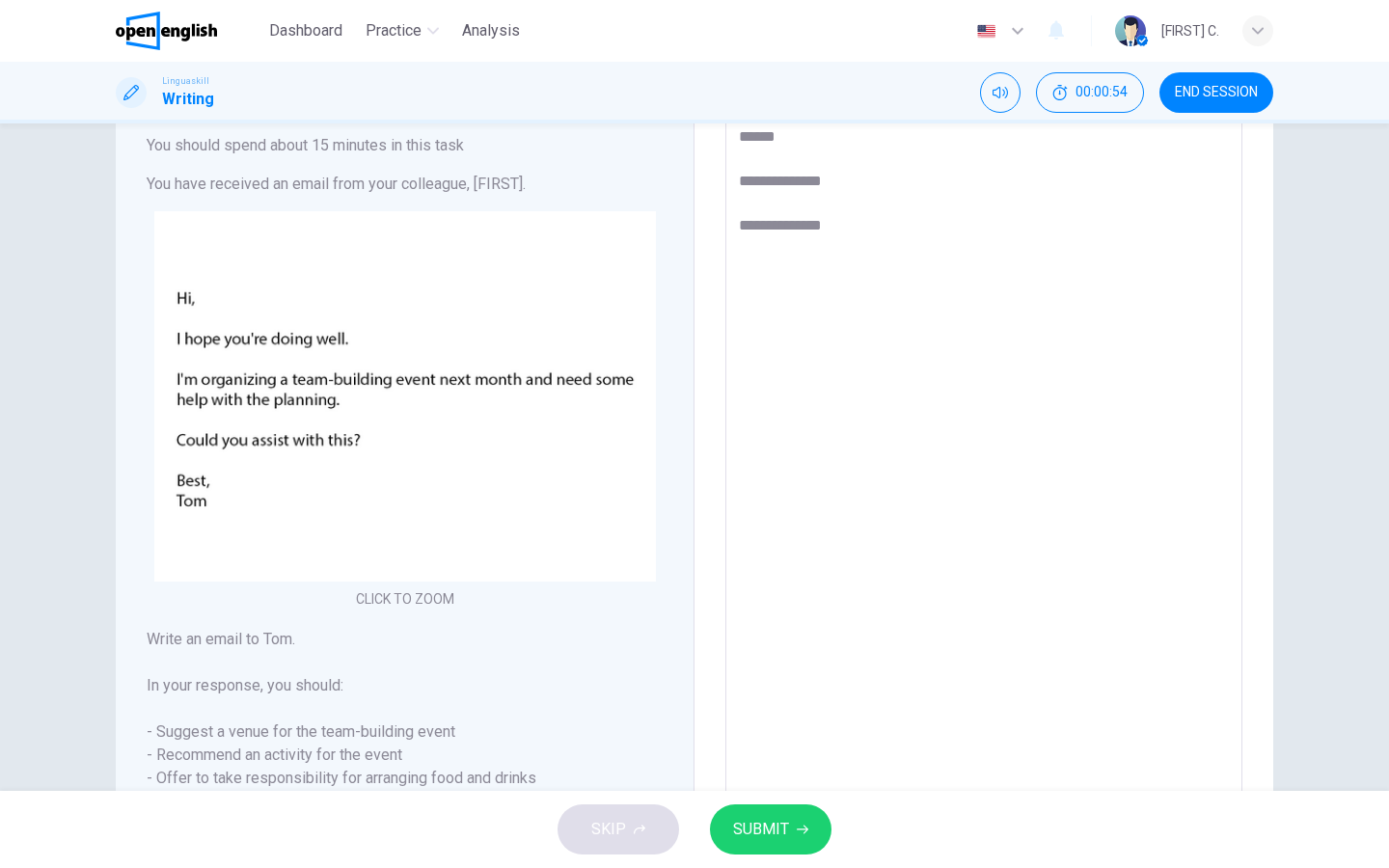 type on "*" 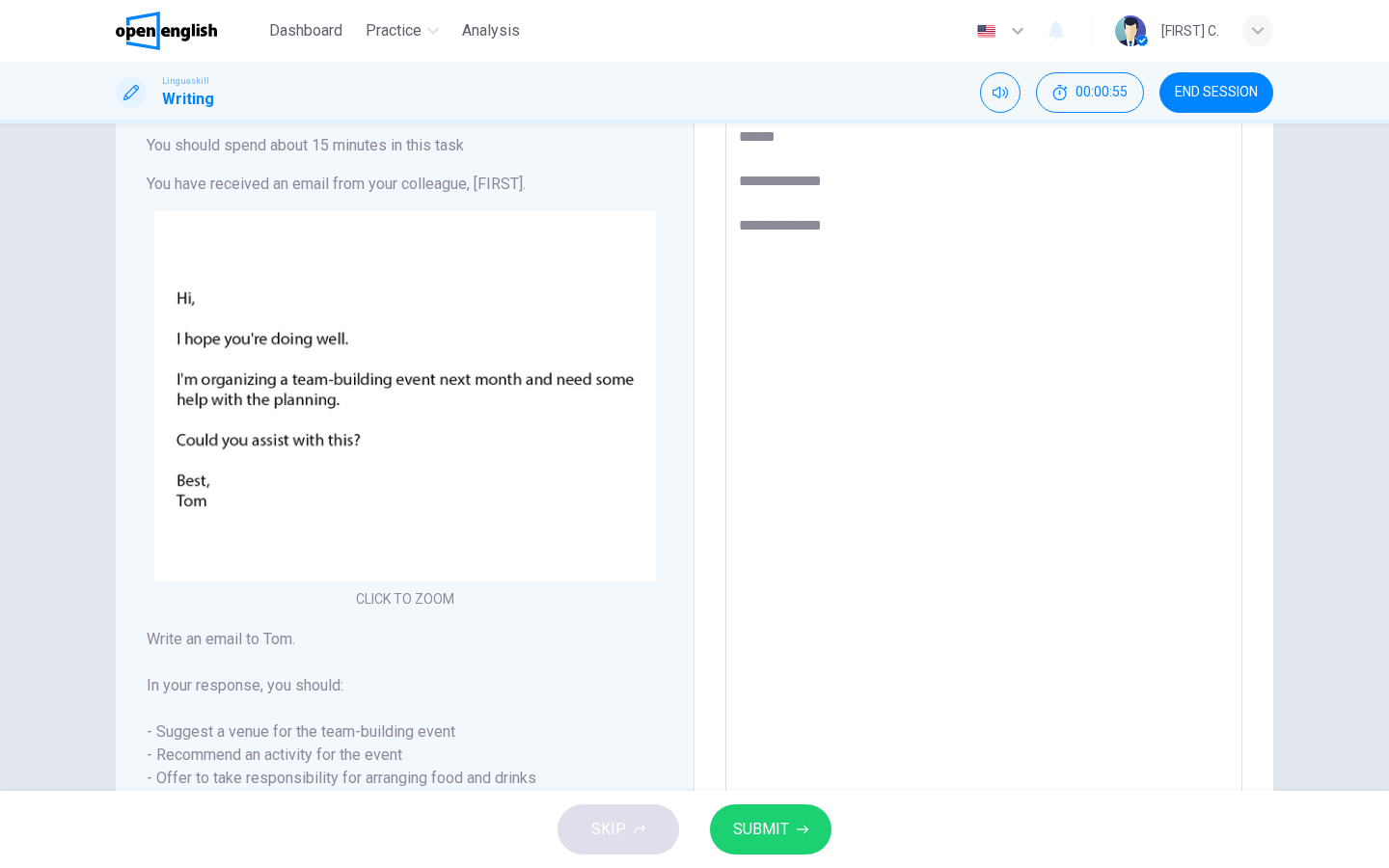 type on "**********" 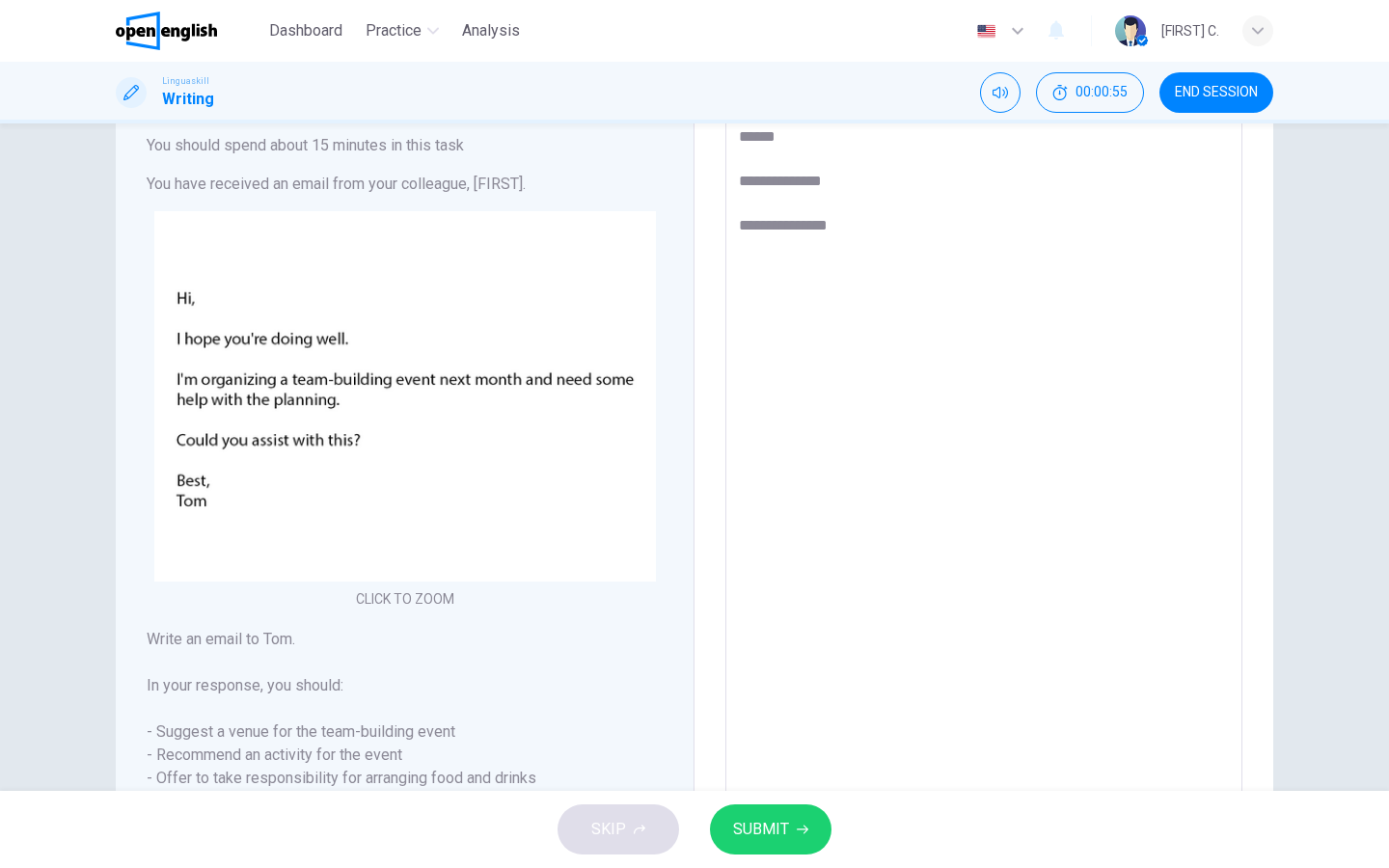 type on "*" 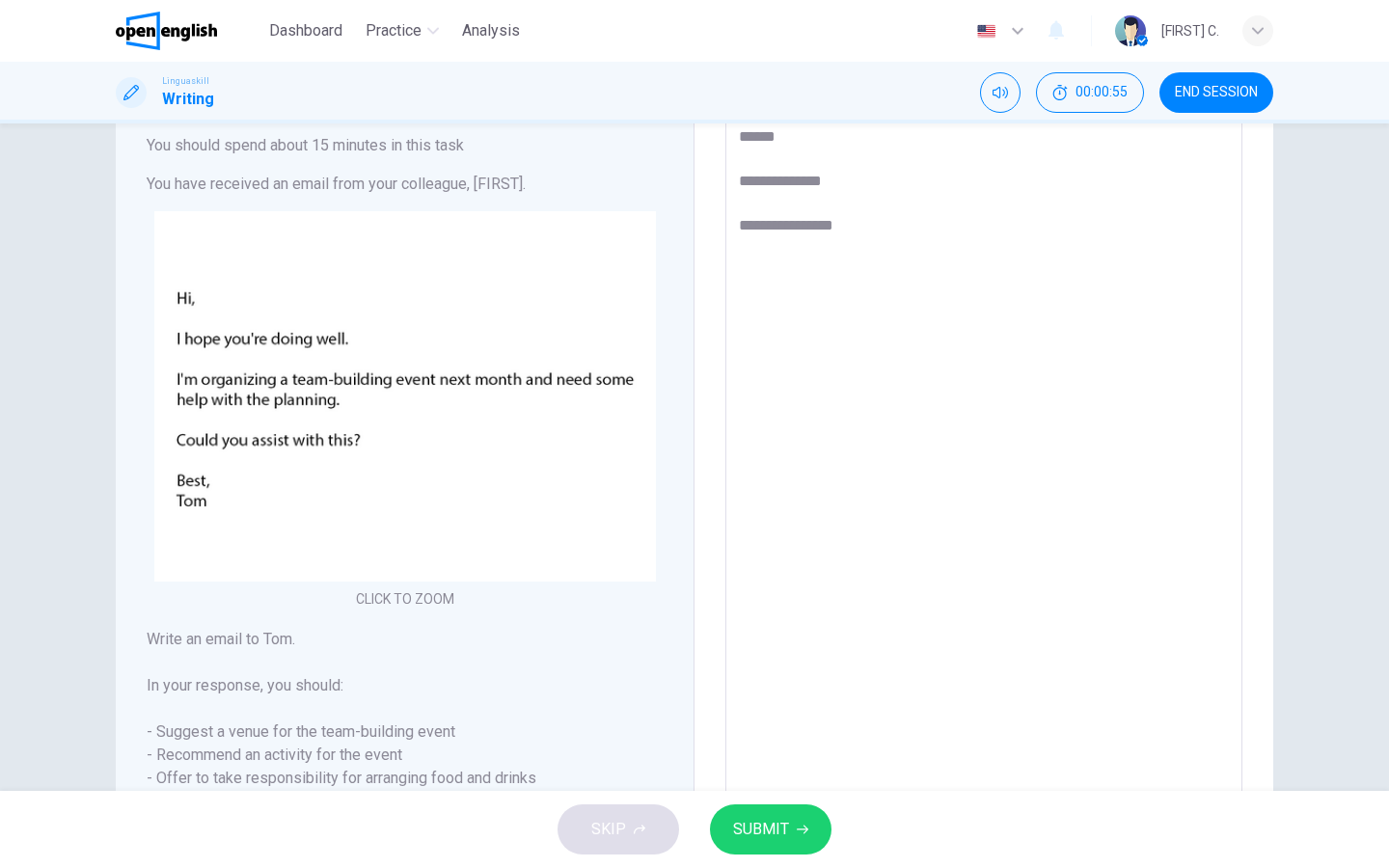 type on "*" 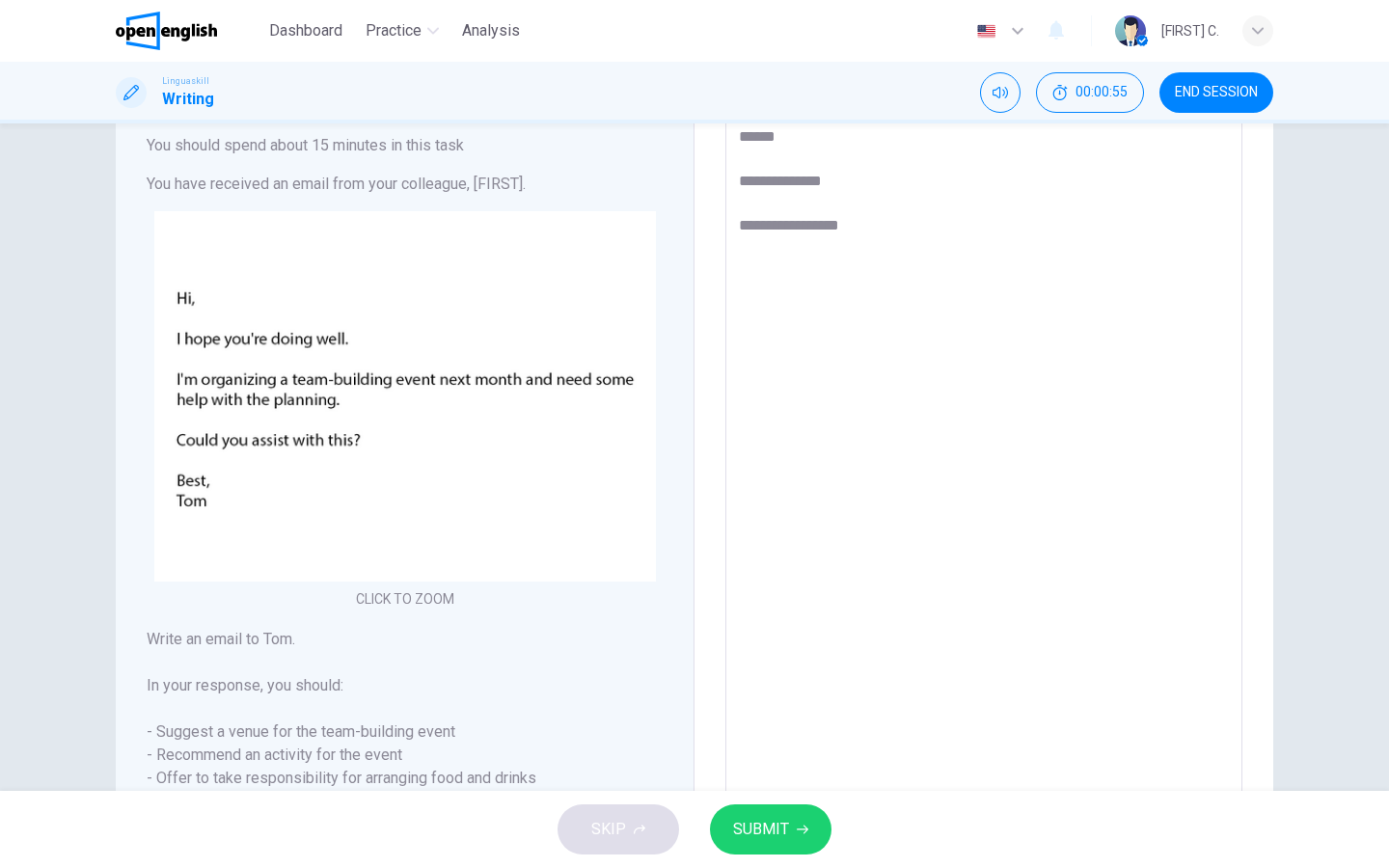 type on "*" 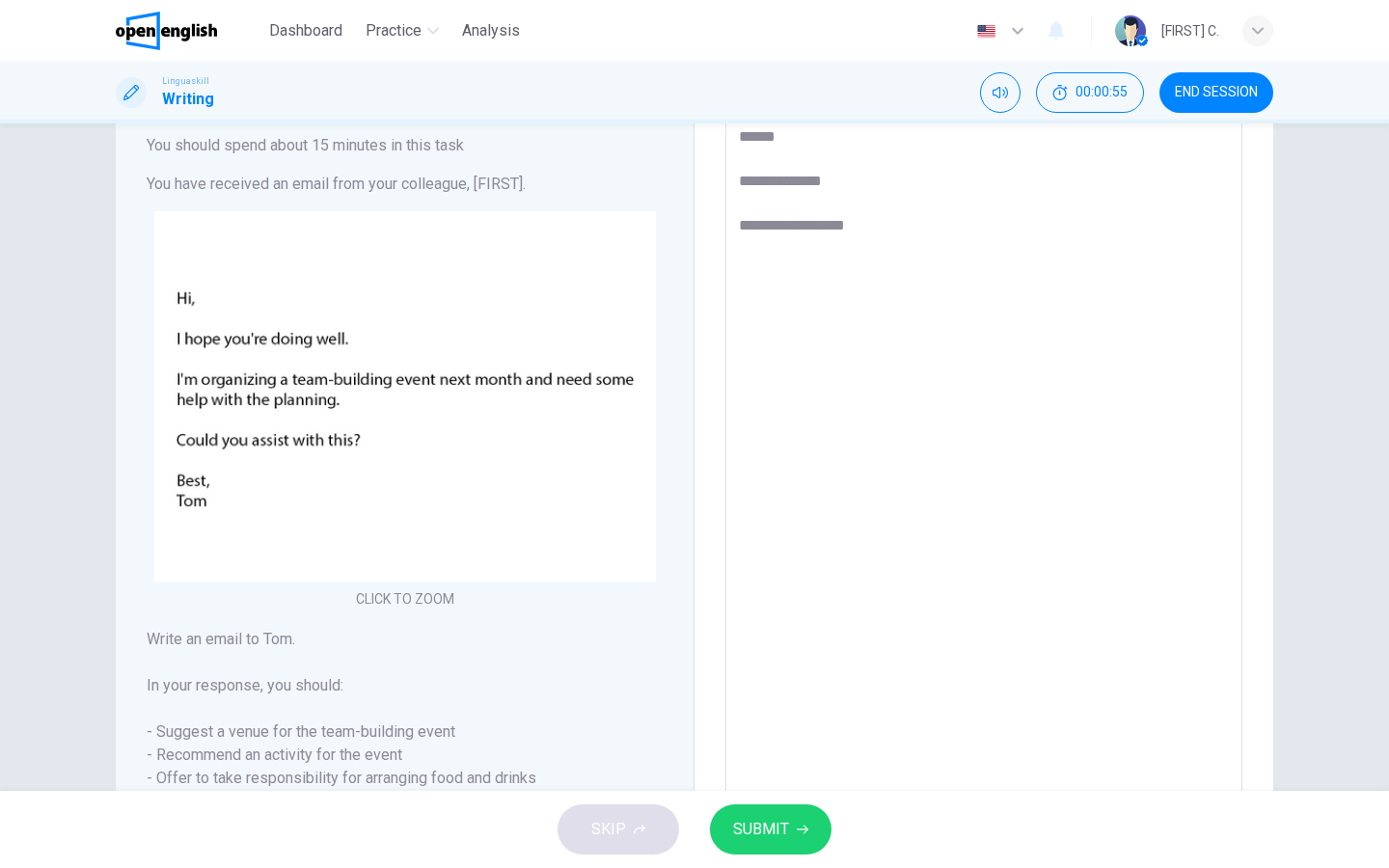 type on "*" 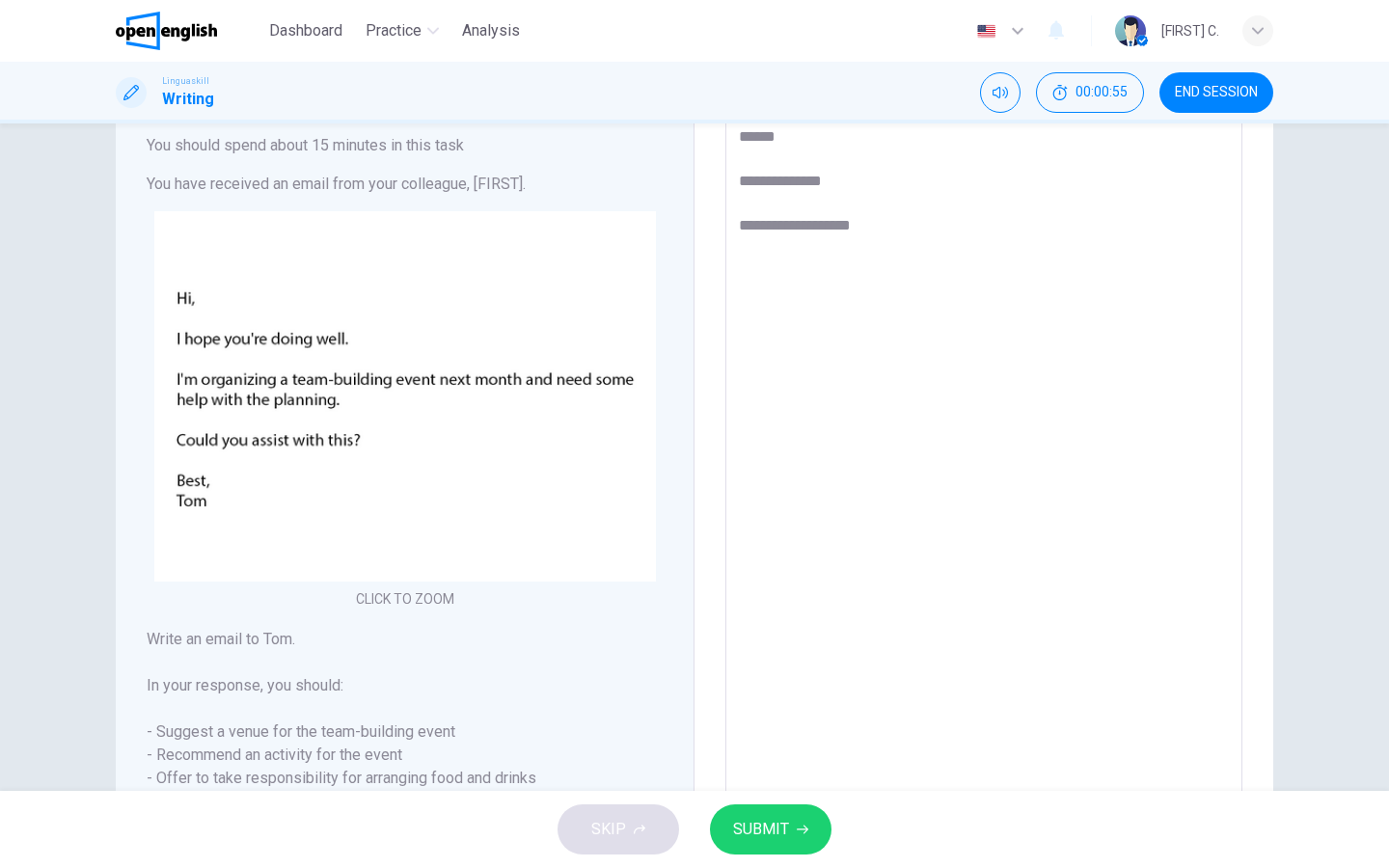 type on "*" 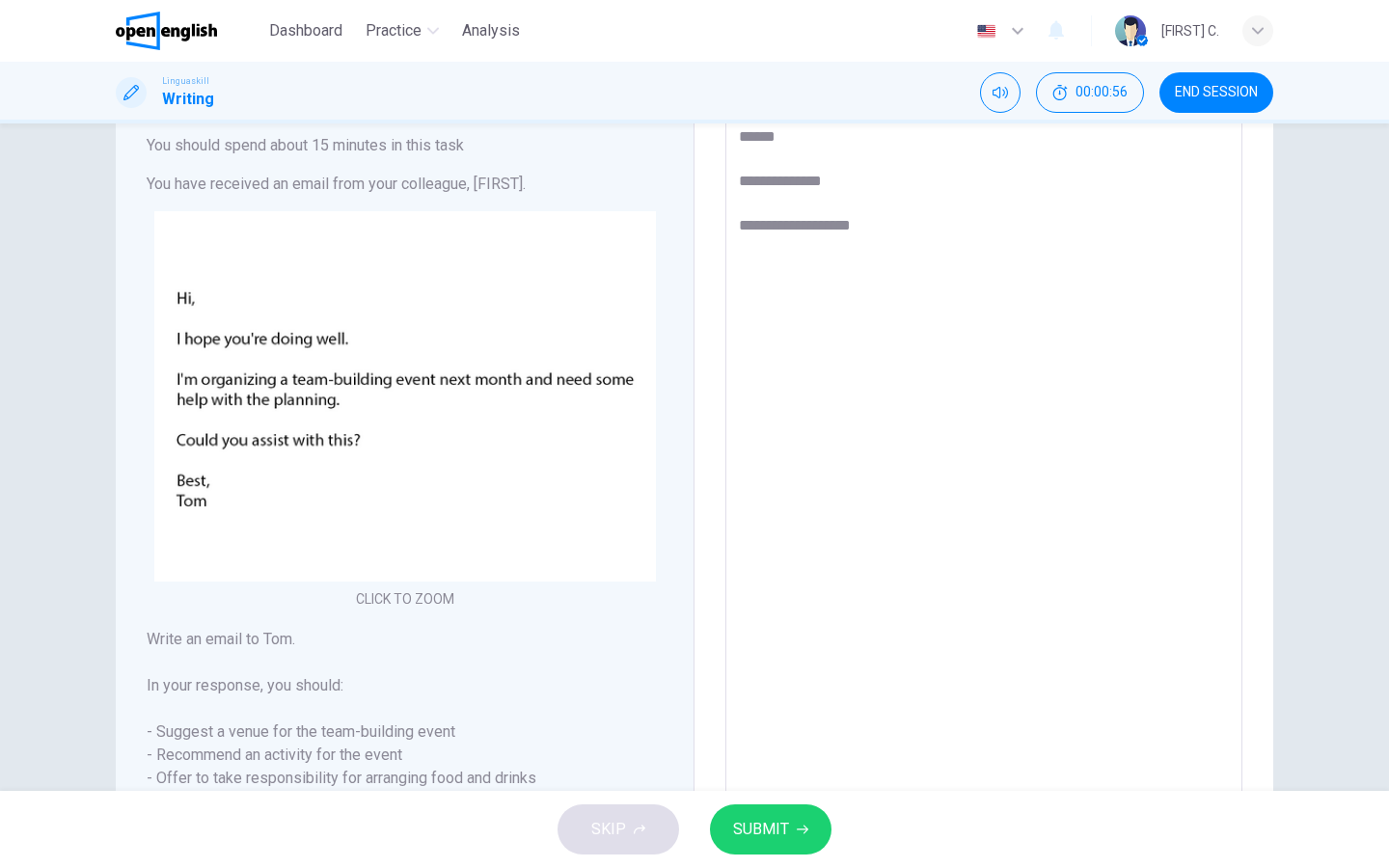type on "**********" 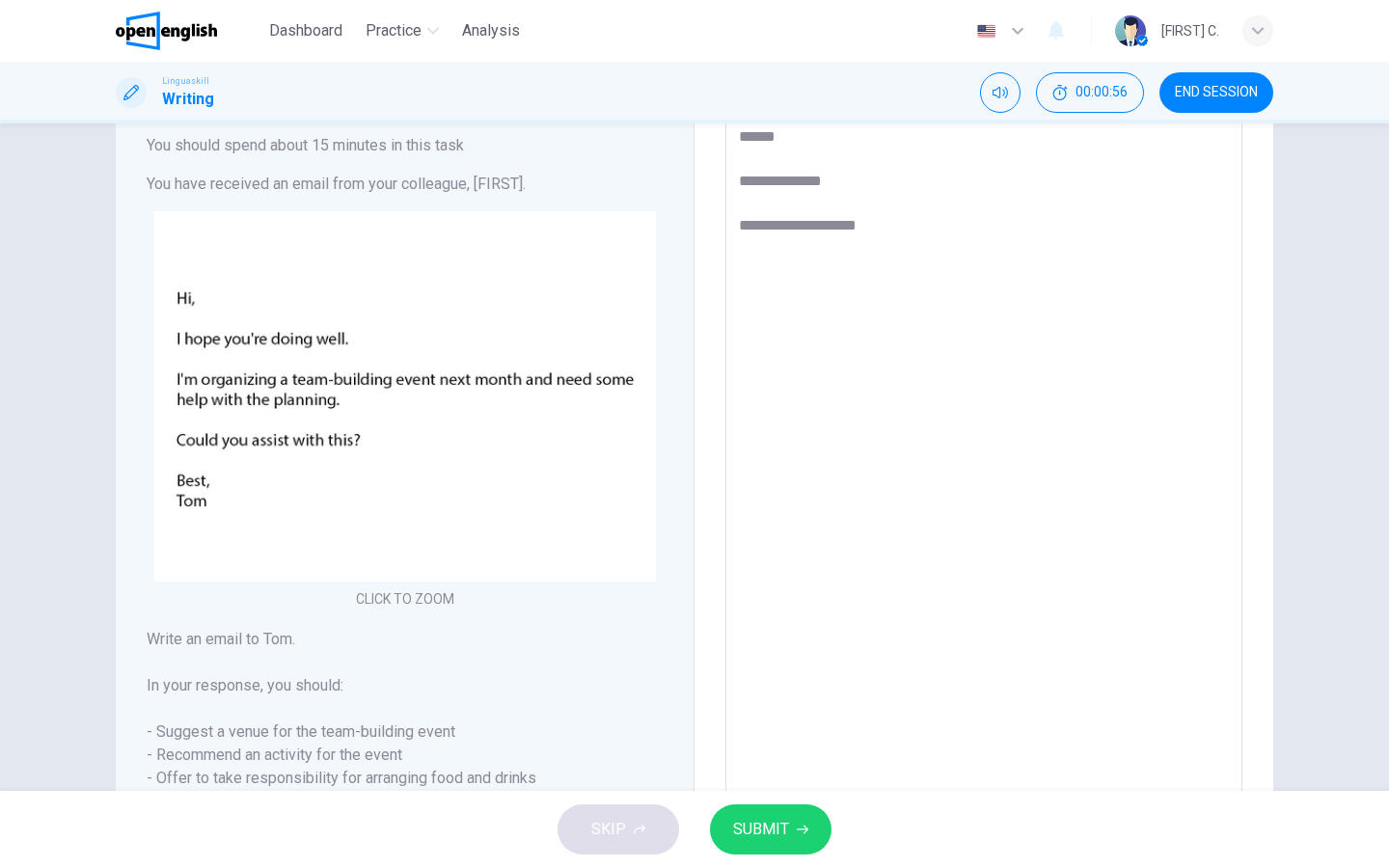 type on "*" 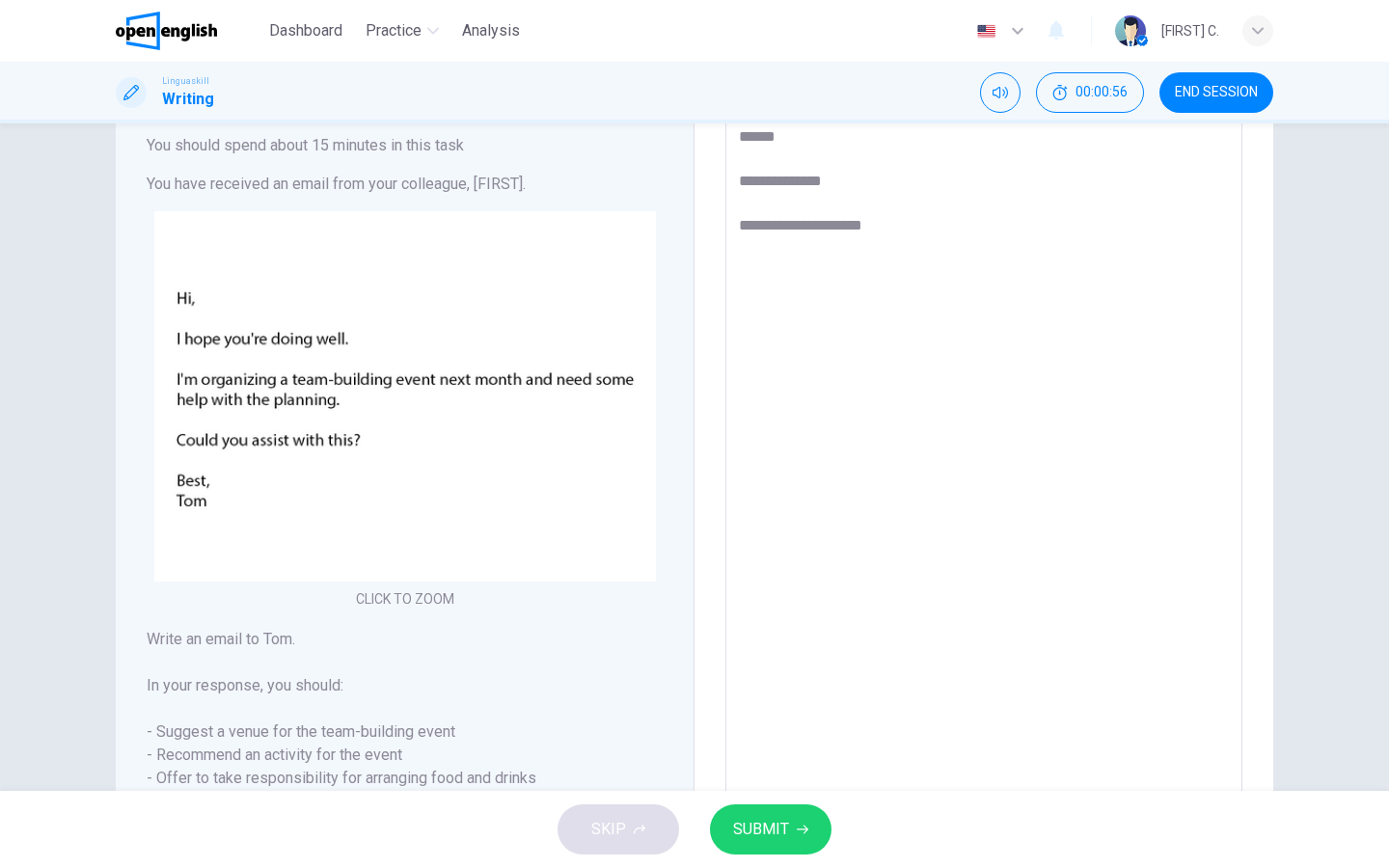 type on "*" 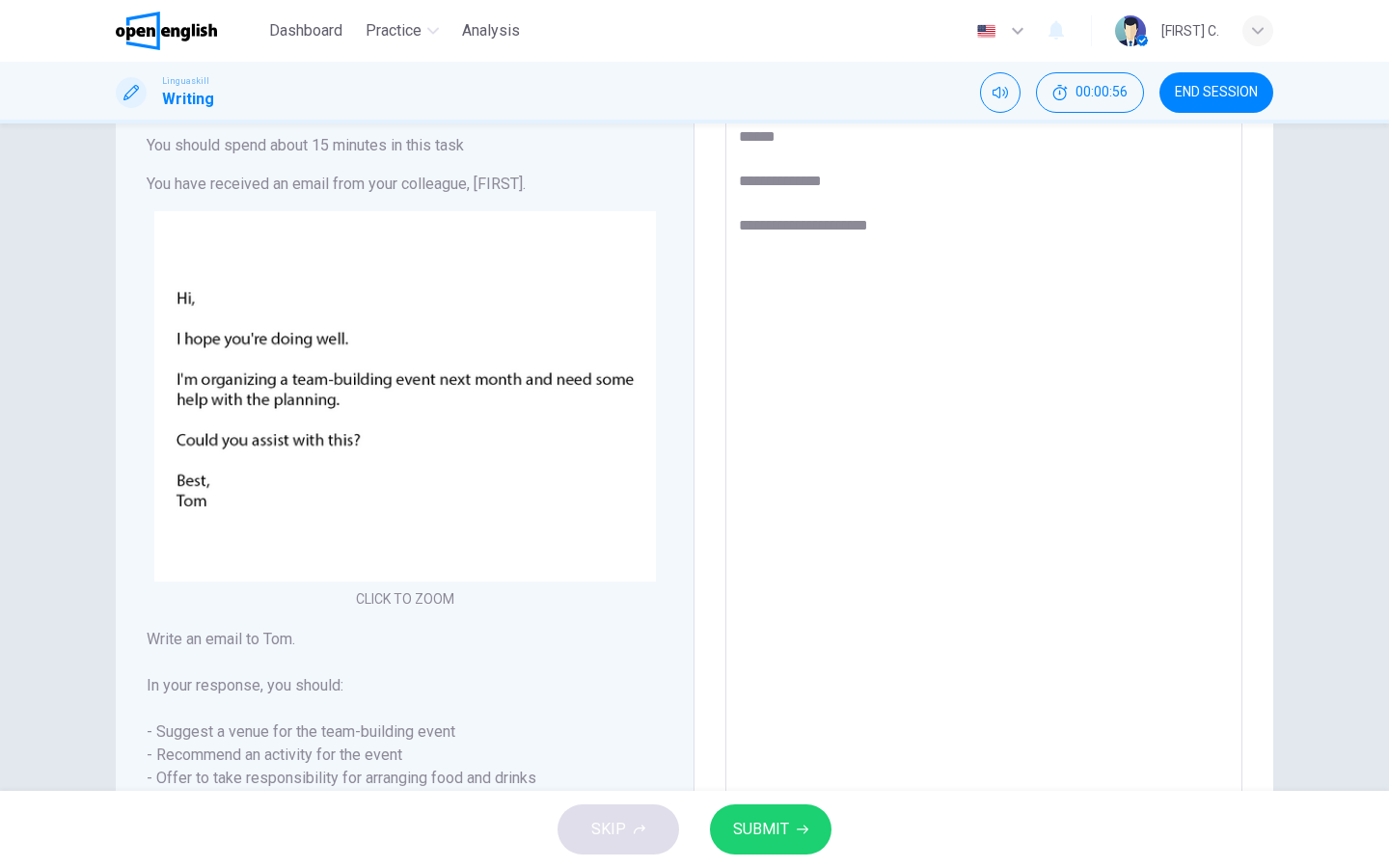 type on "*" 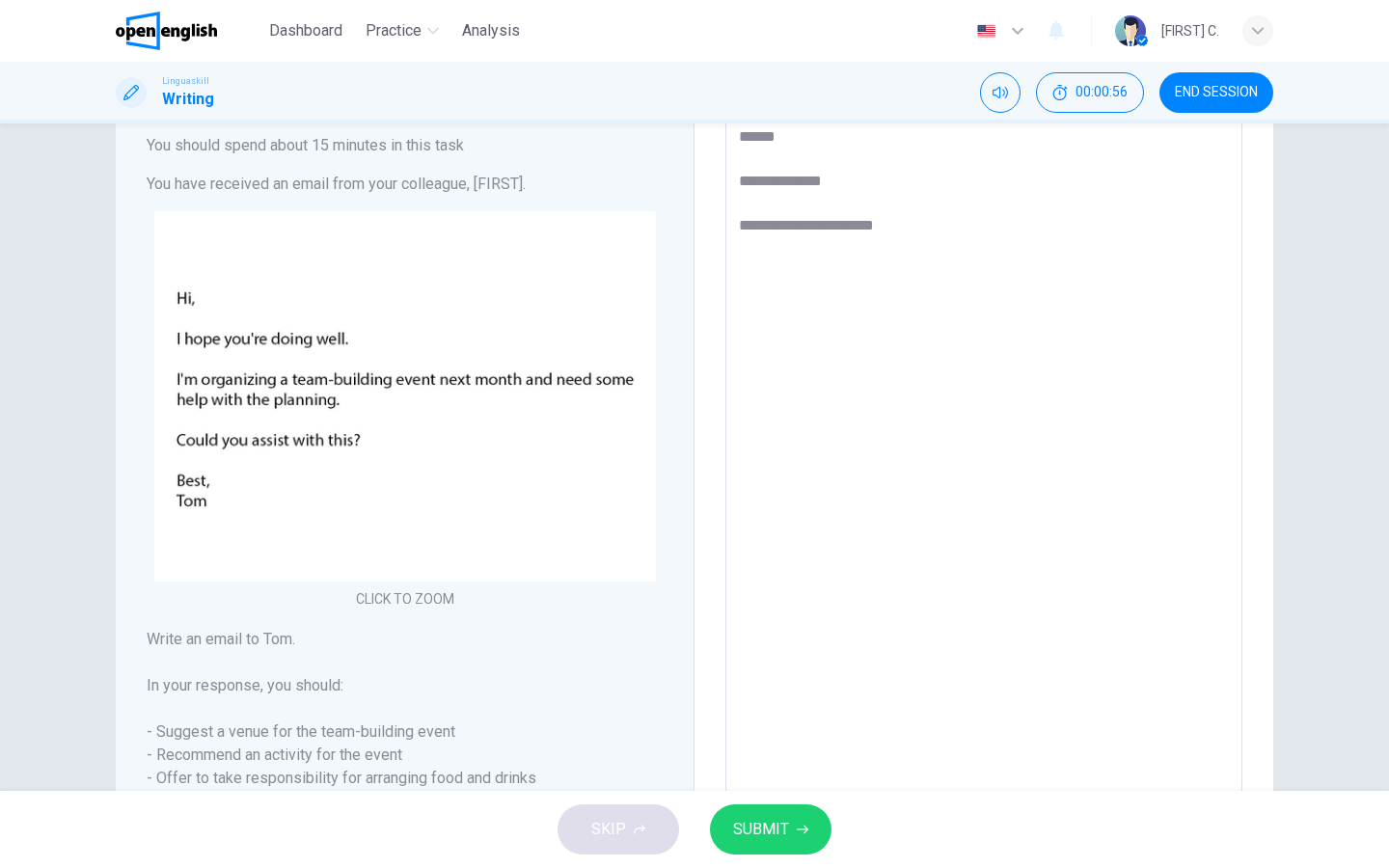 type on "*" 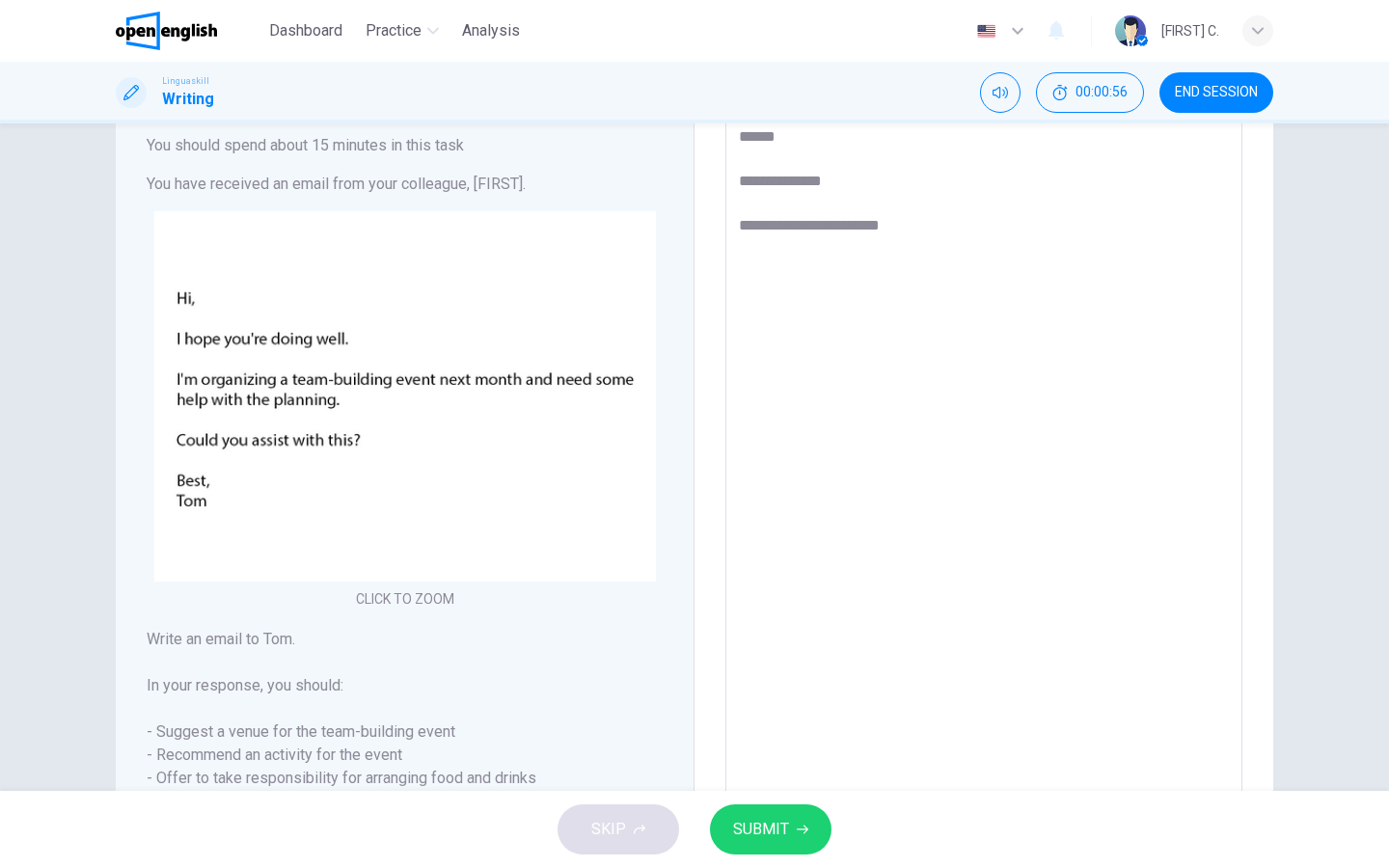type on "*" 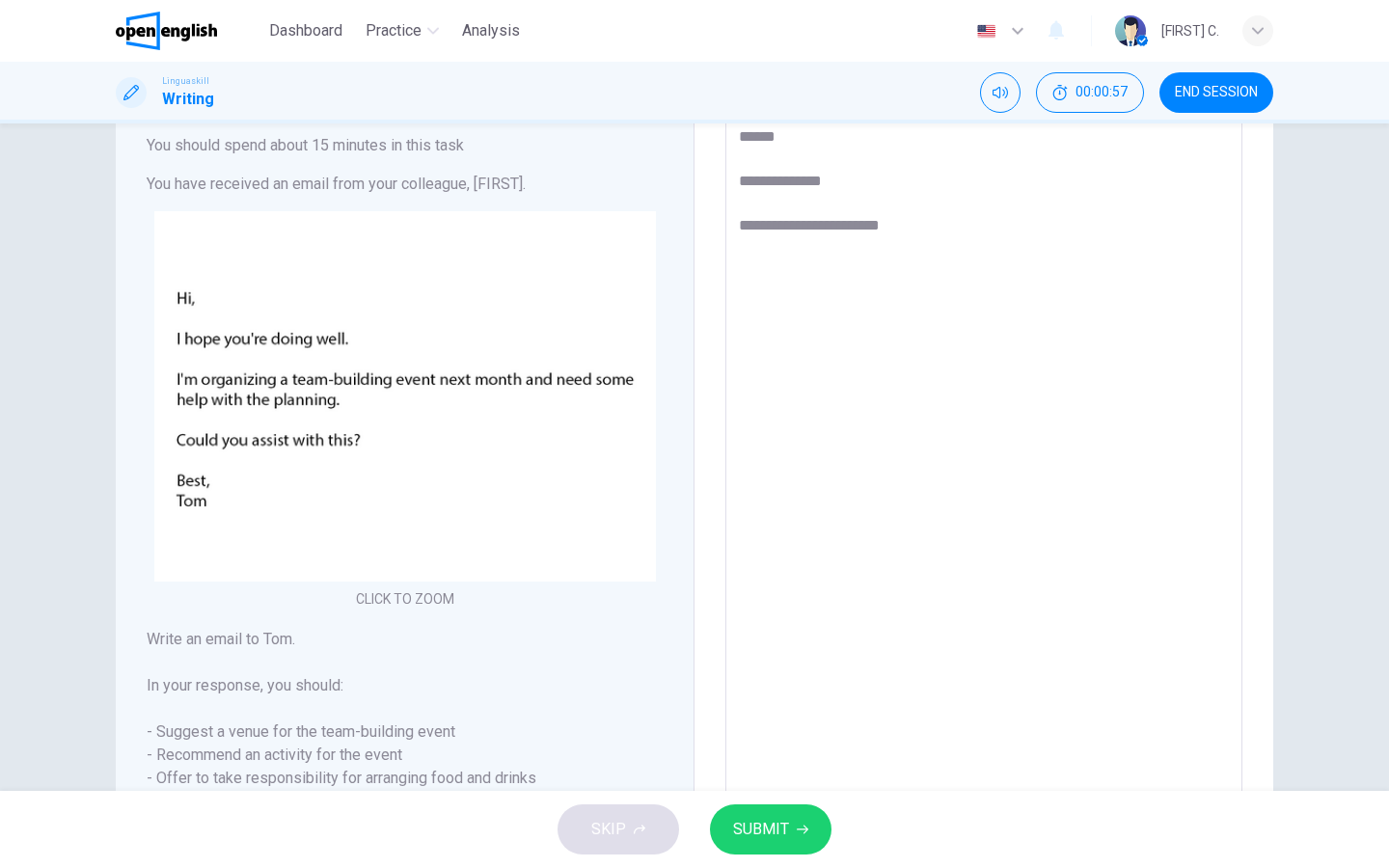 type on "**********" 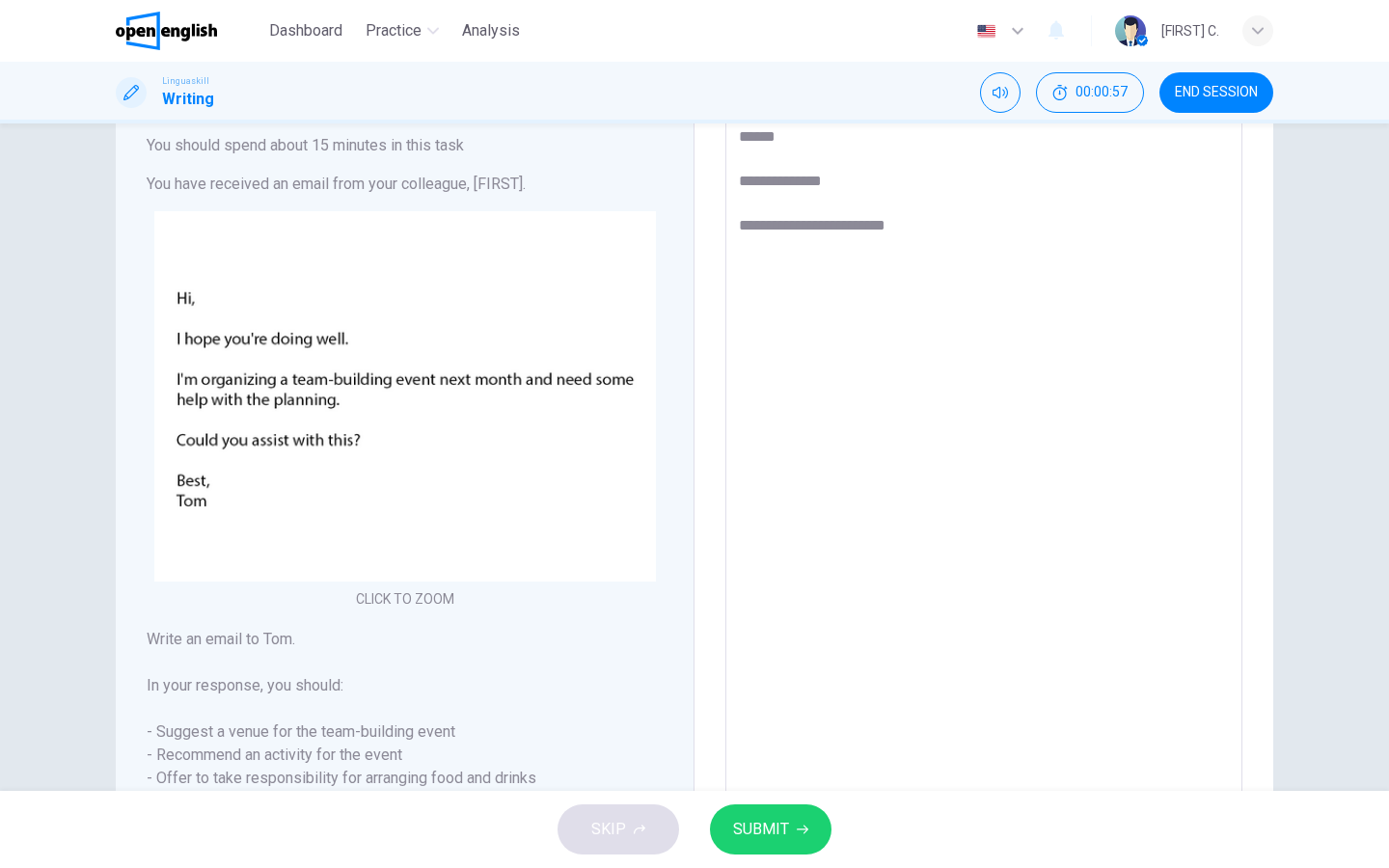 type on "*" 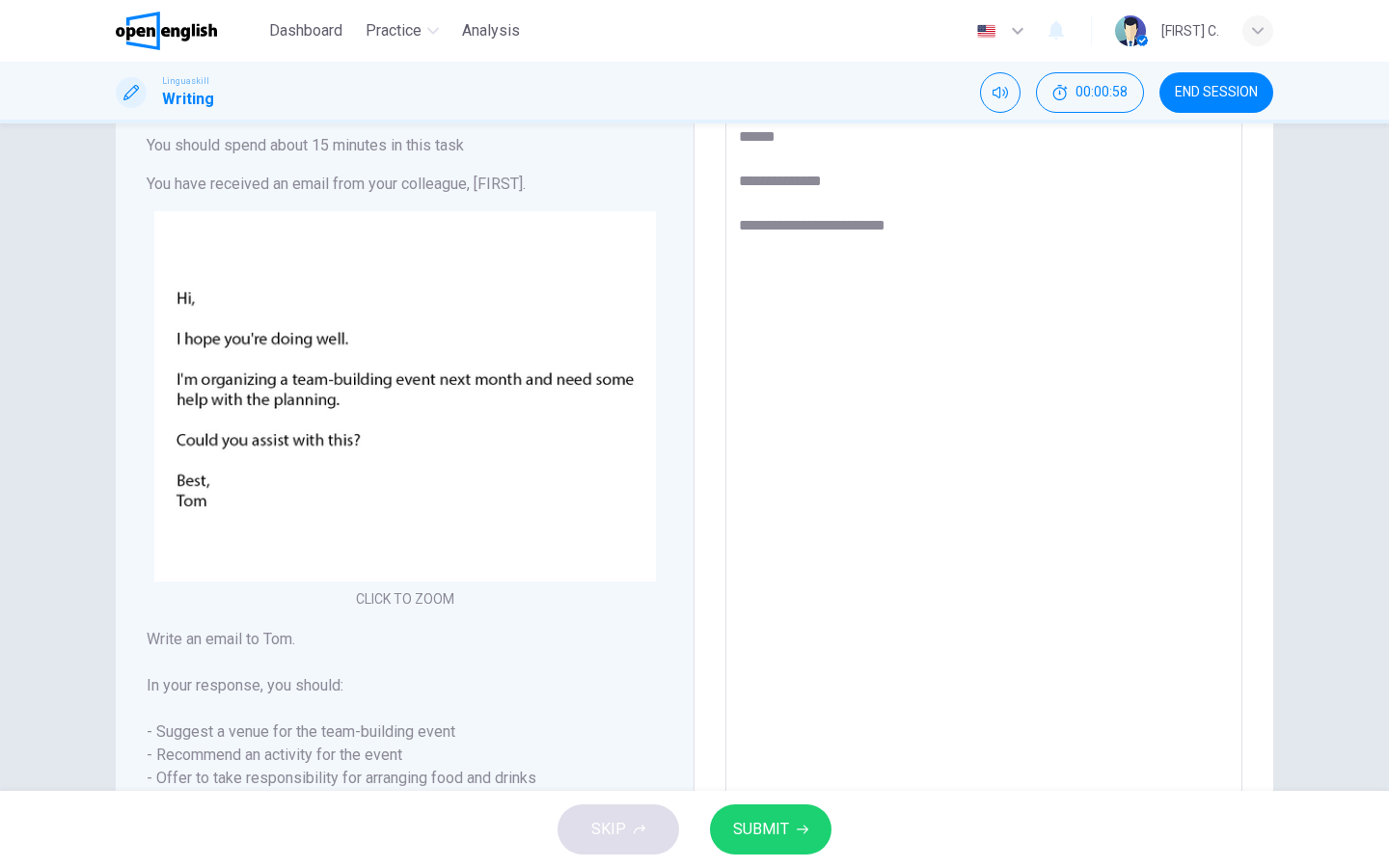type on "**********" 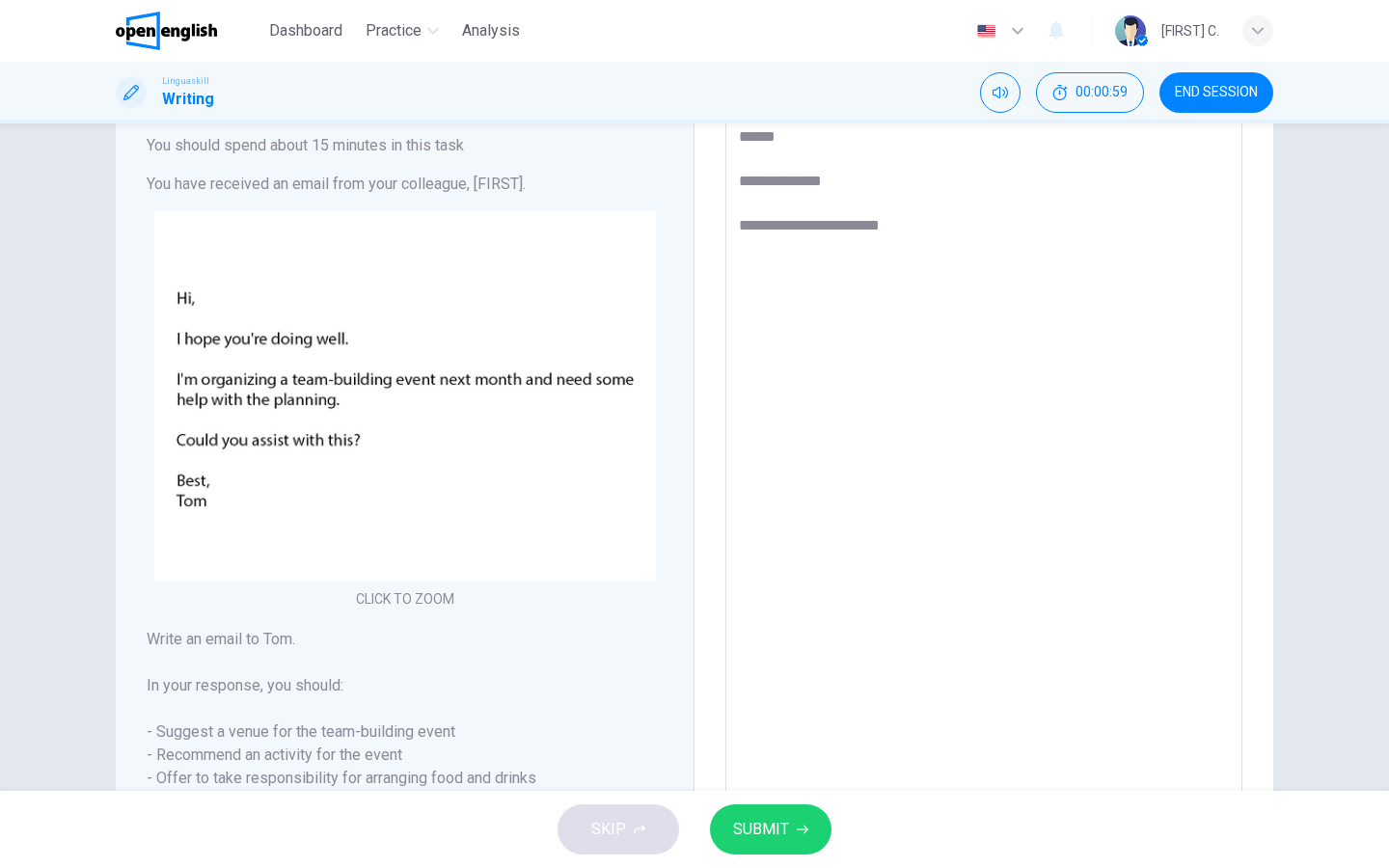 type on "**********" 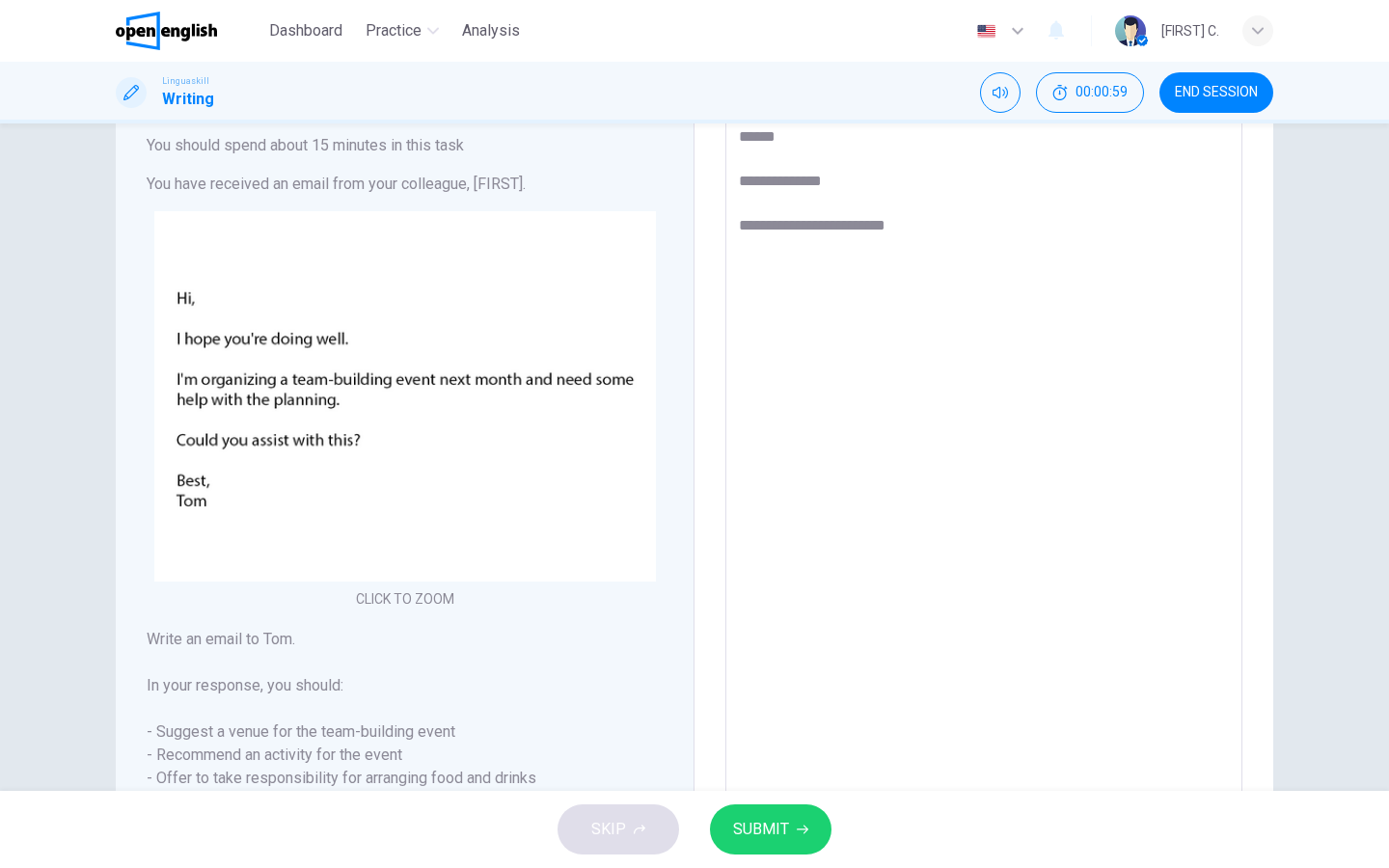 type on "*" 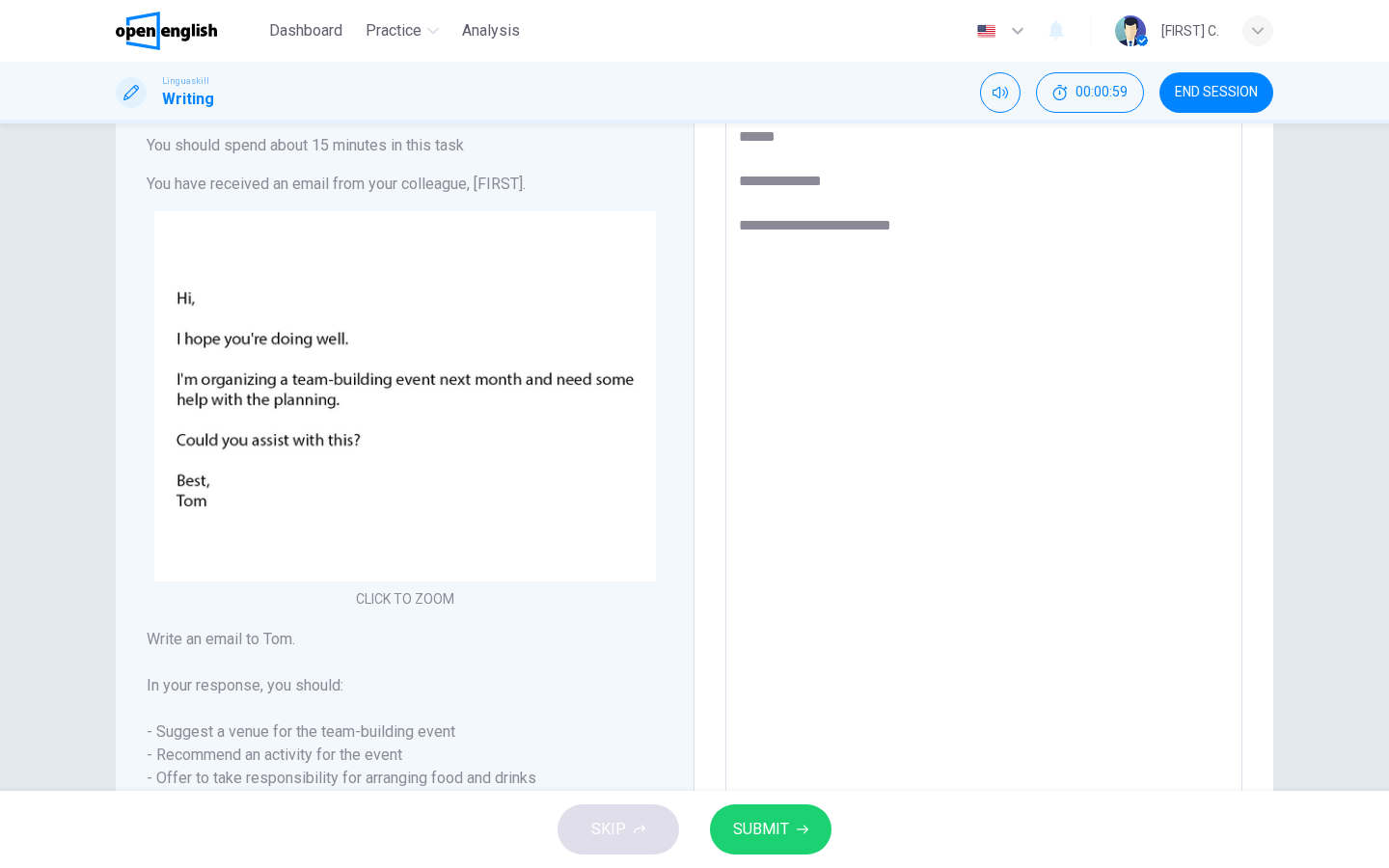 type on "*" 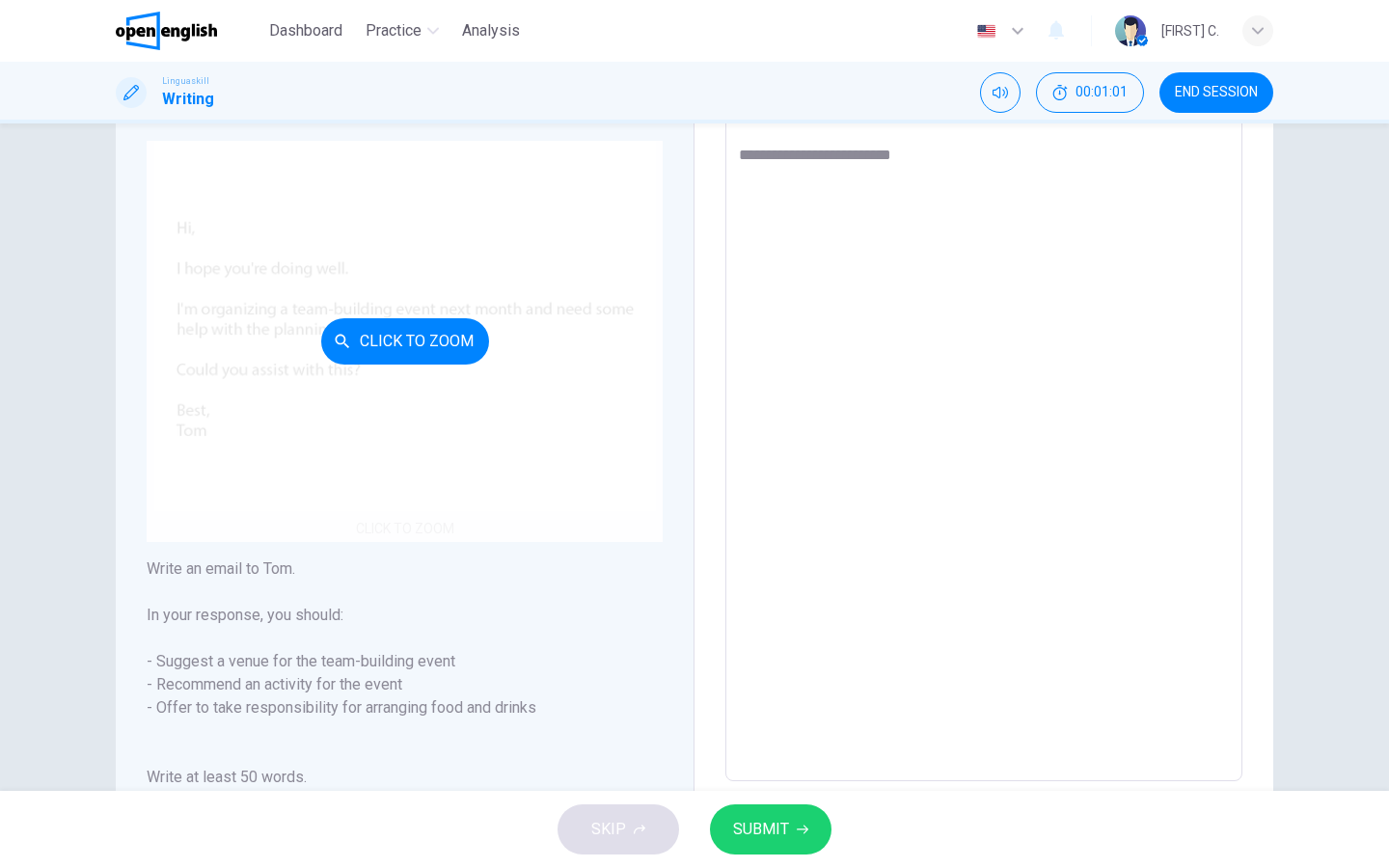 scroll, scrollTop: 193, scrollLeft: 0, axis: vertical 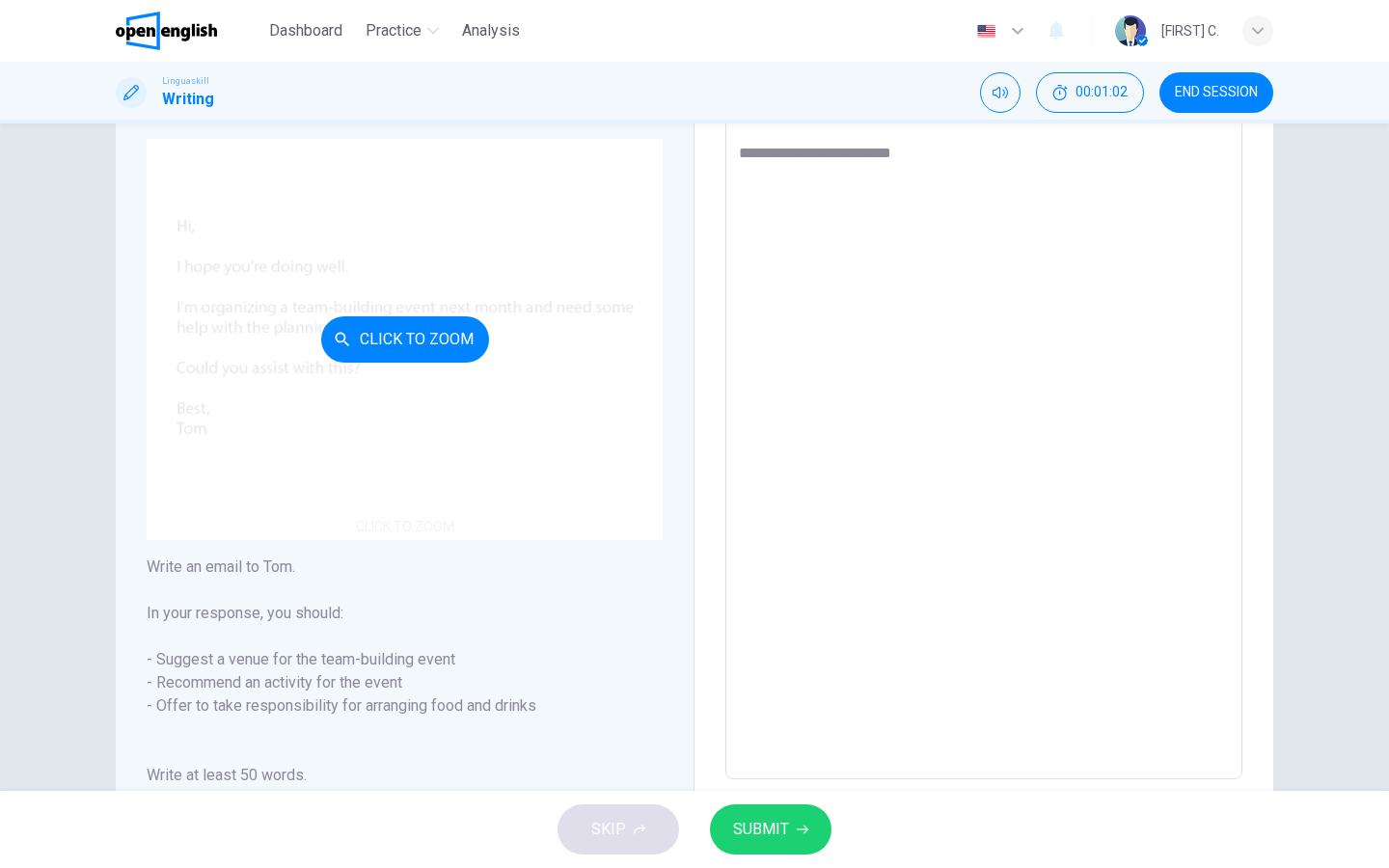 type on "**********" 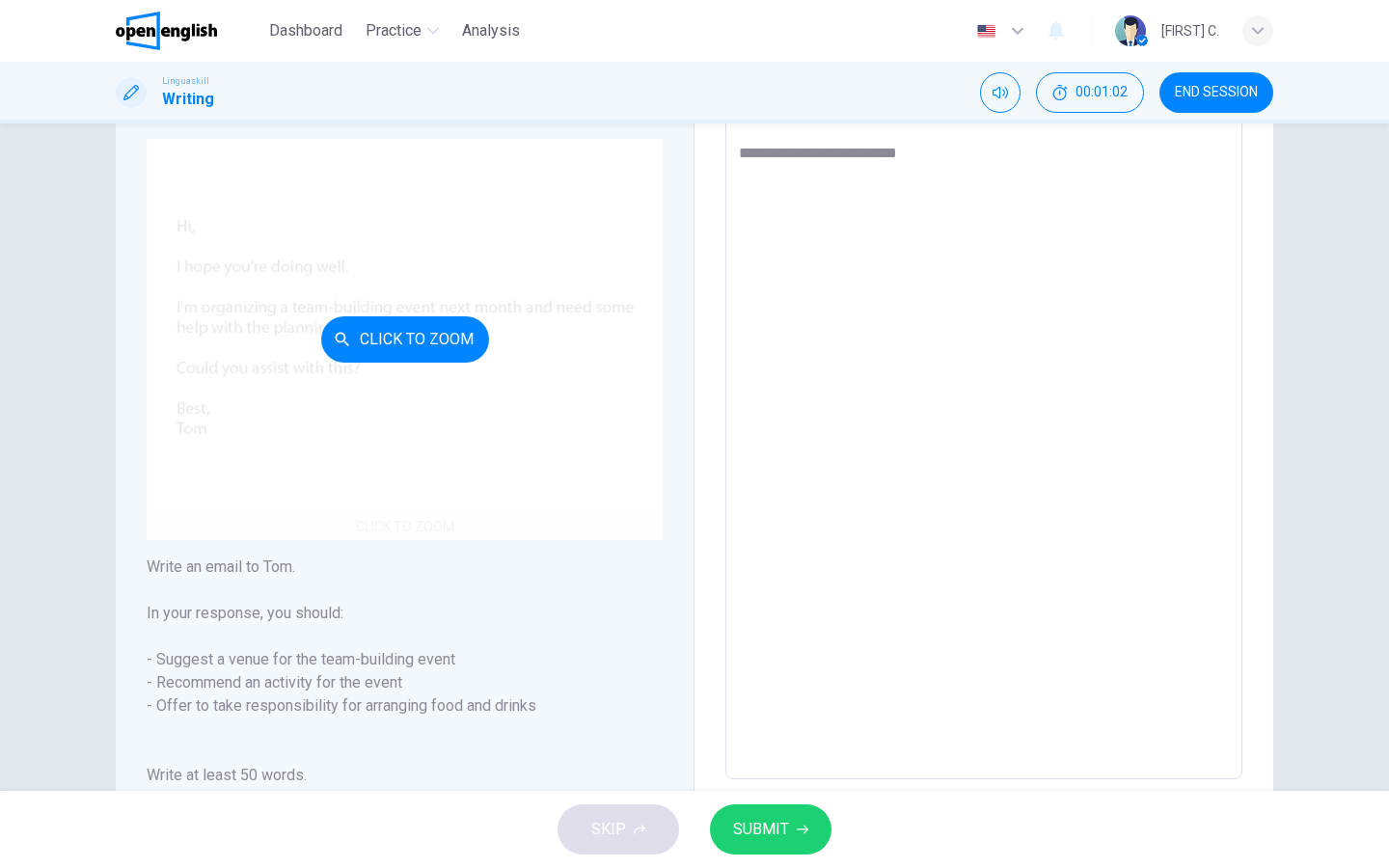 type on "*" 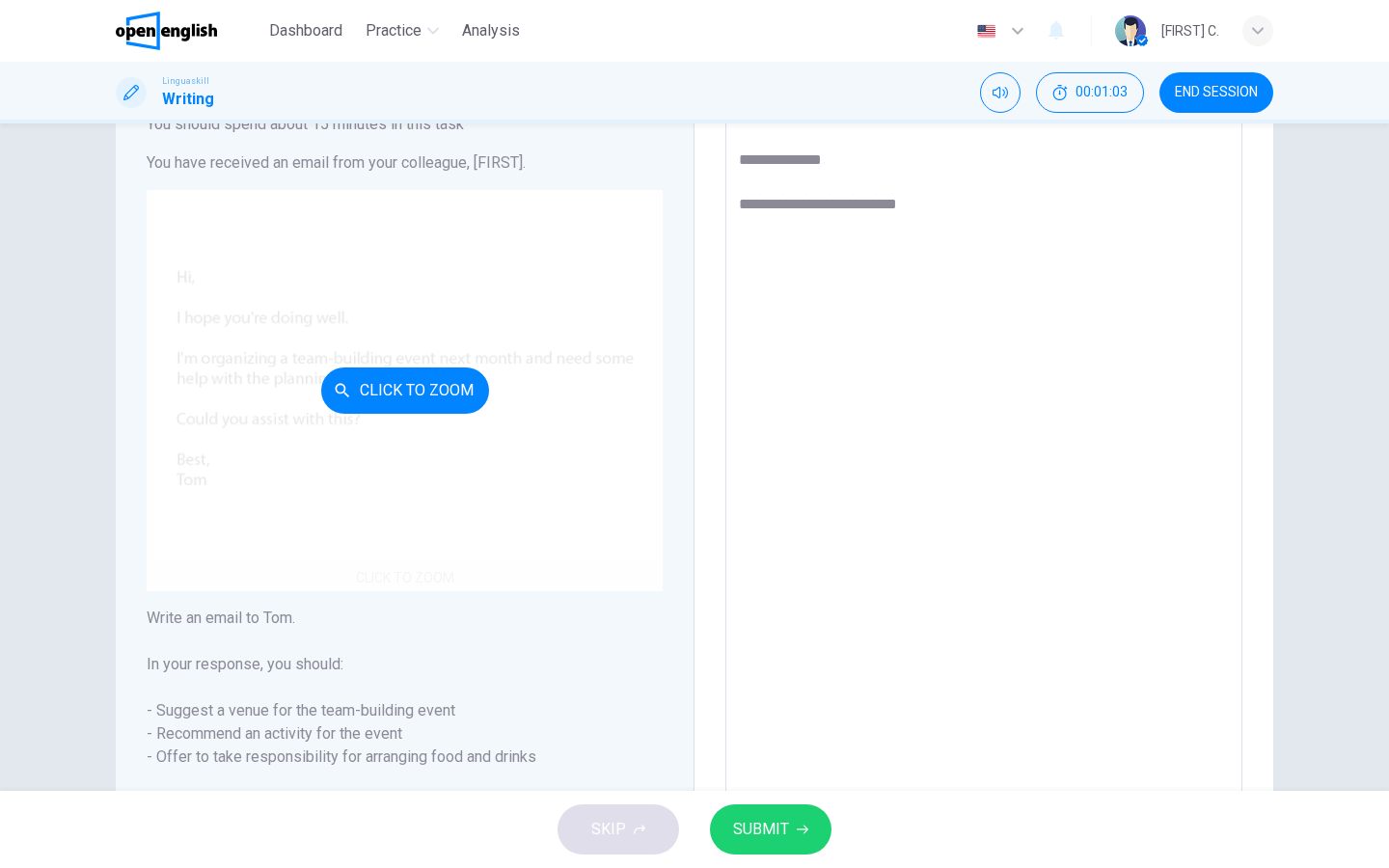 scroll, scrollTop: 141, scrollLeft: 0, axis: vertical 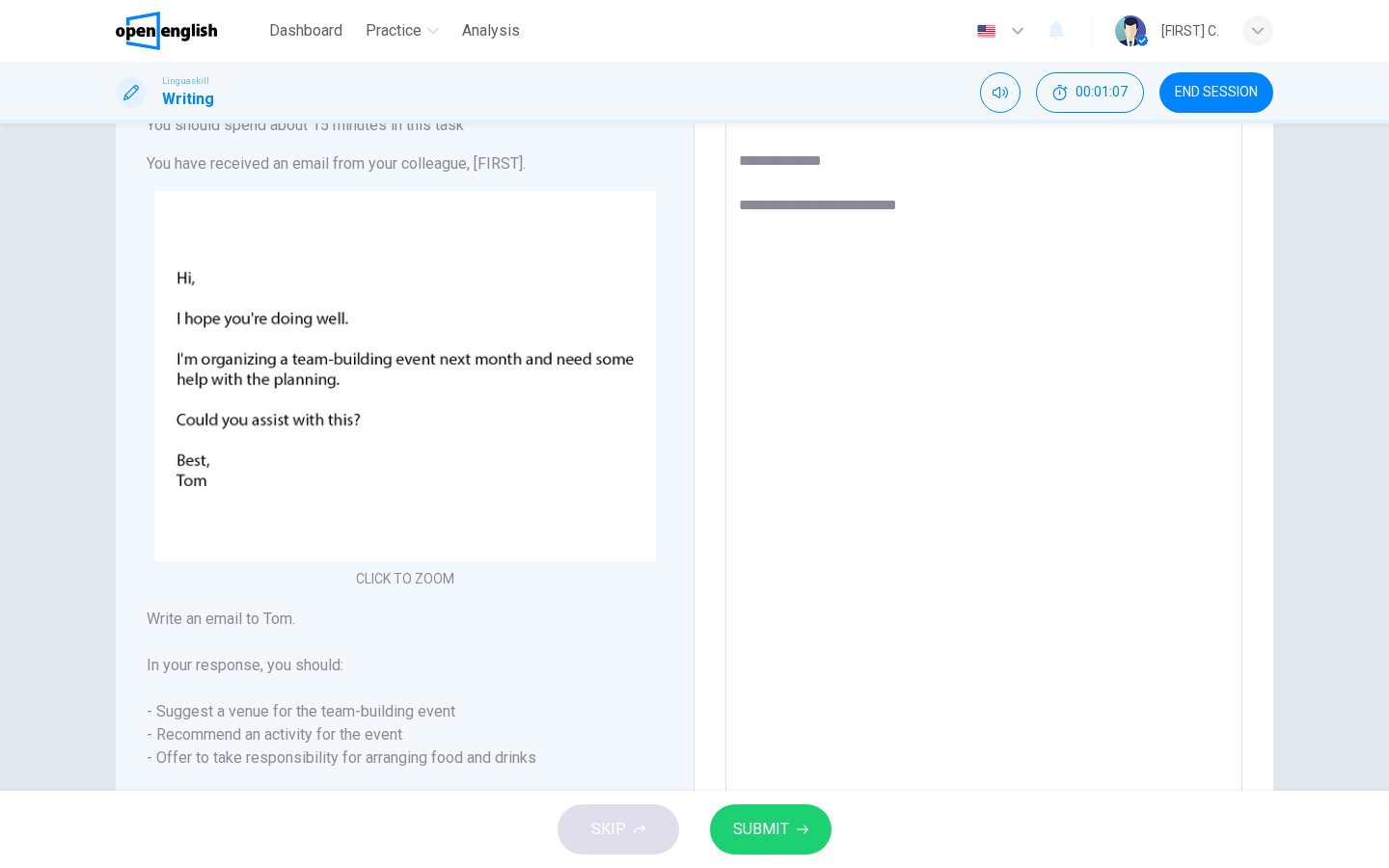 type on "**********" 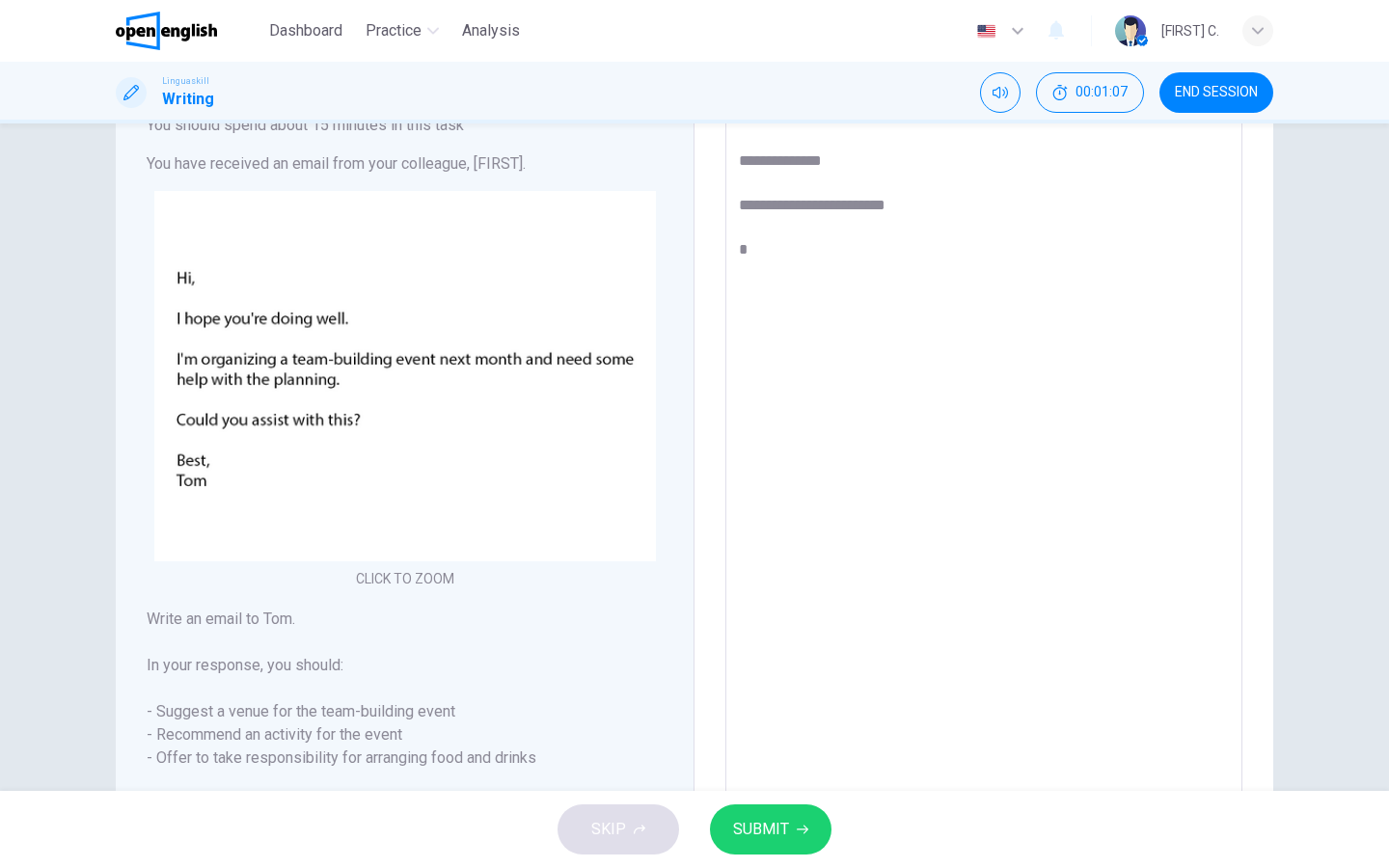 type on "*" 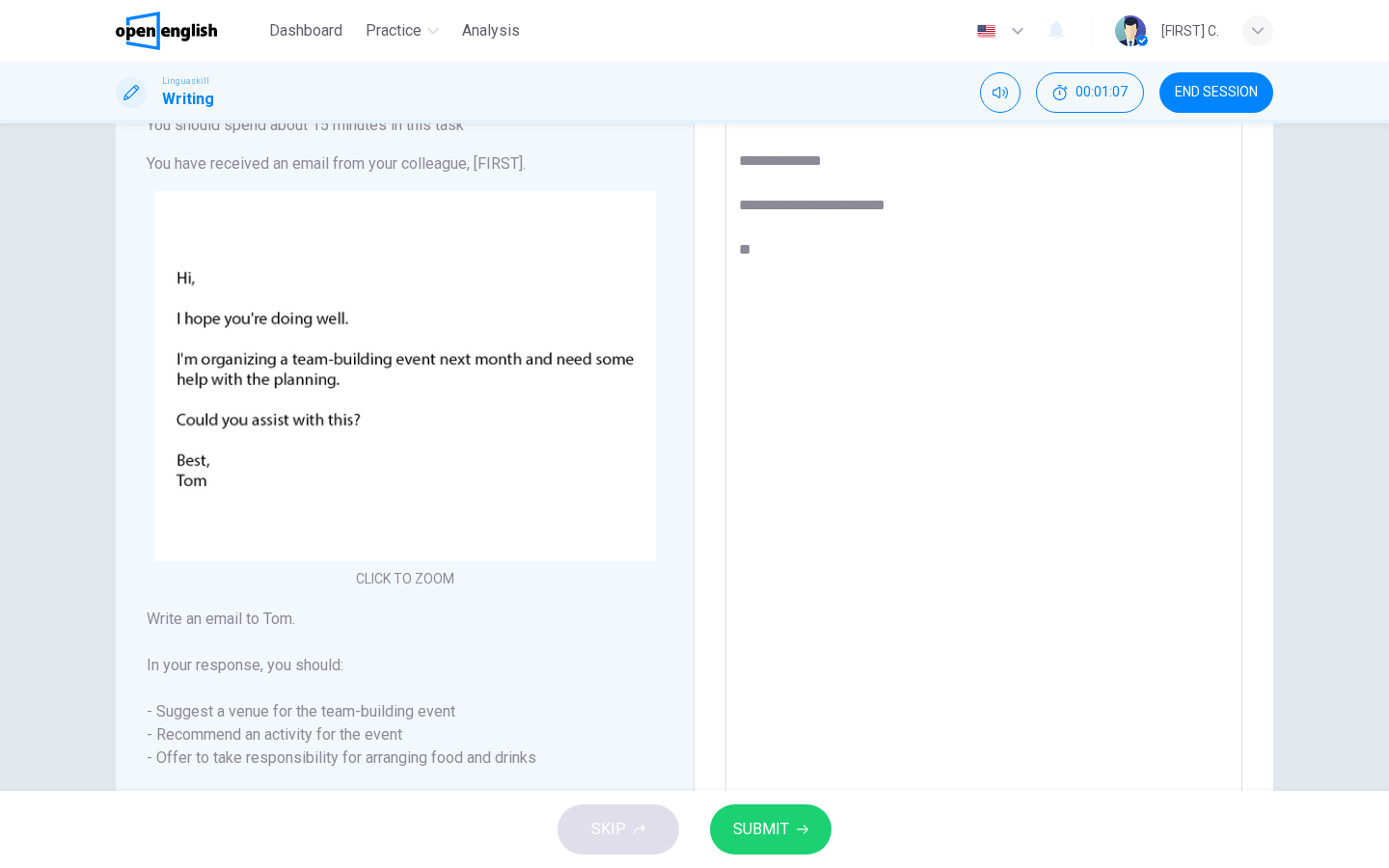 type on "*" 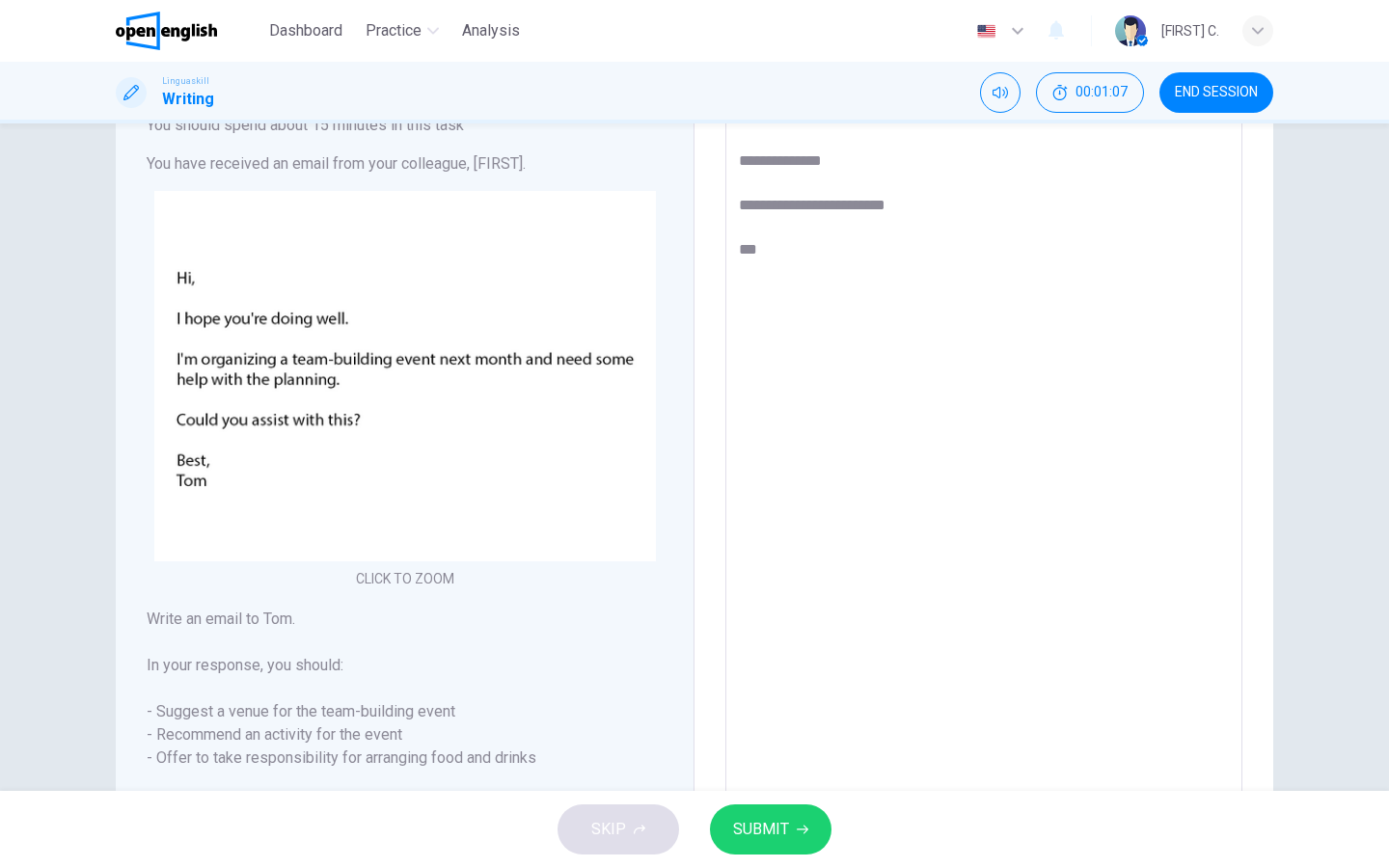 type on "*" 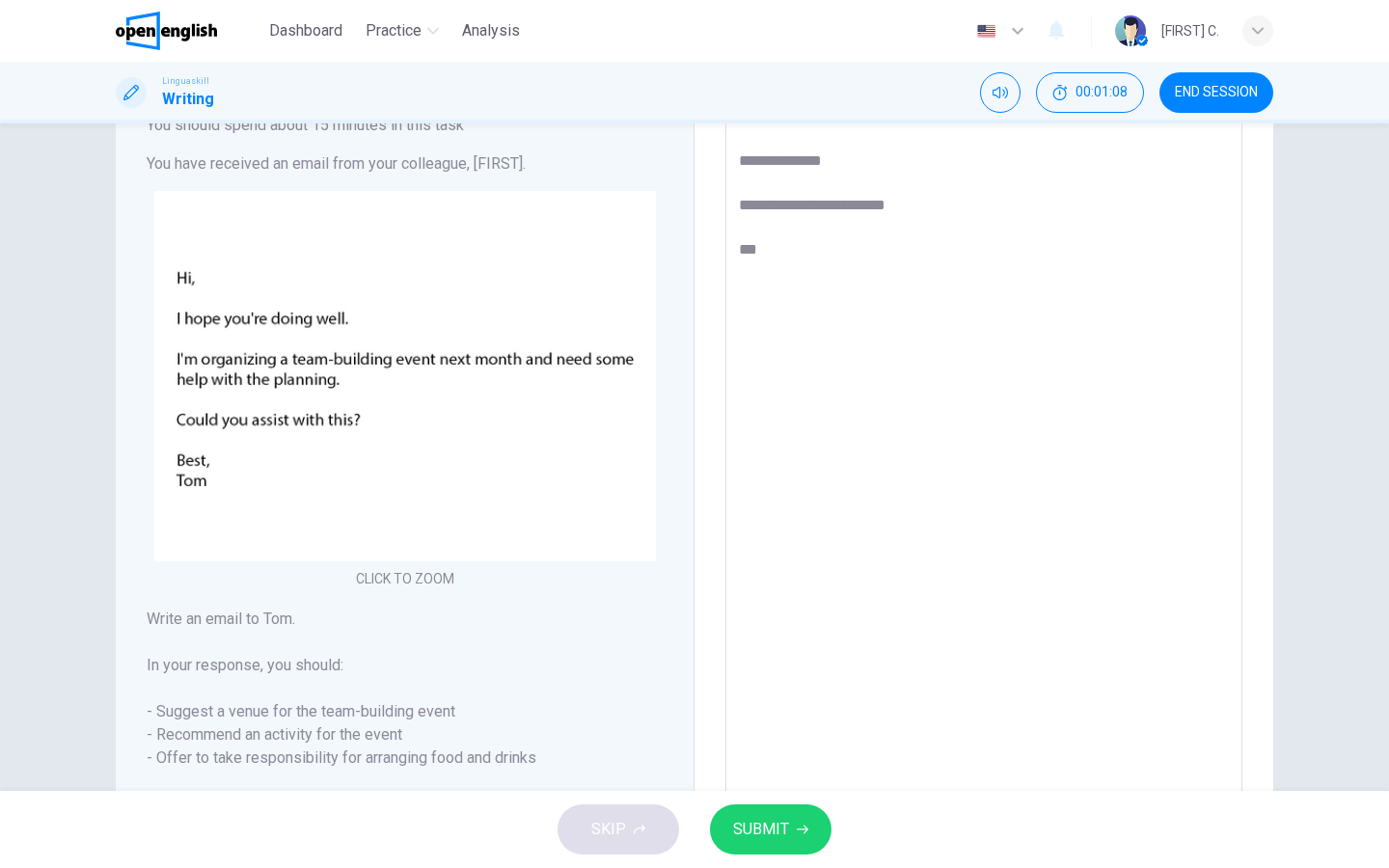type on "**********" 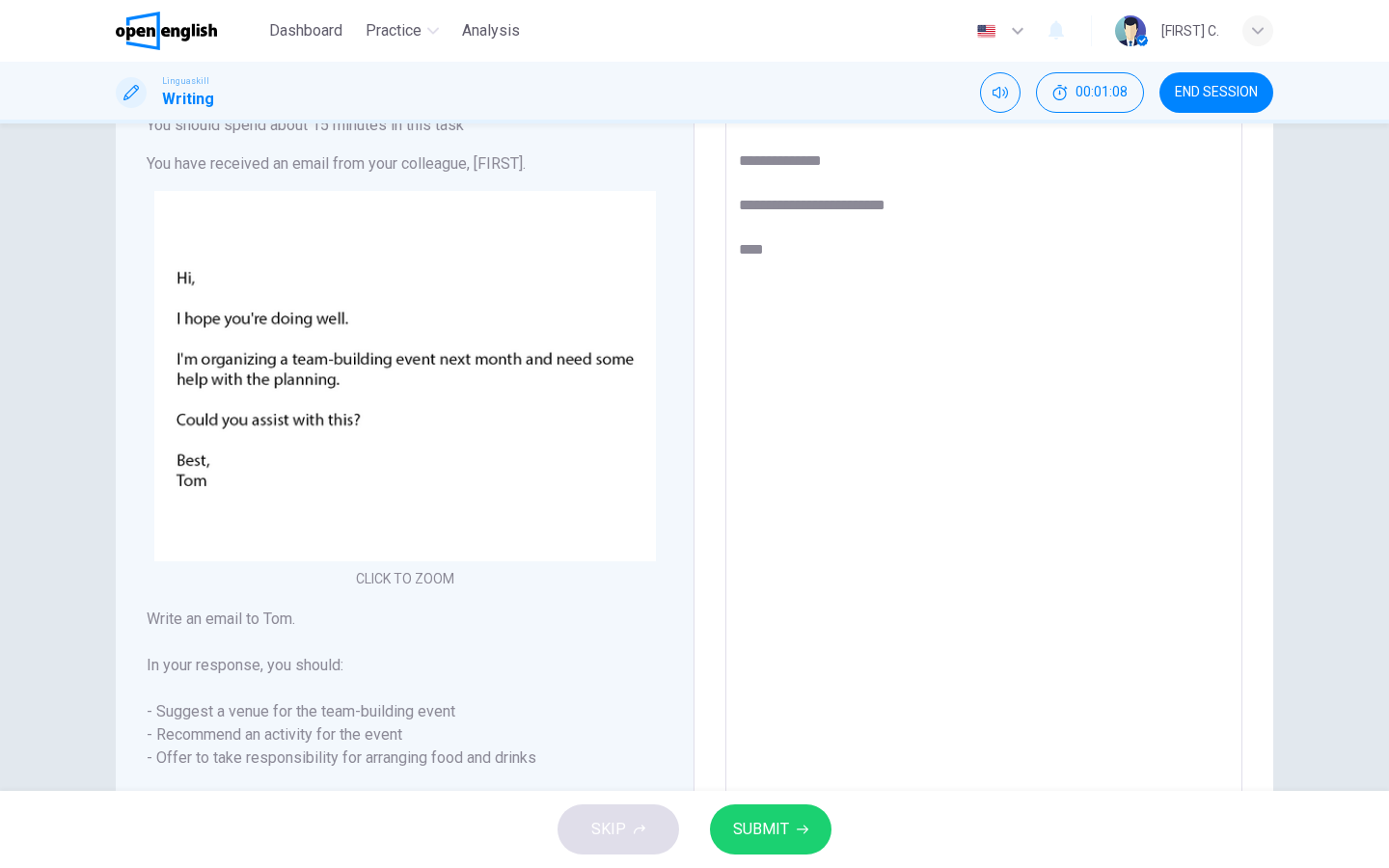 type on "*" 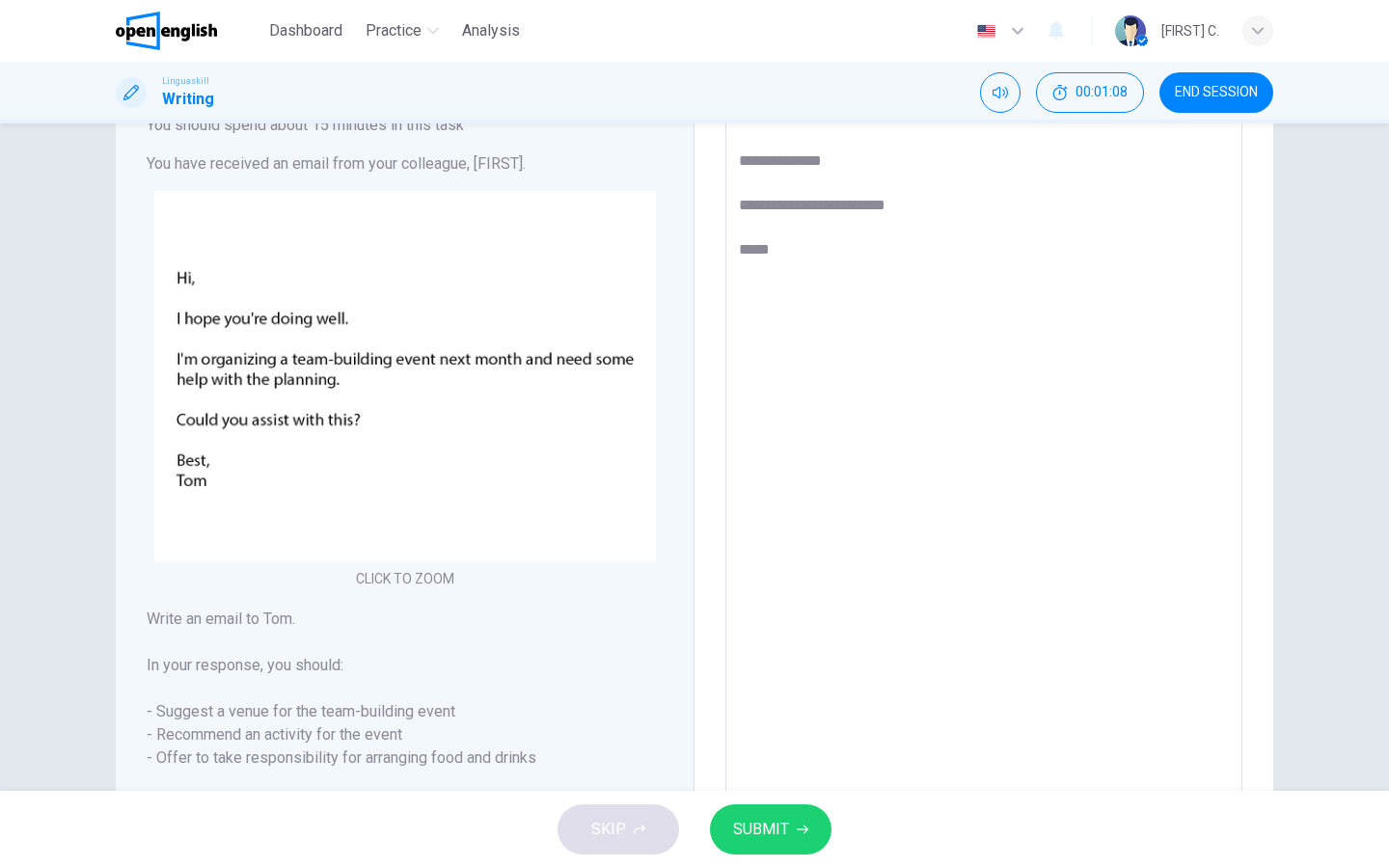 type on "*" 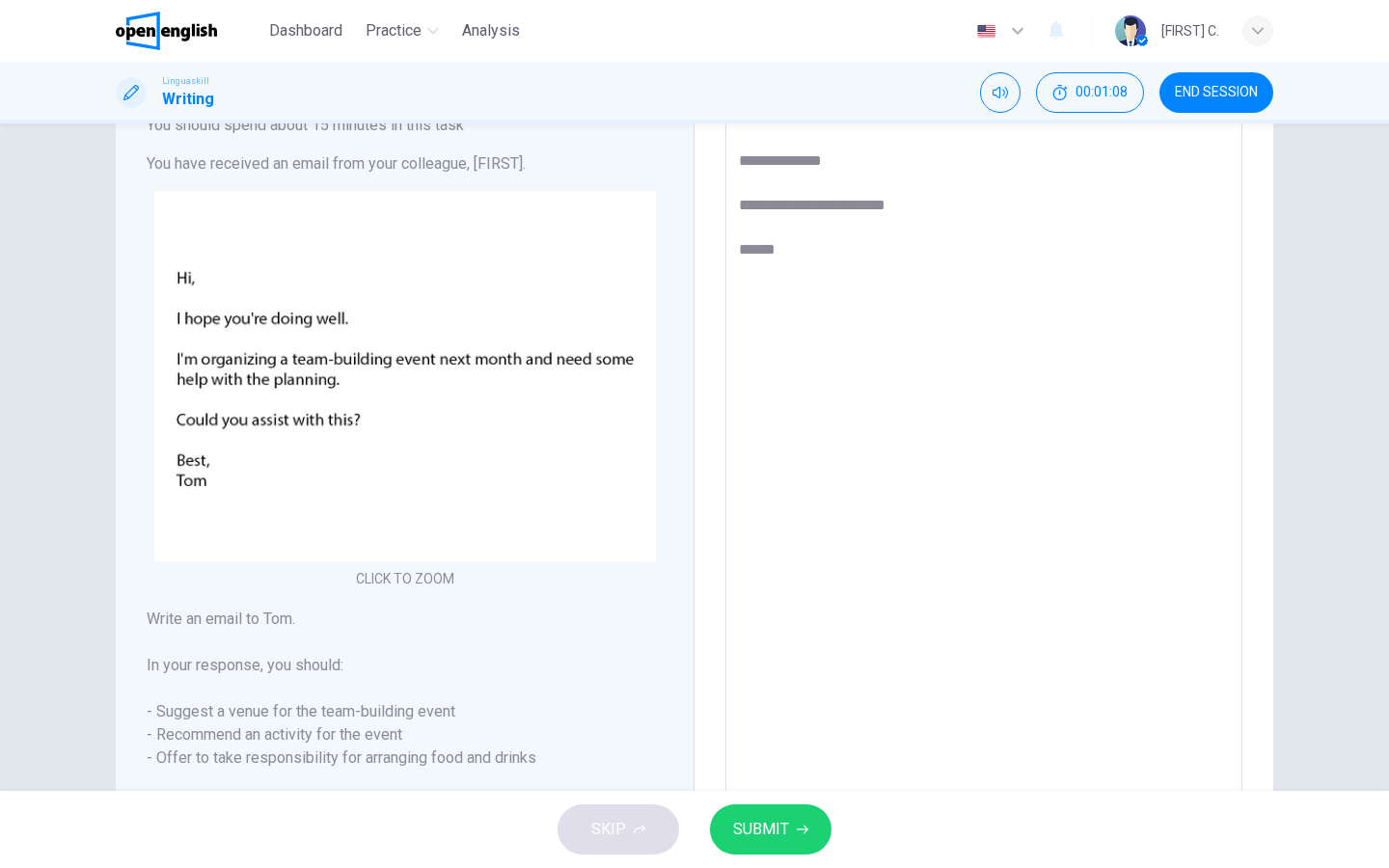 type on "*" 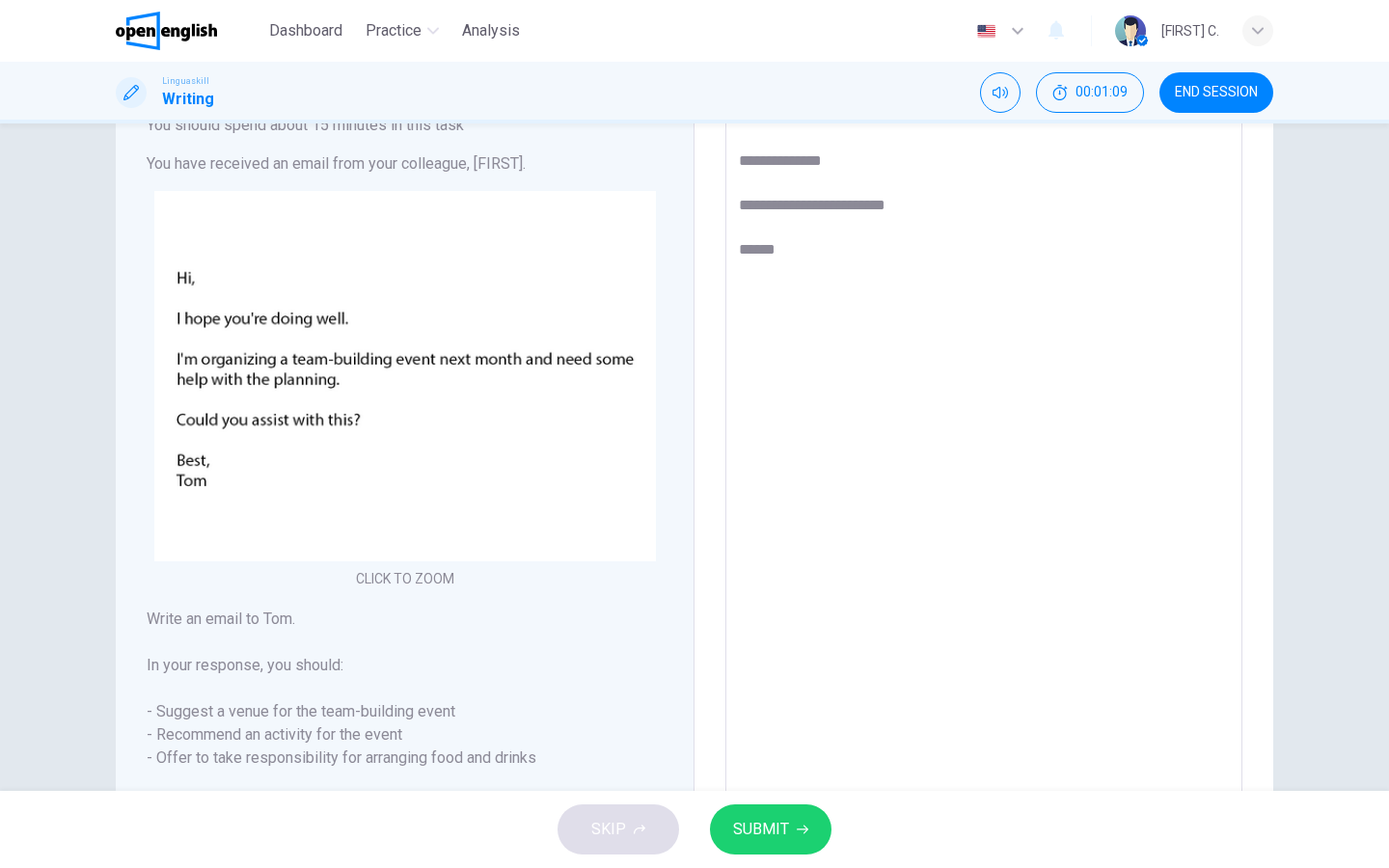 type on "**********" 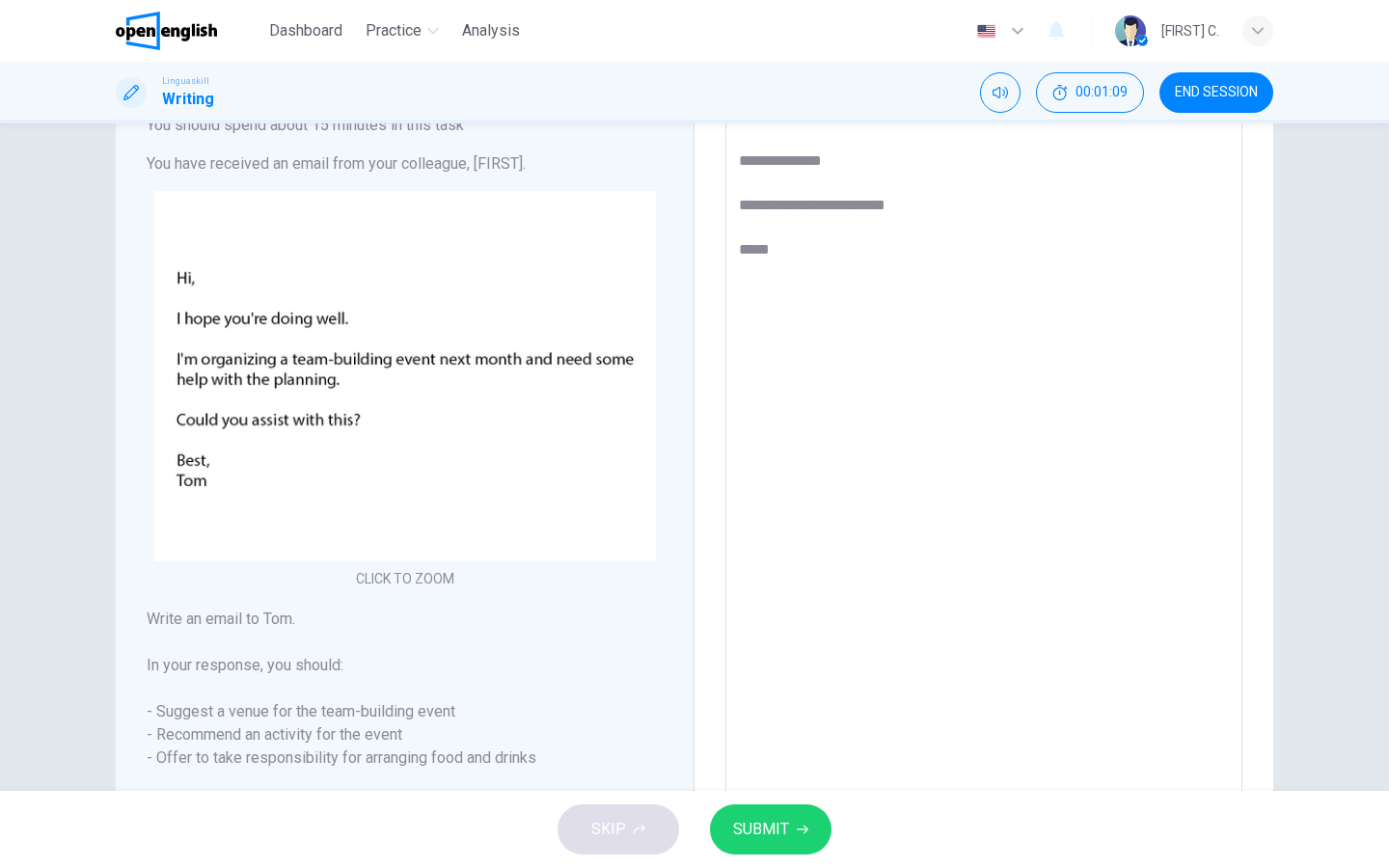 type on "*" 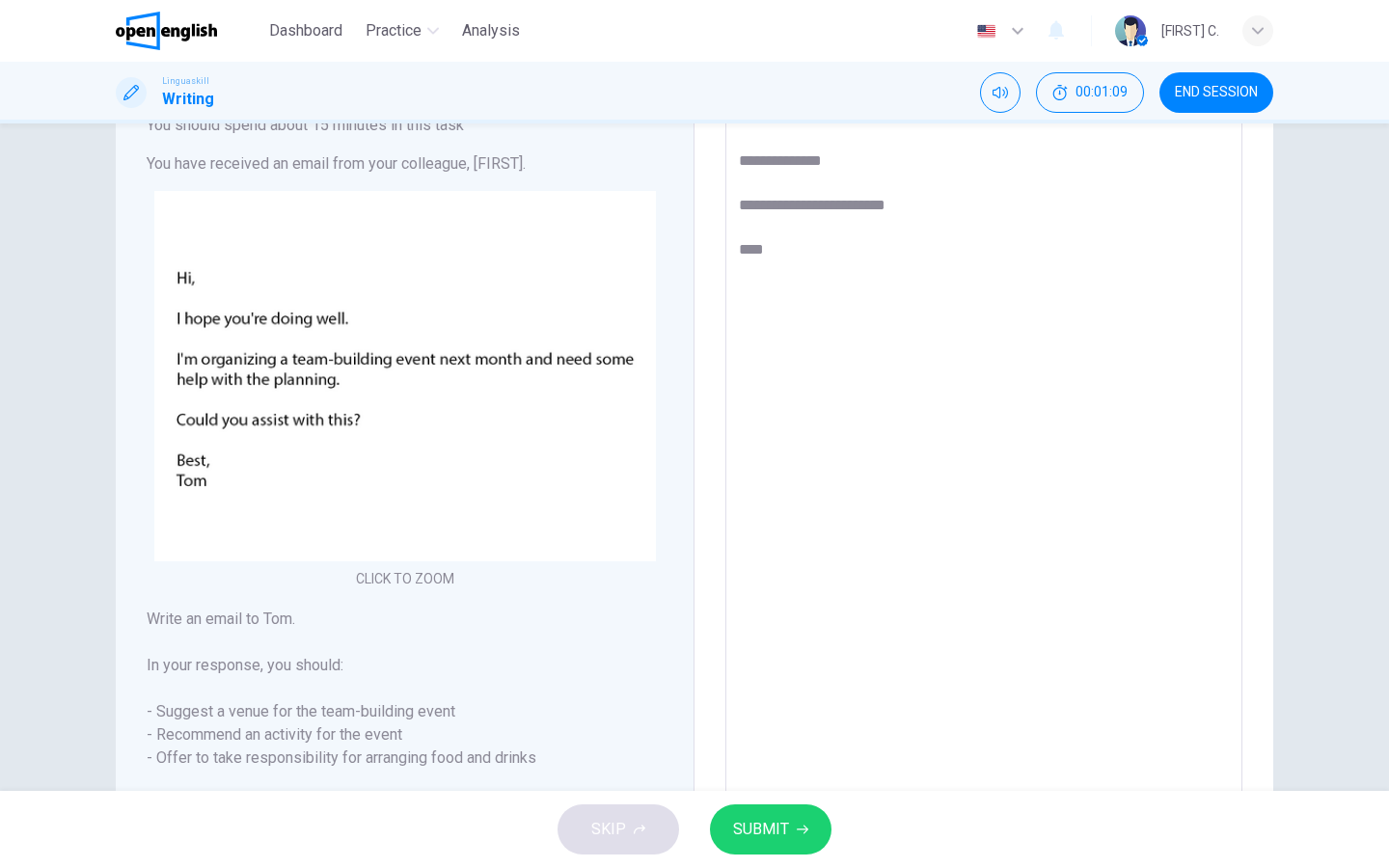 type on "*" 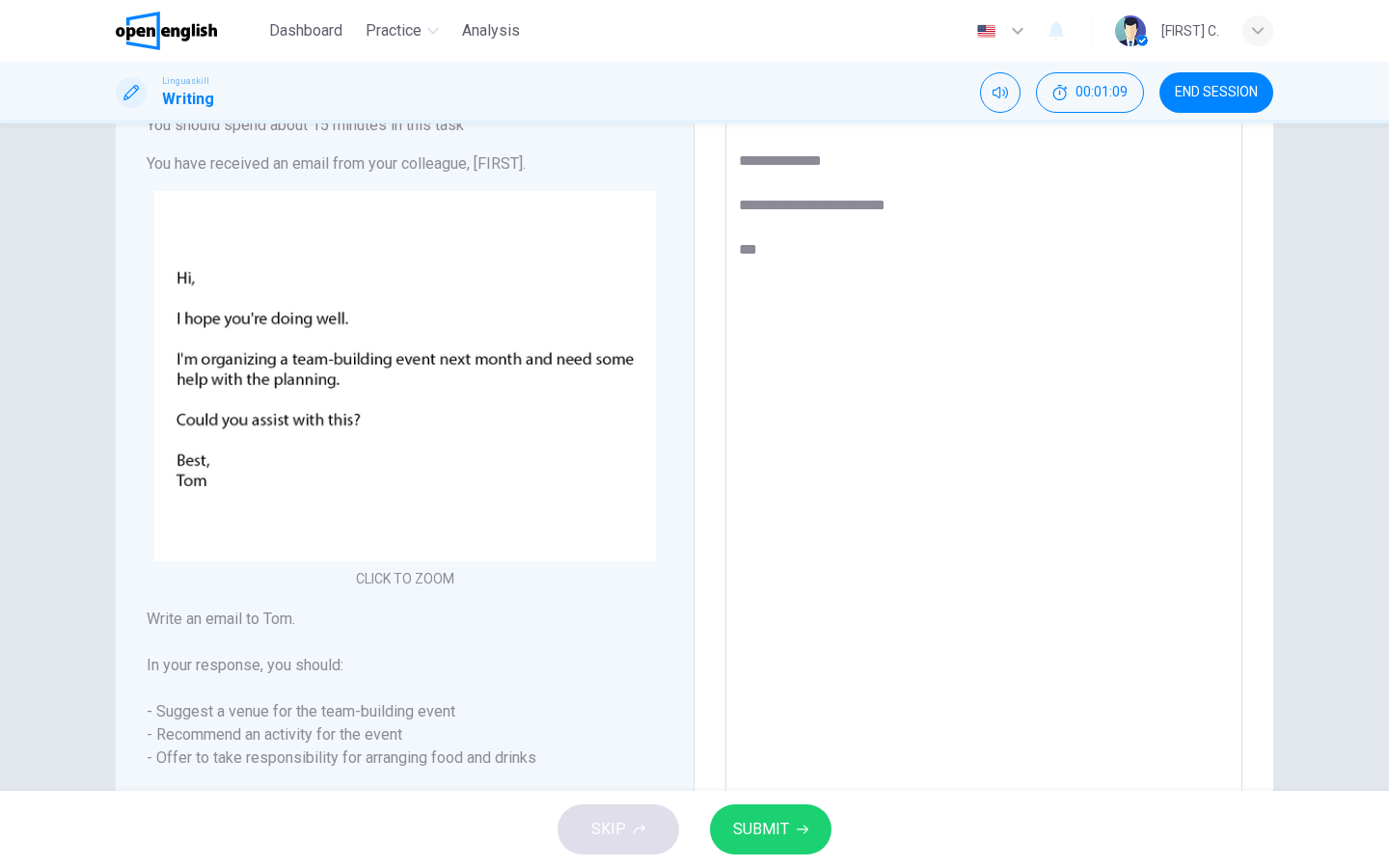 type on "*" 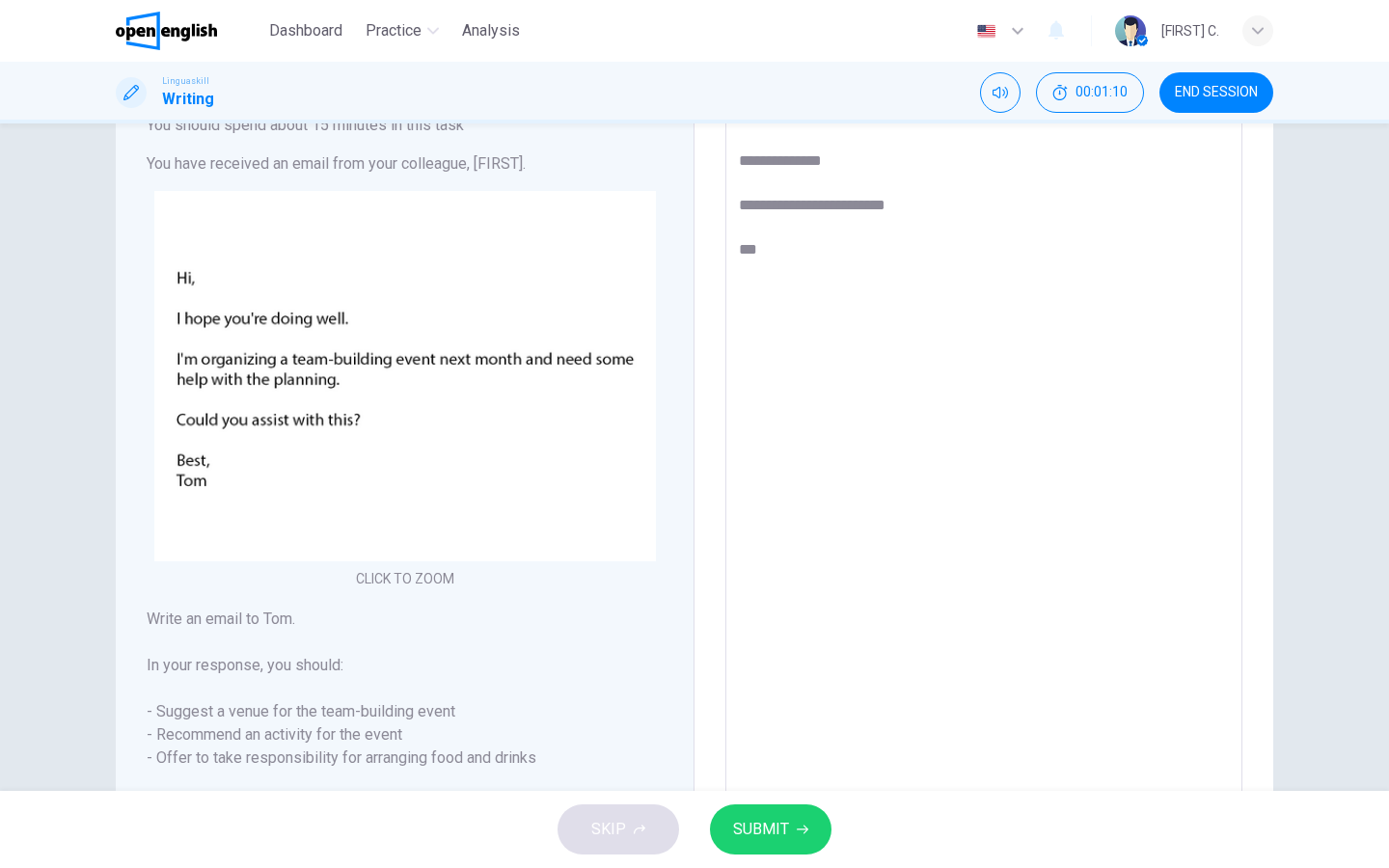 type on "**********" 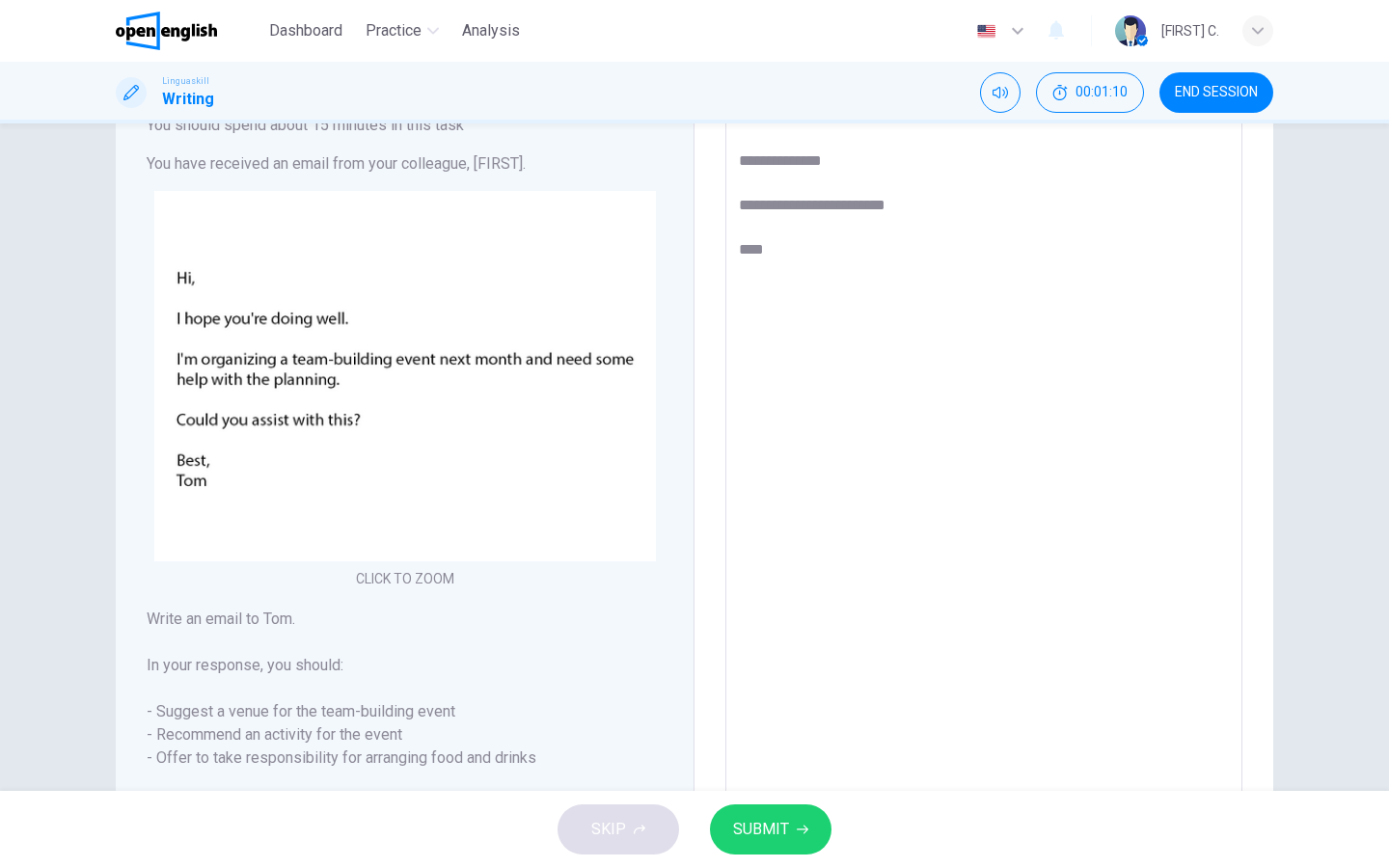 type on "*" 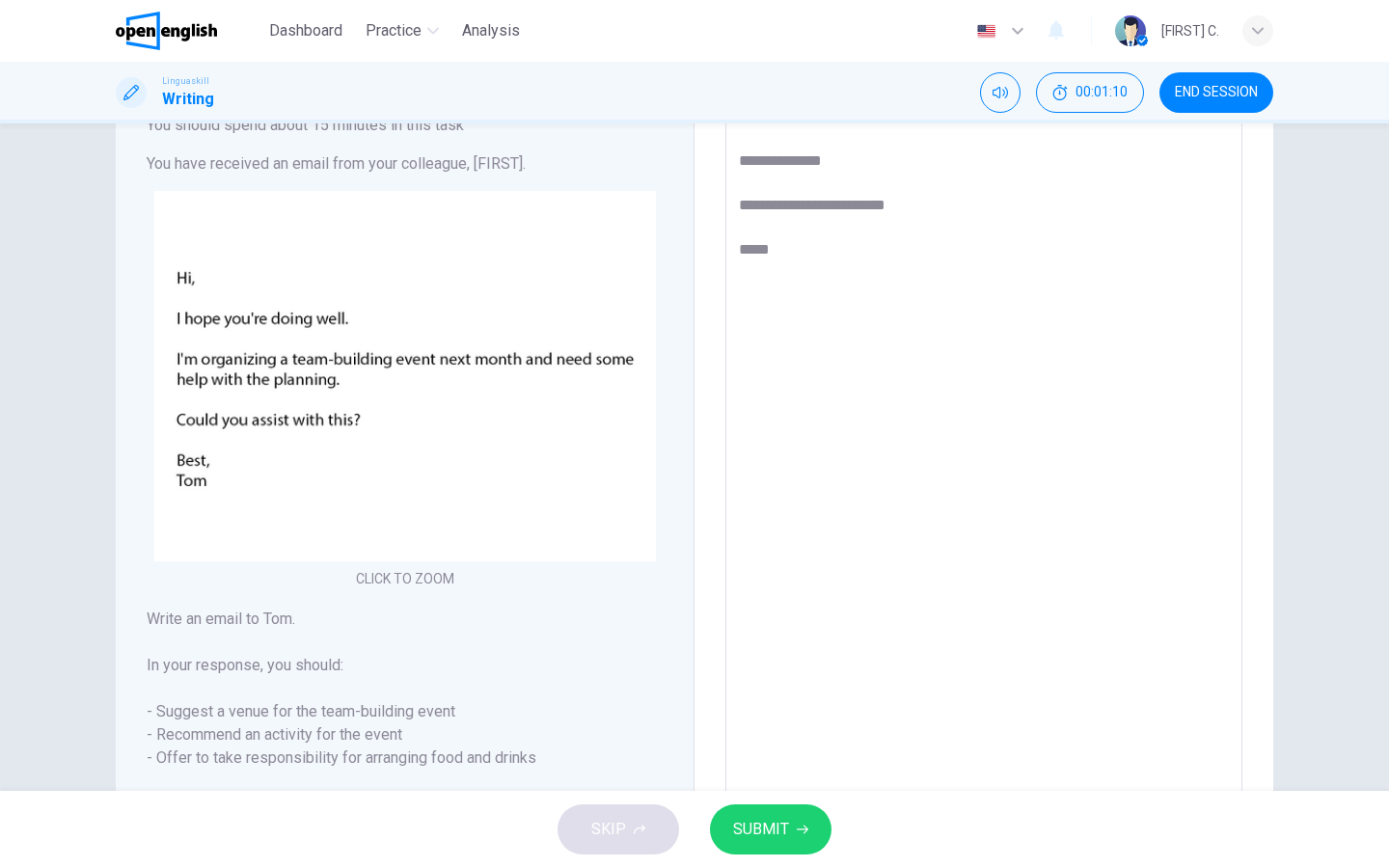 type on "*" 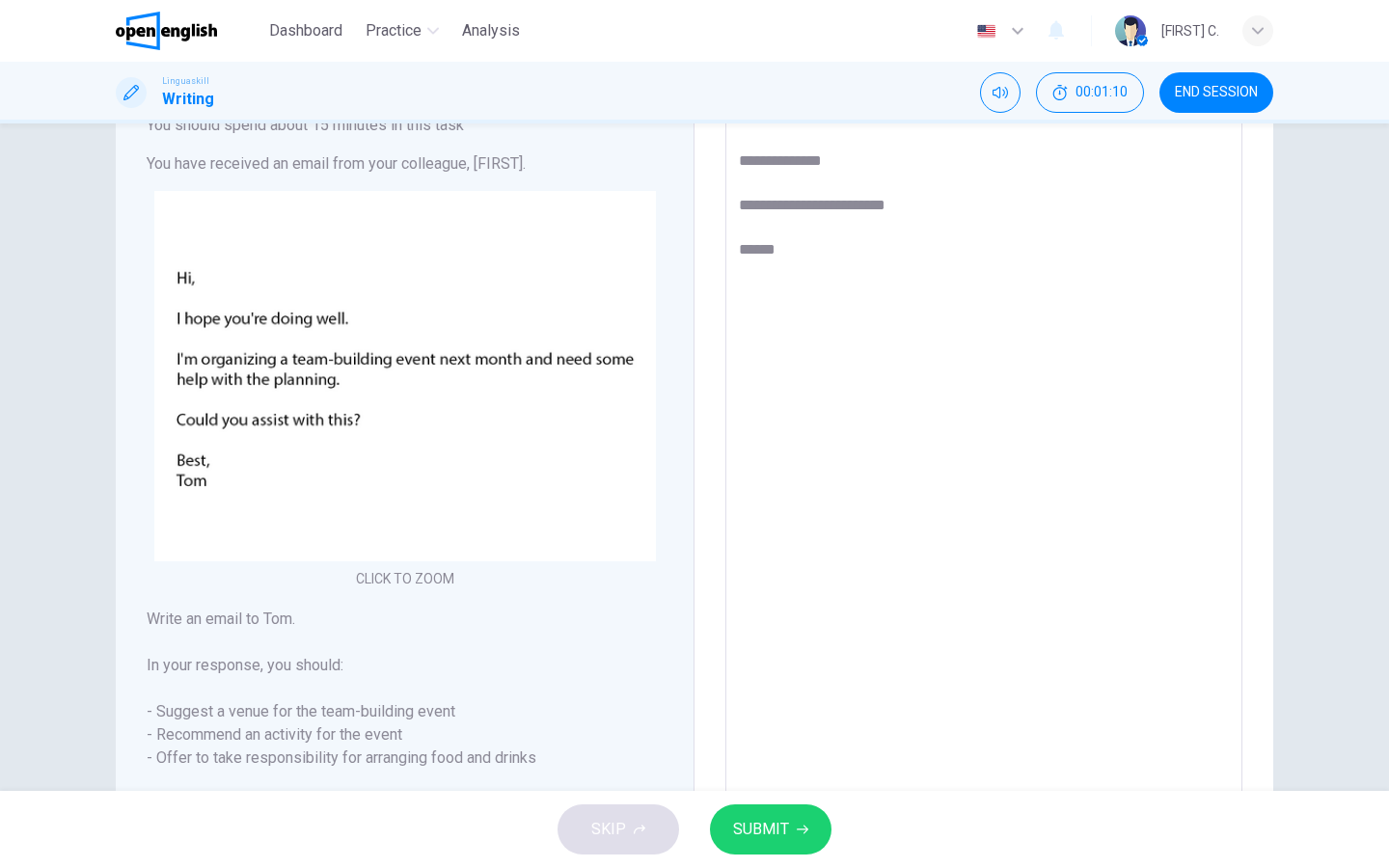 type on "*" 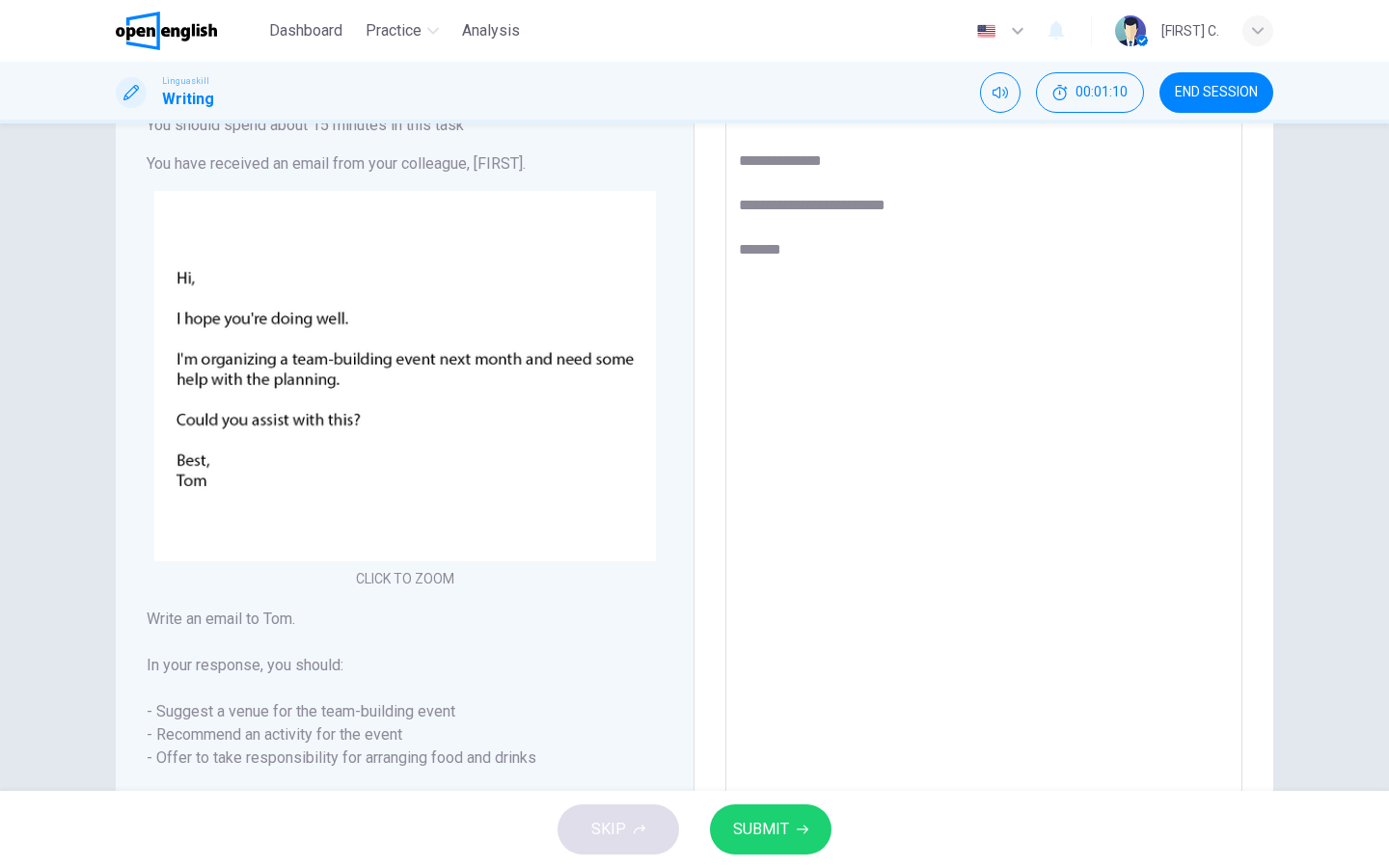 type on "*" 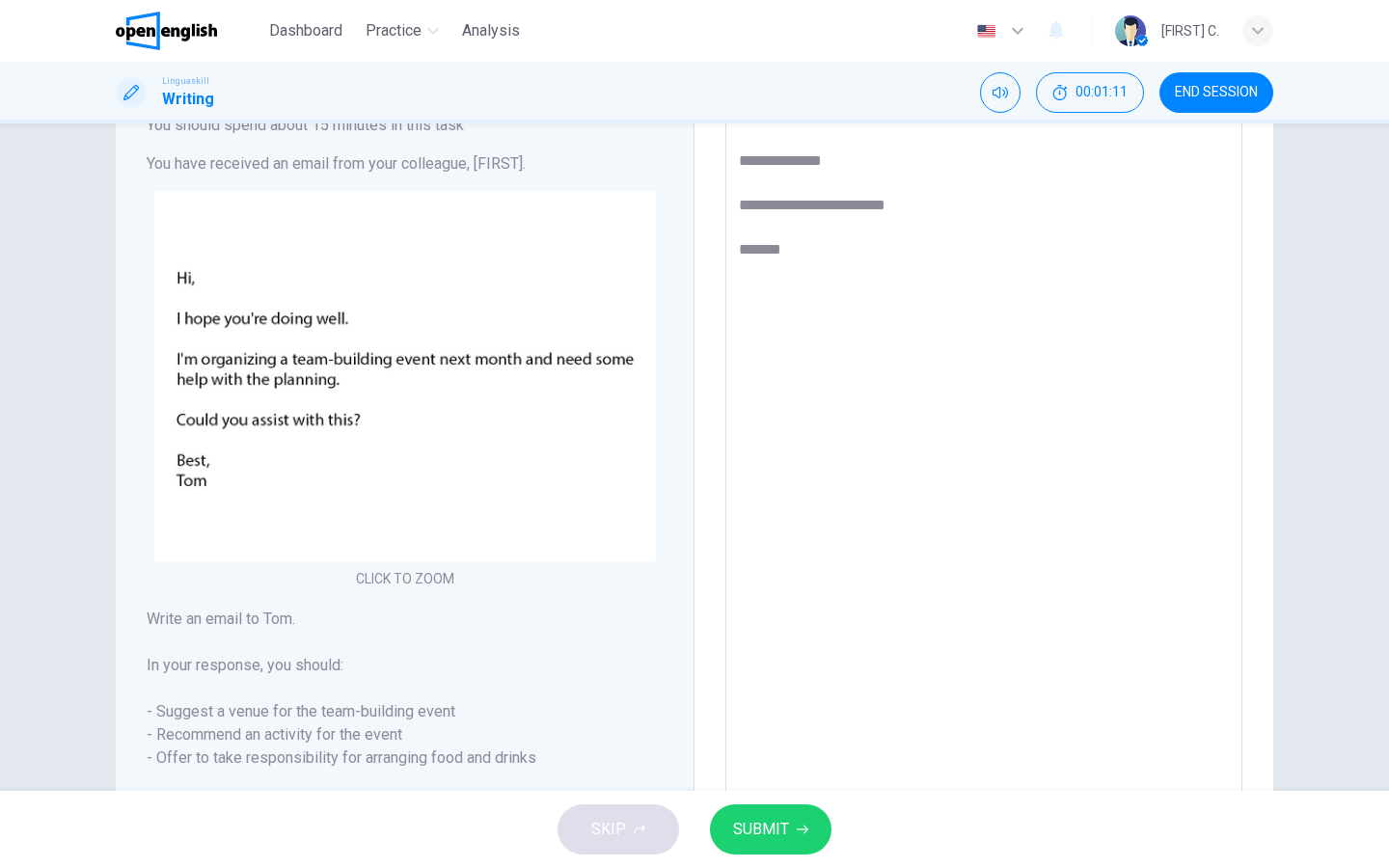 type on "**********" 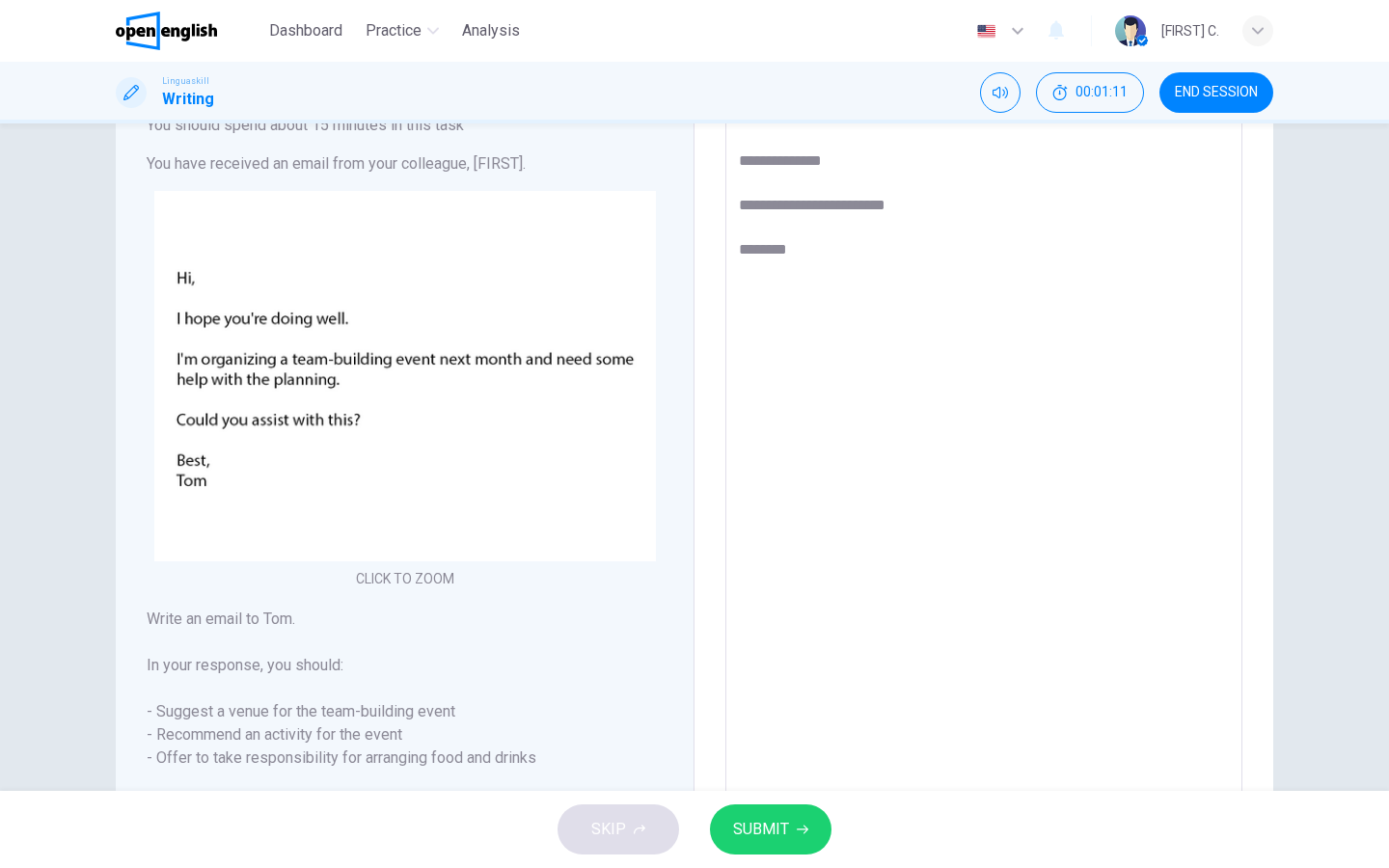 type on "*" 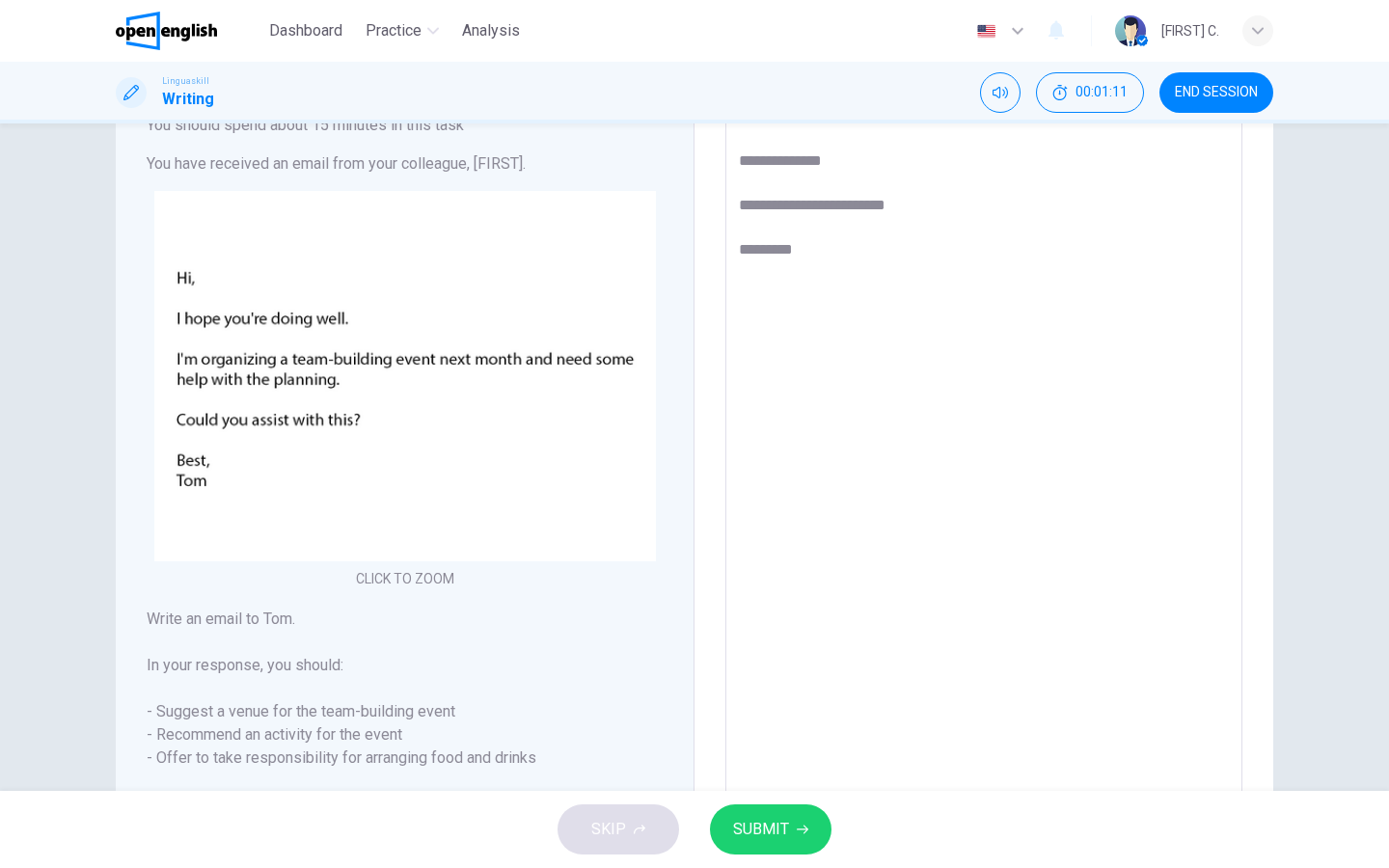 type on "*" 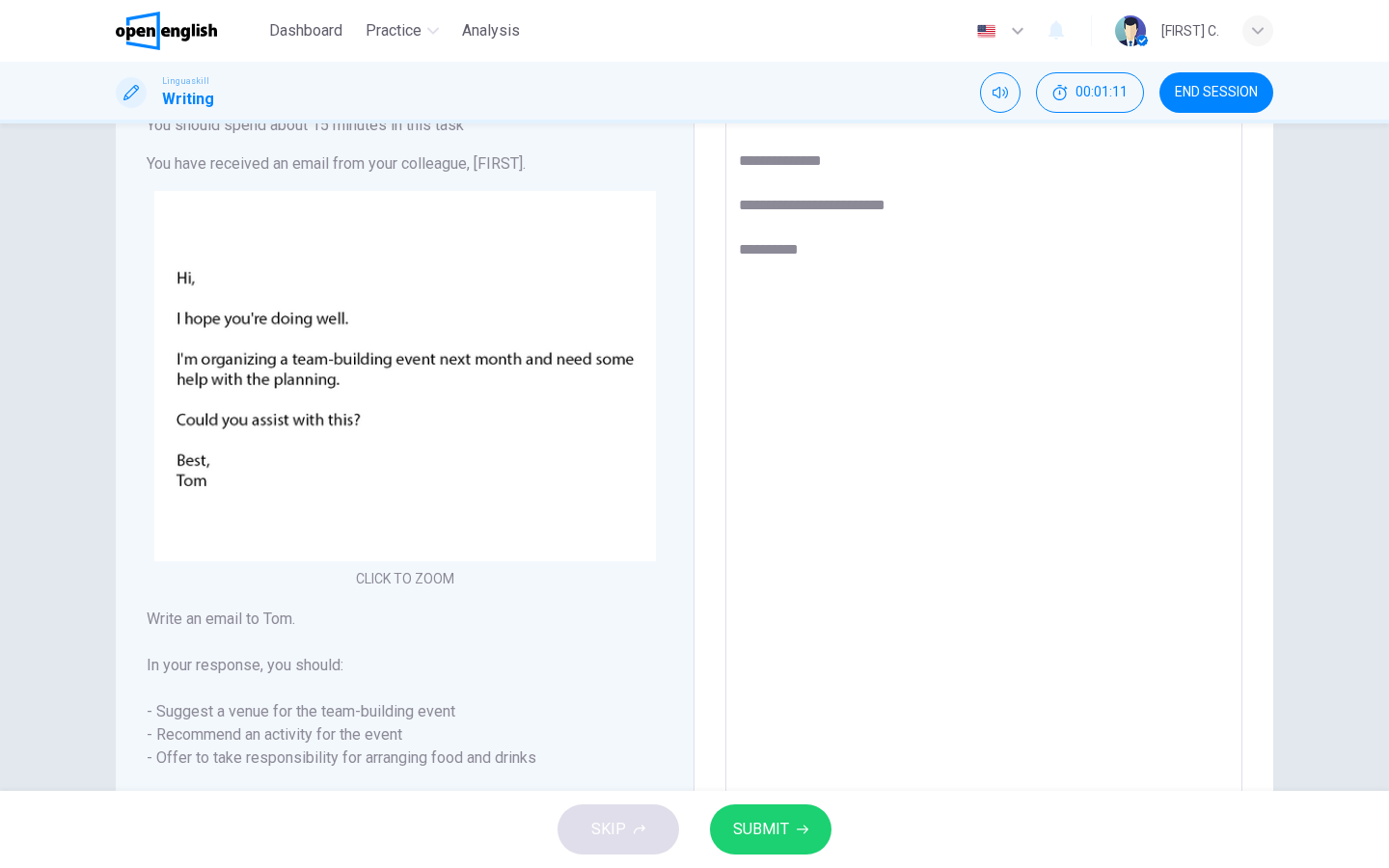 type on "*" 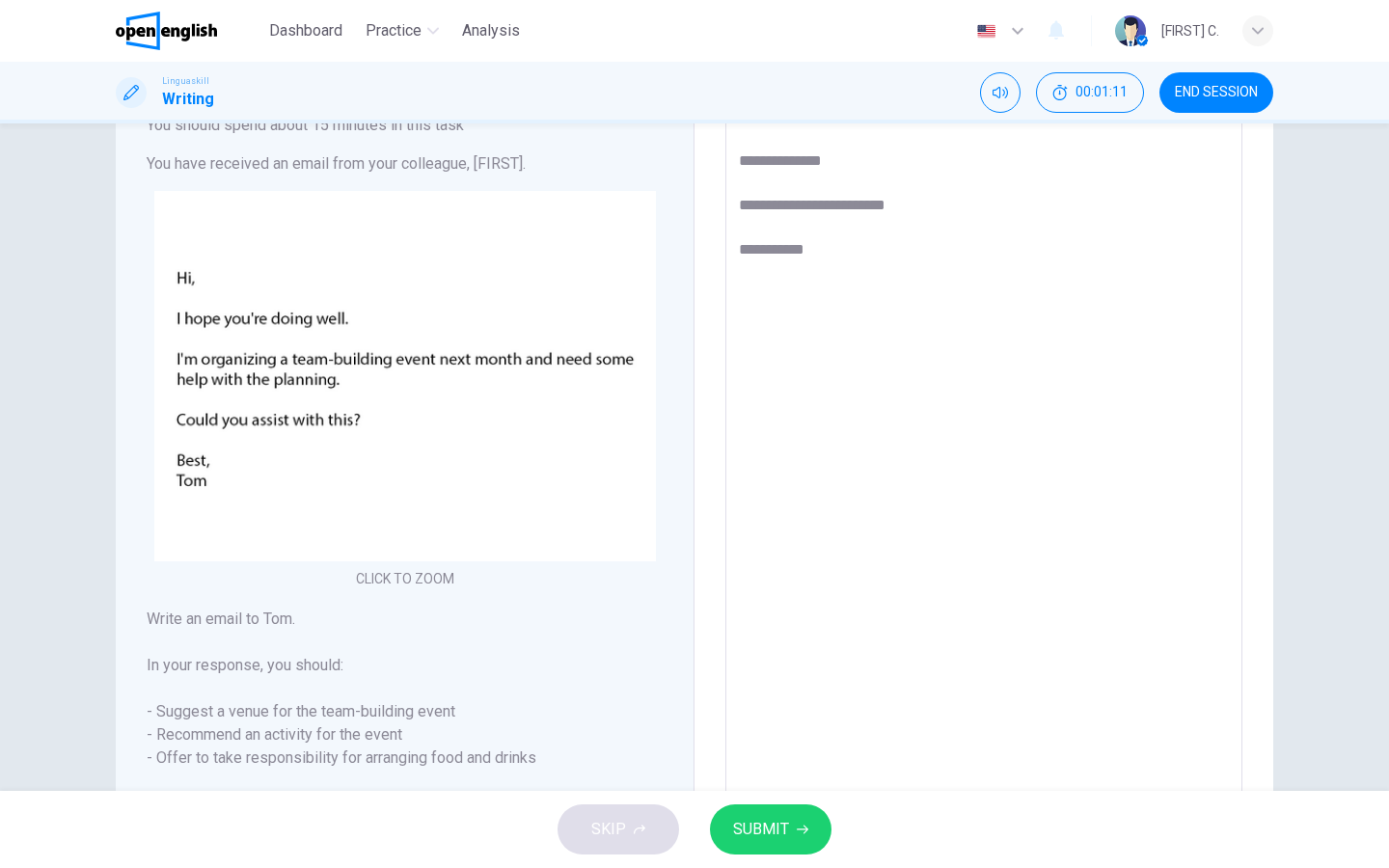 type on "*" 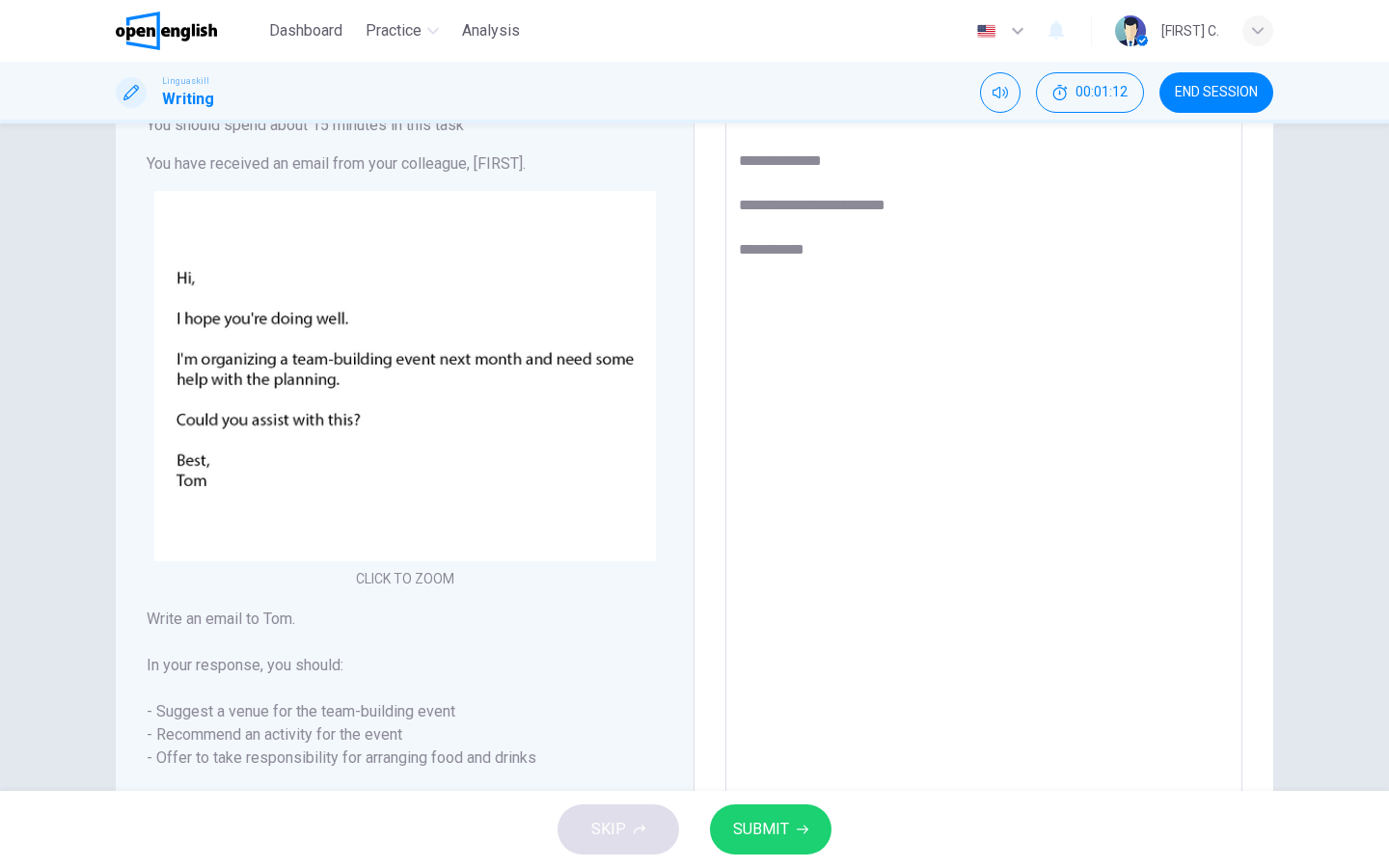 type on "**********" 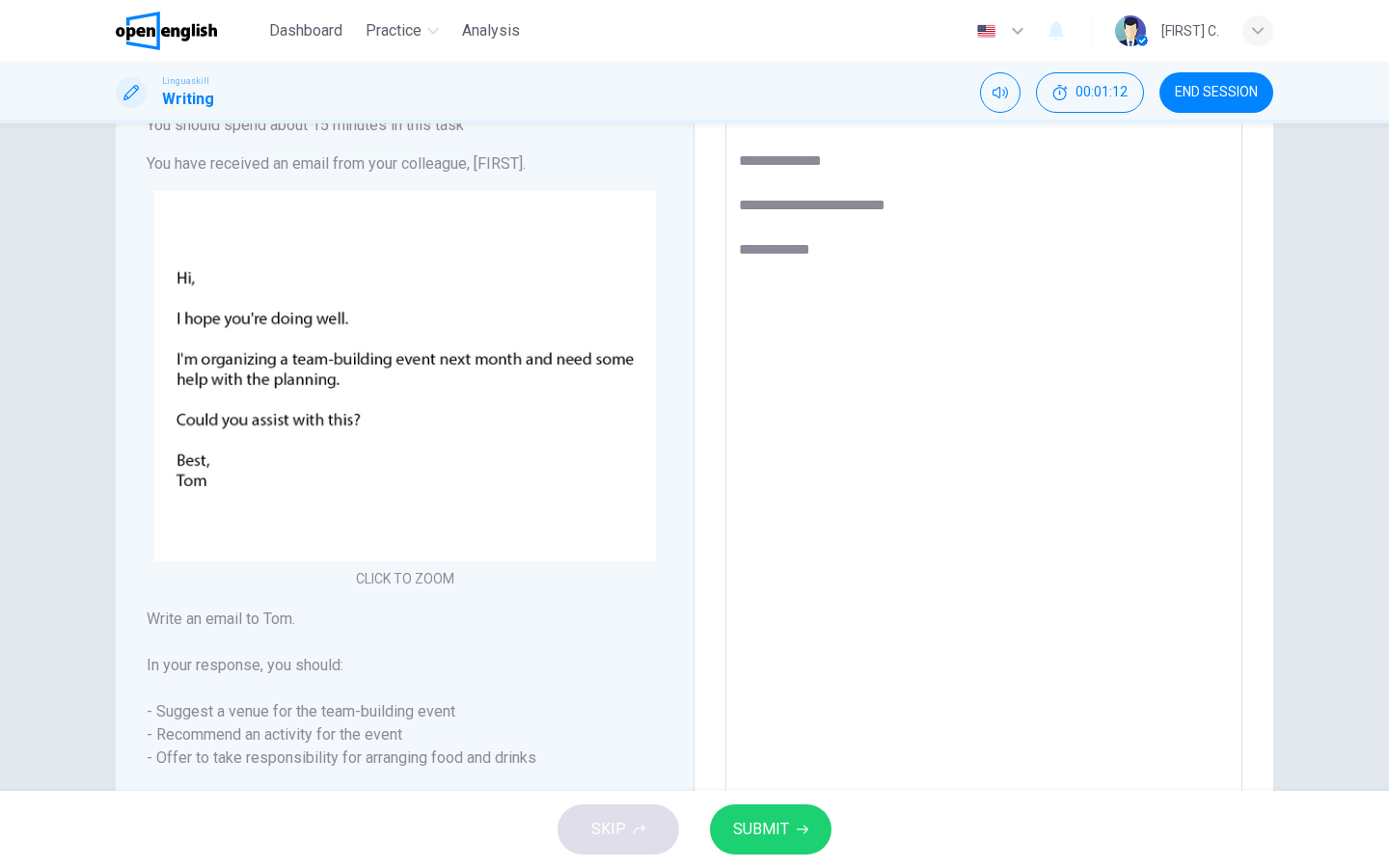 type on "*" 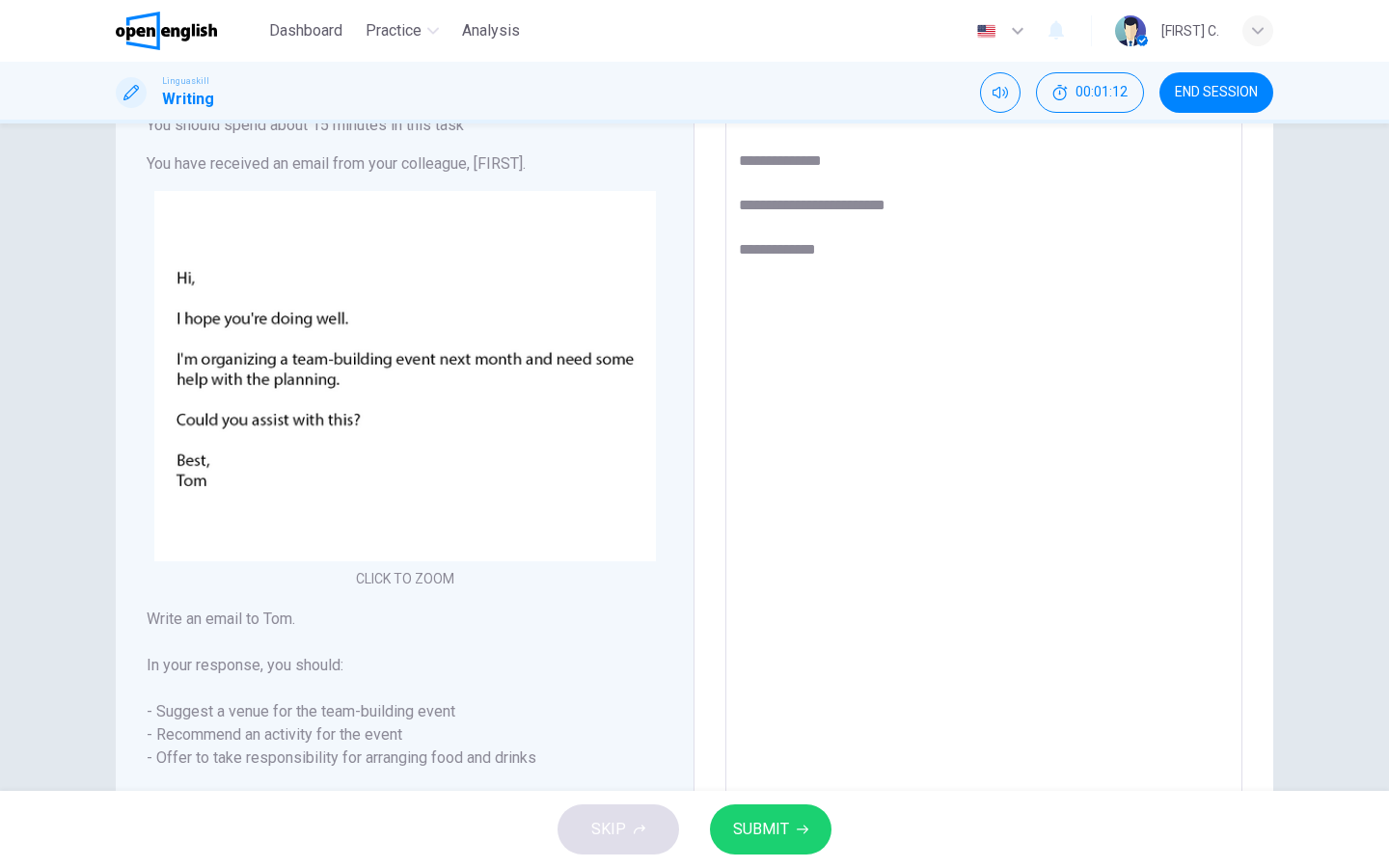 type on "*" 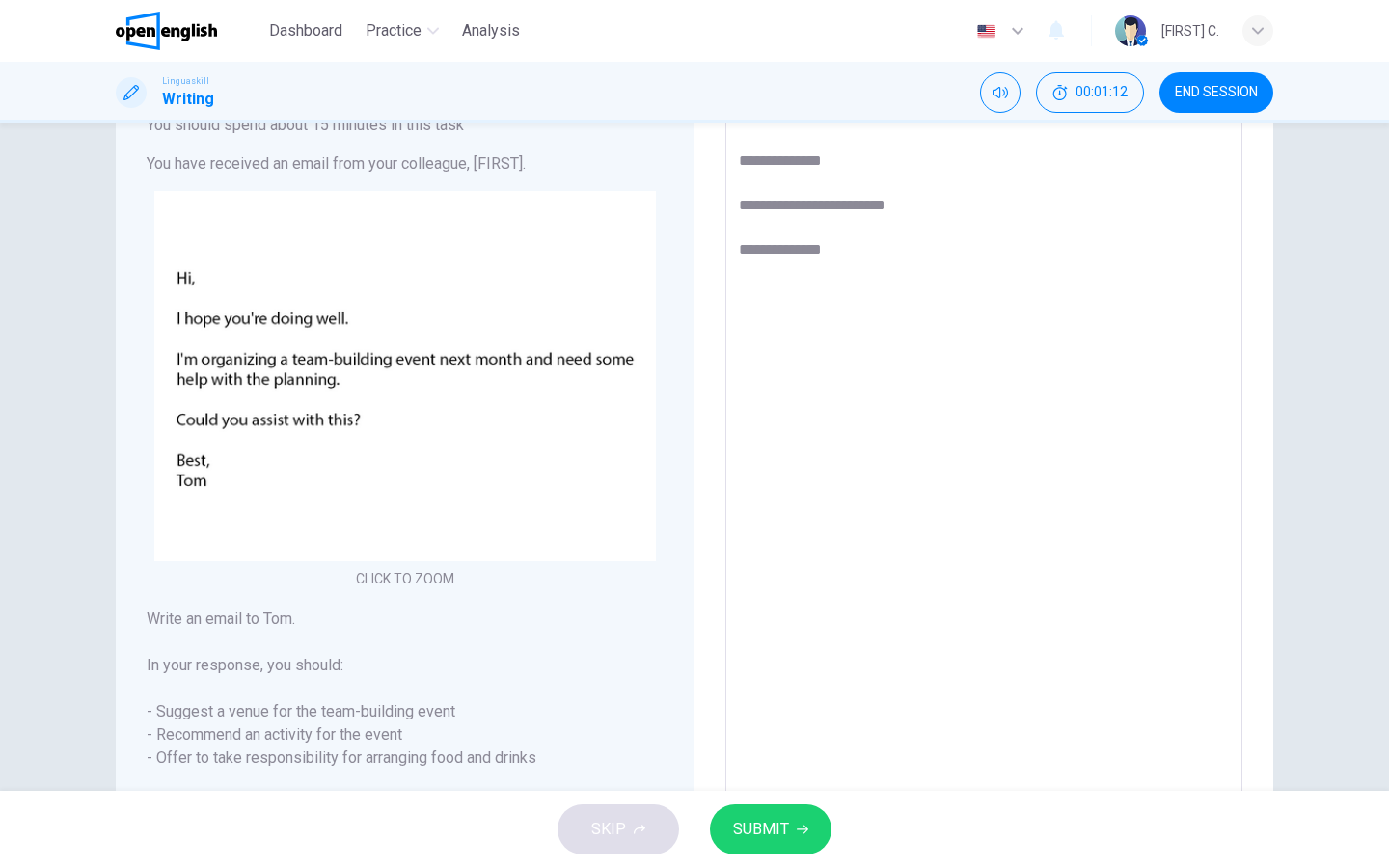 type on "*" 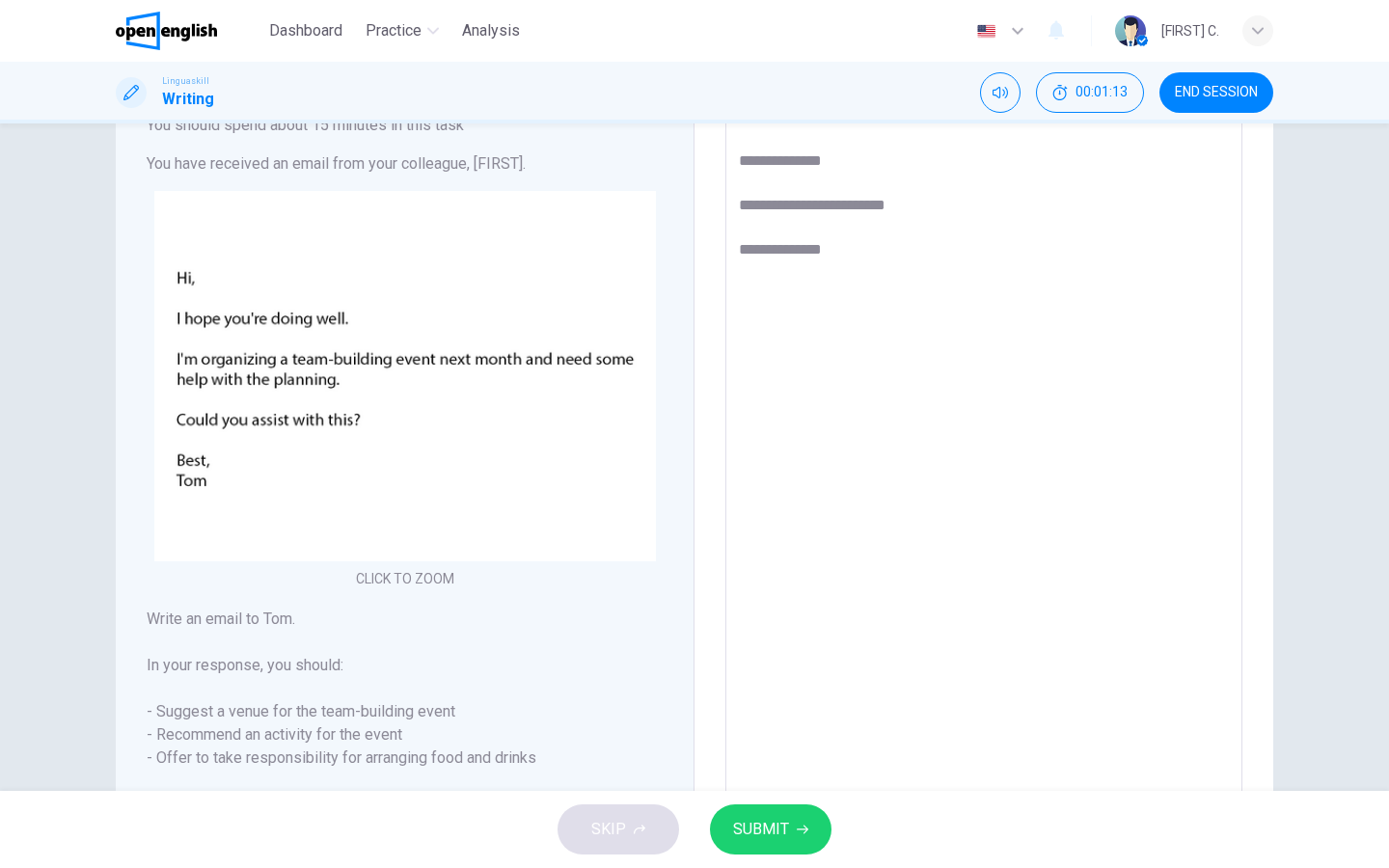 type on "**********" 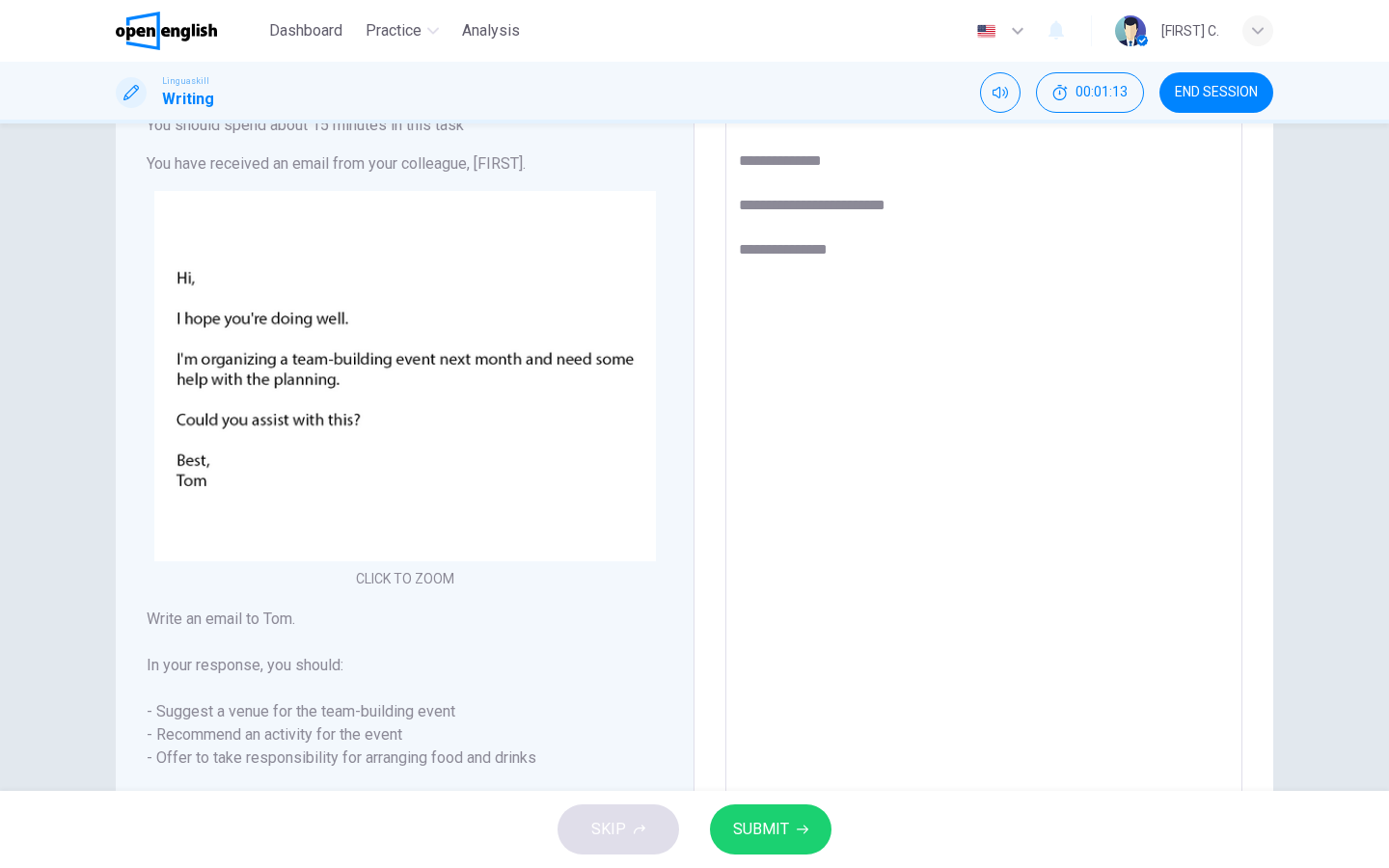 type on "*" 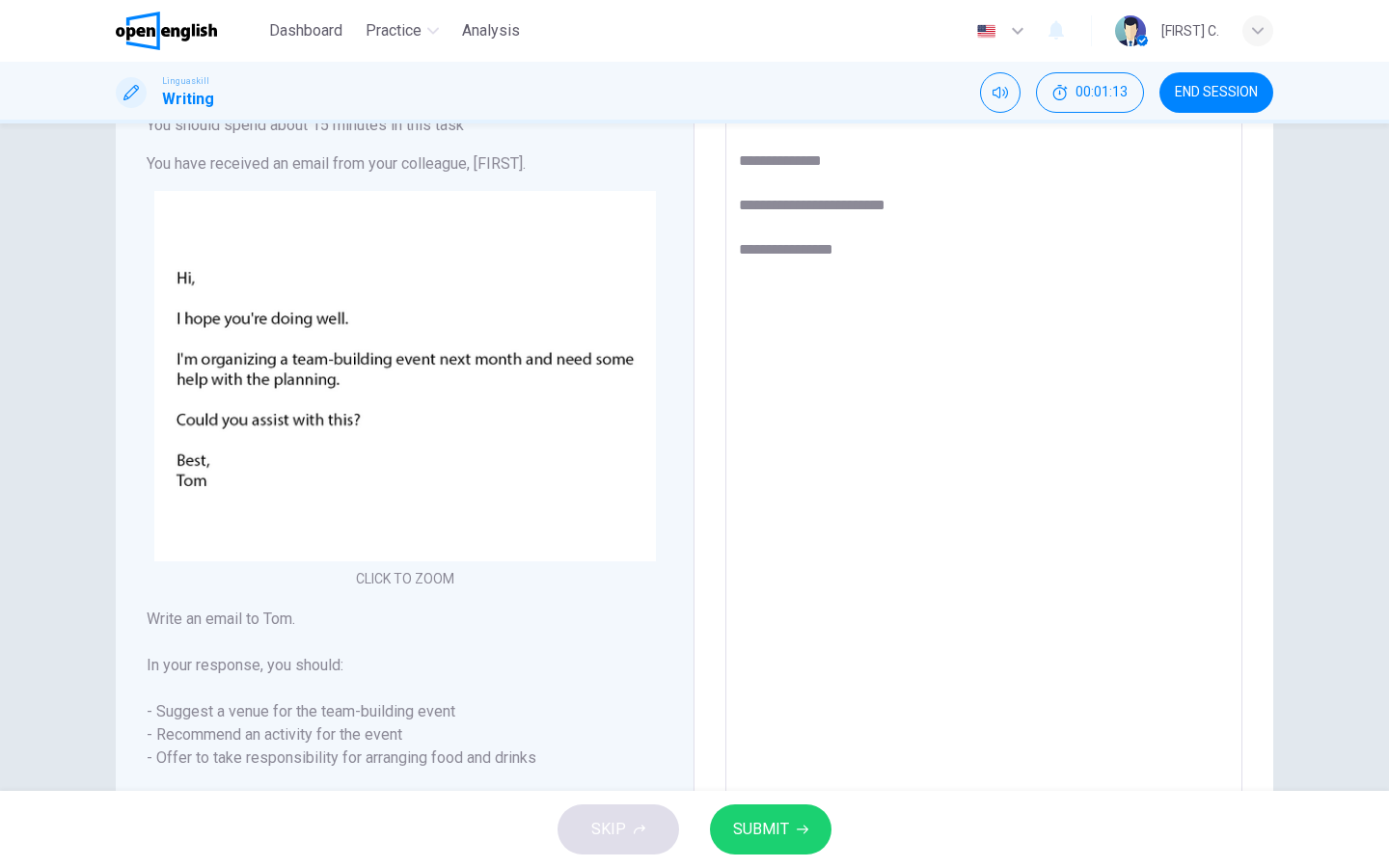 type on "*" 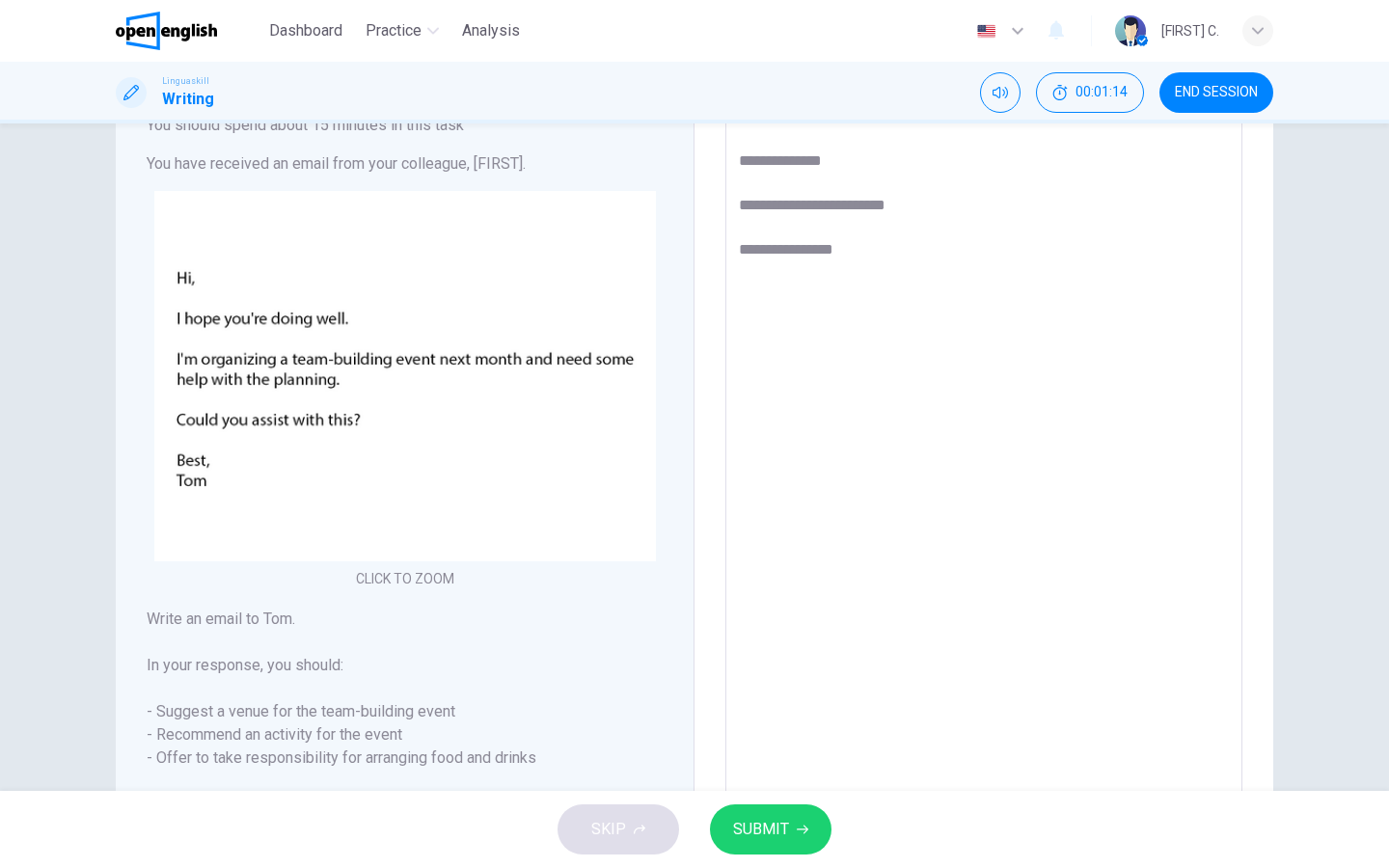 type on "**********" 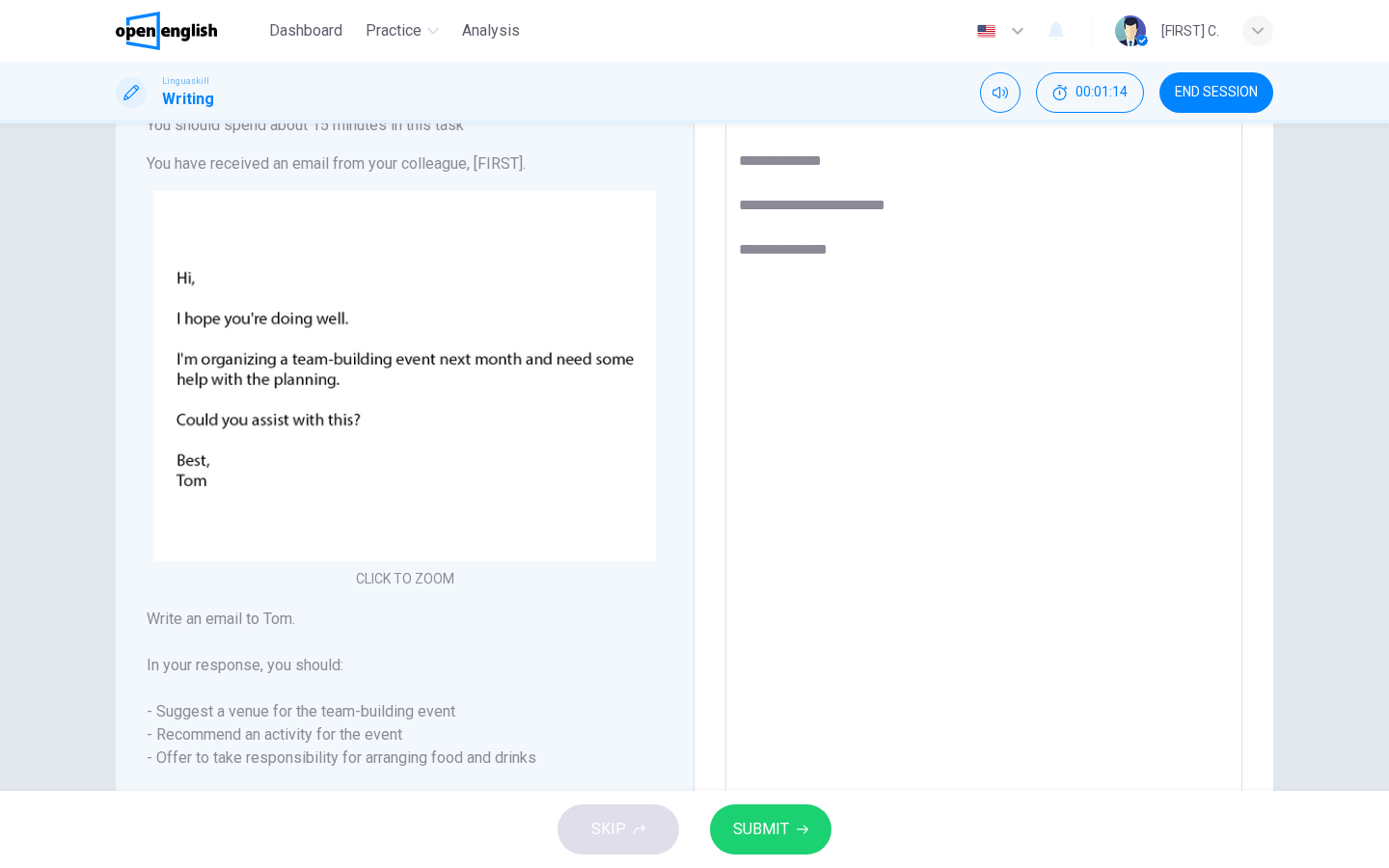type on "*" 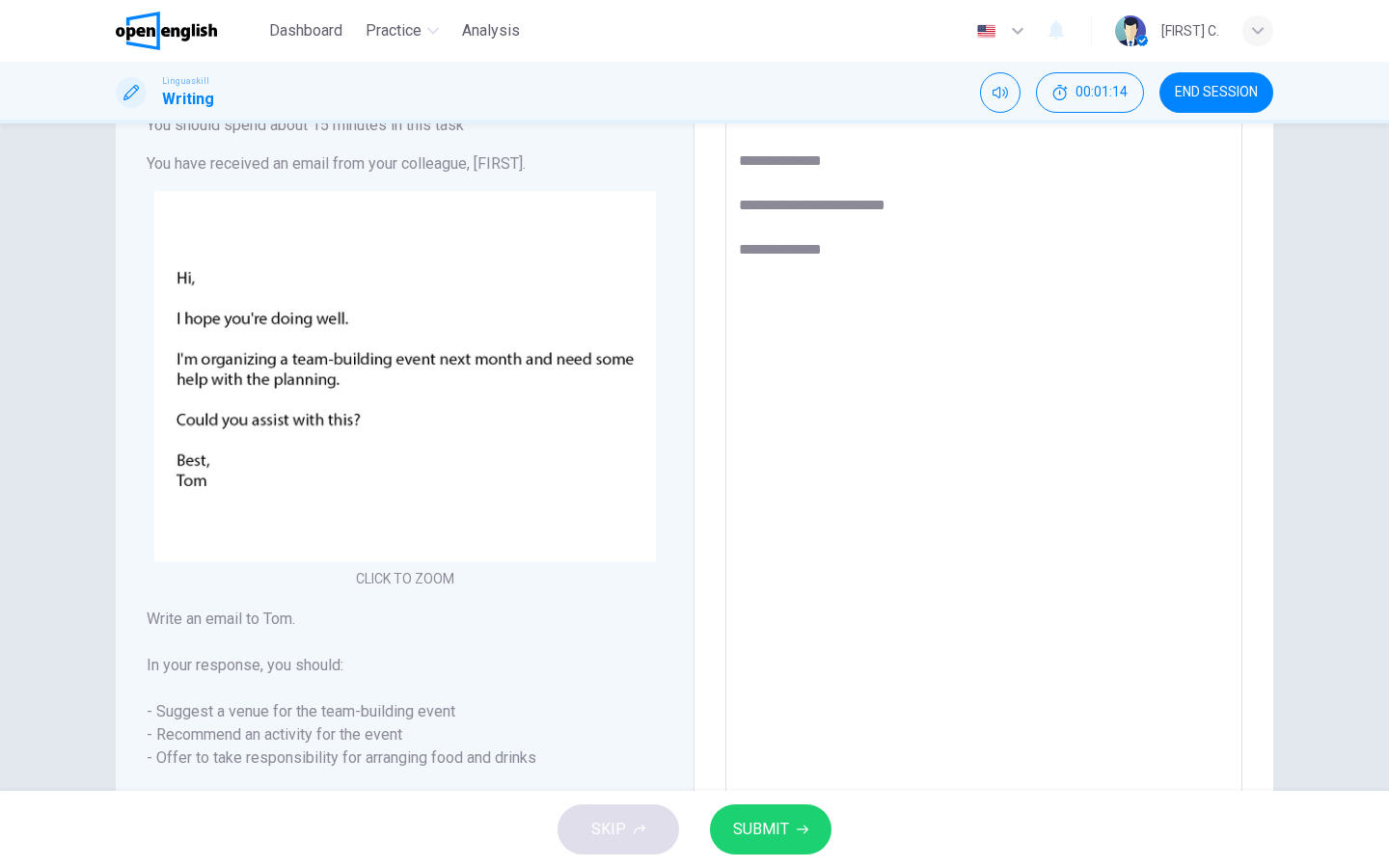 type on "*" 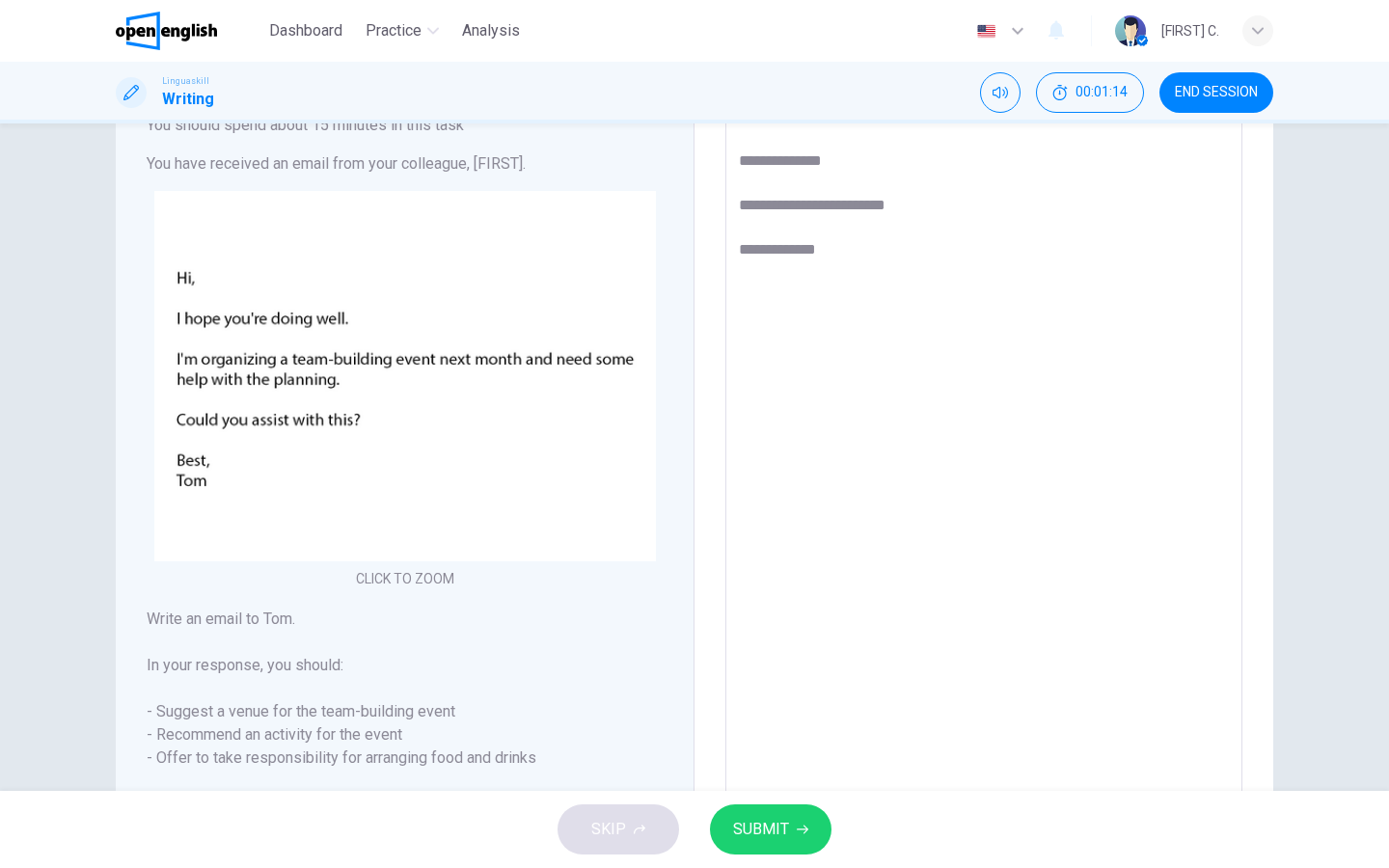 type on "*" 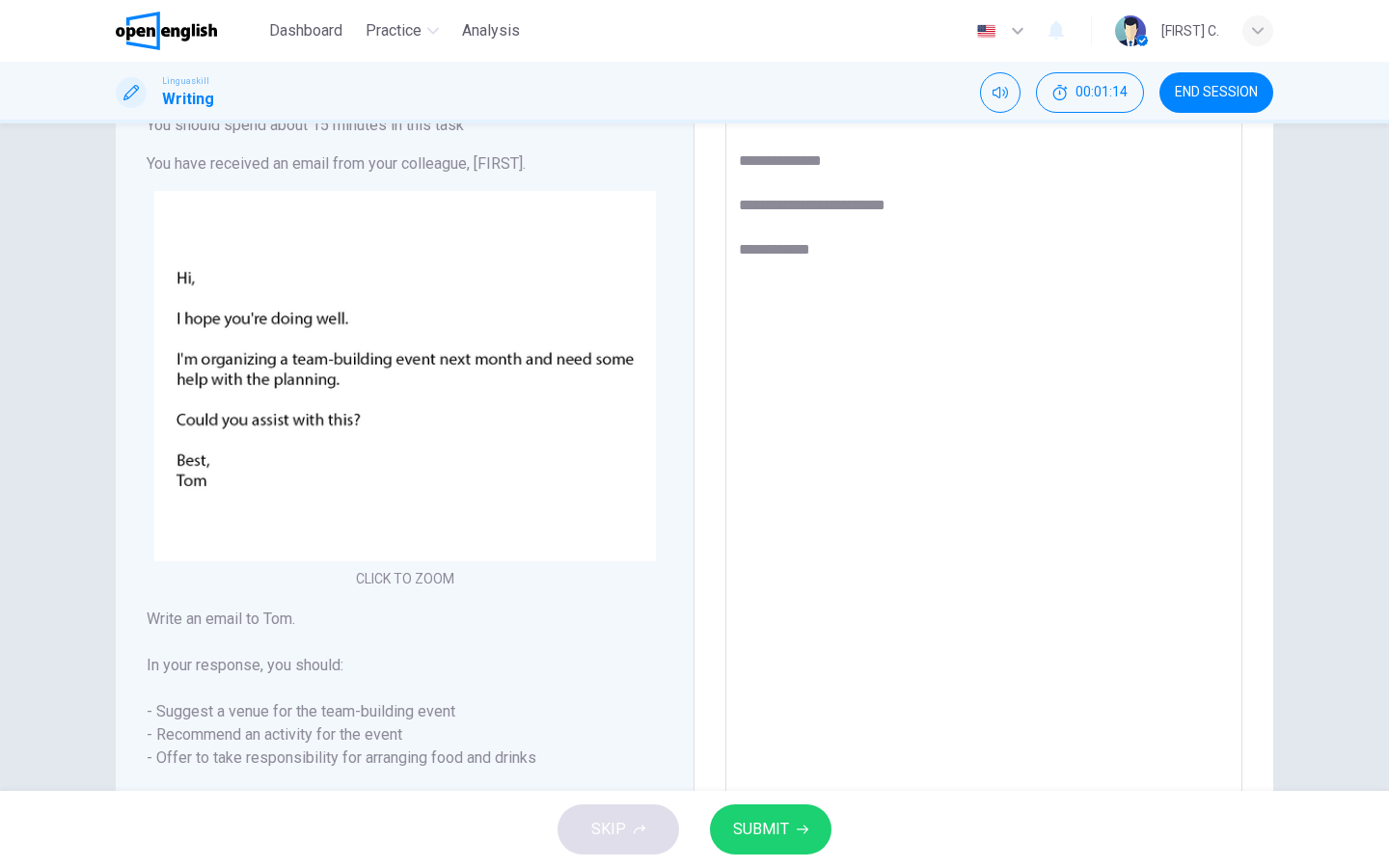 type on "*" 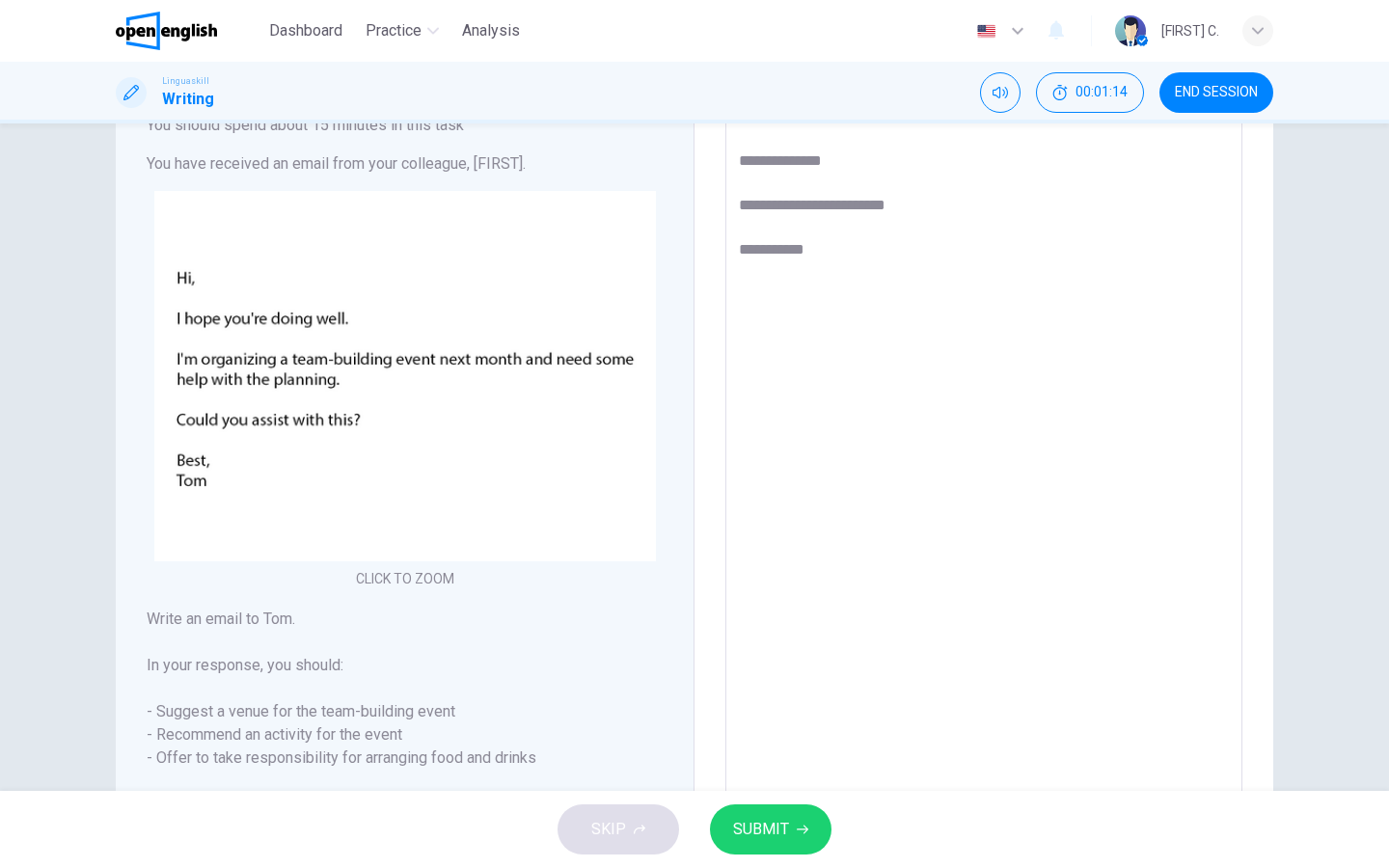 type on "*" 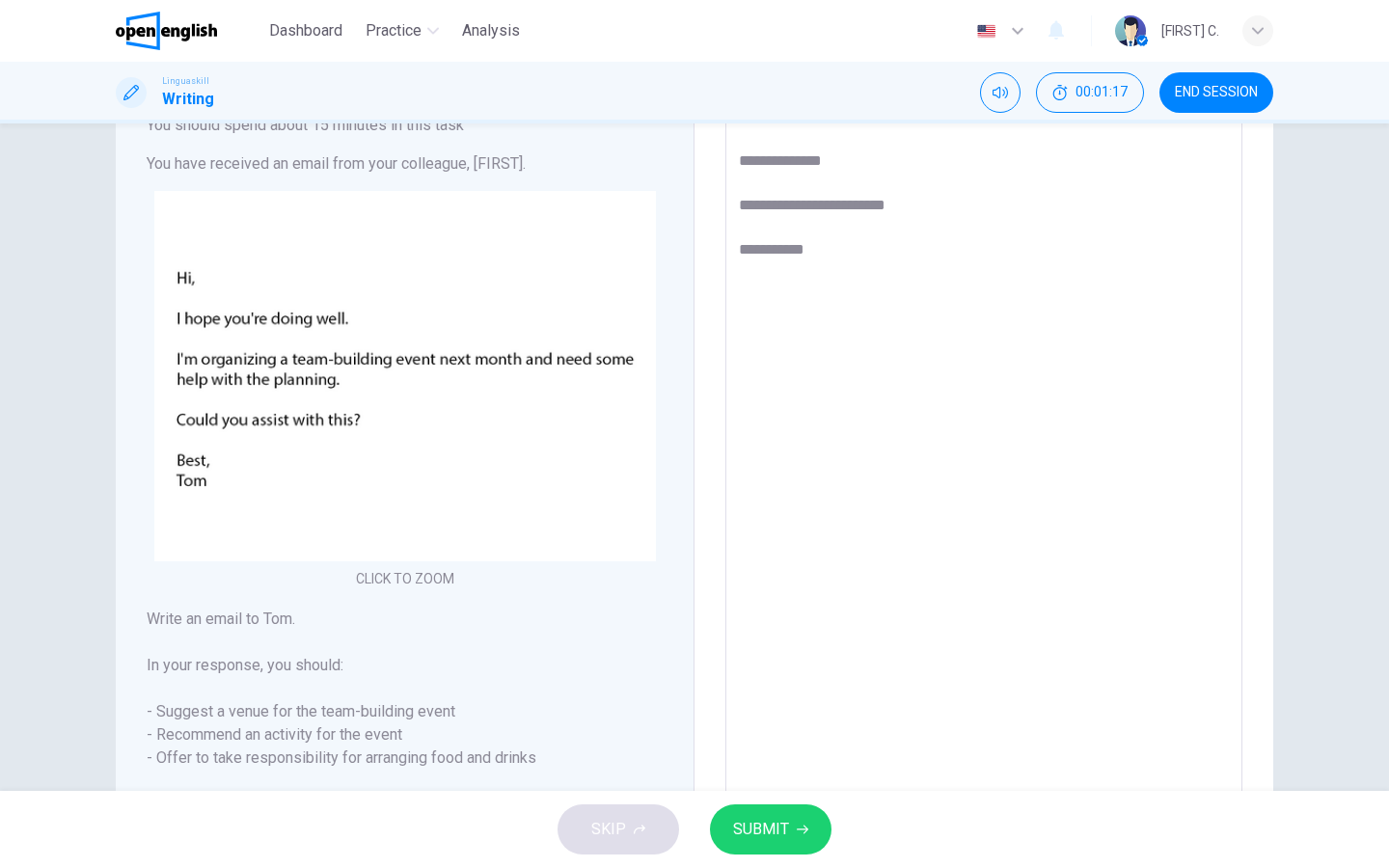 type on "**********" 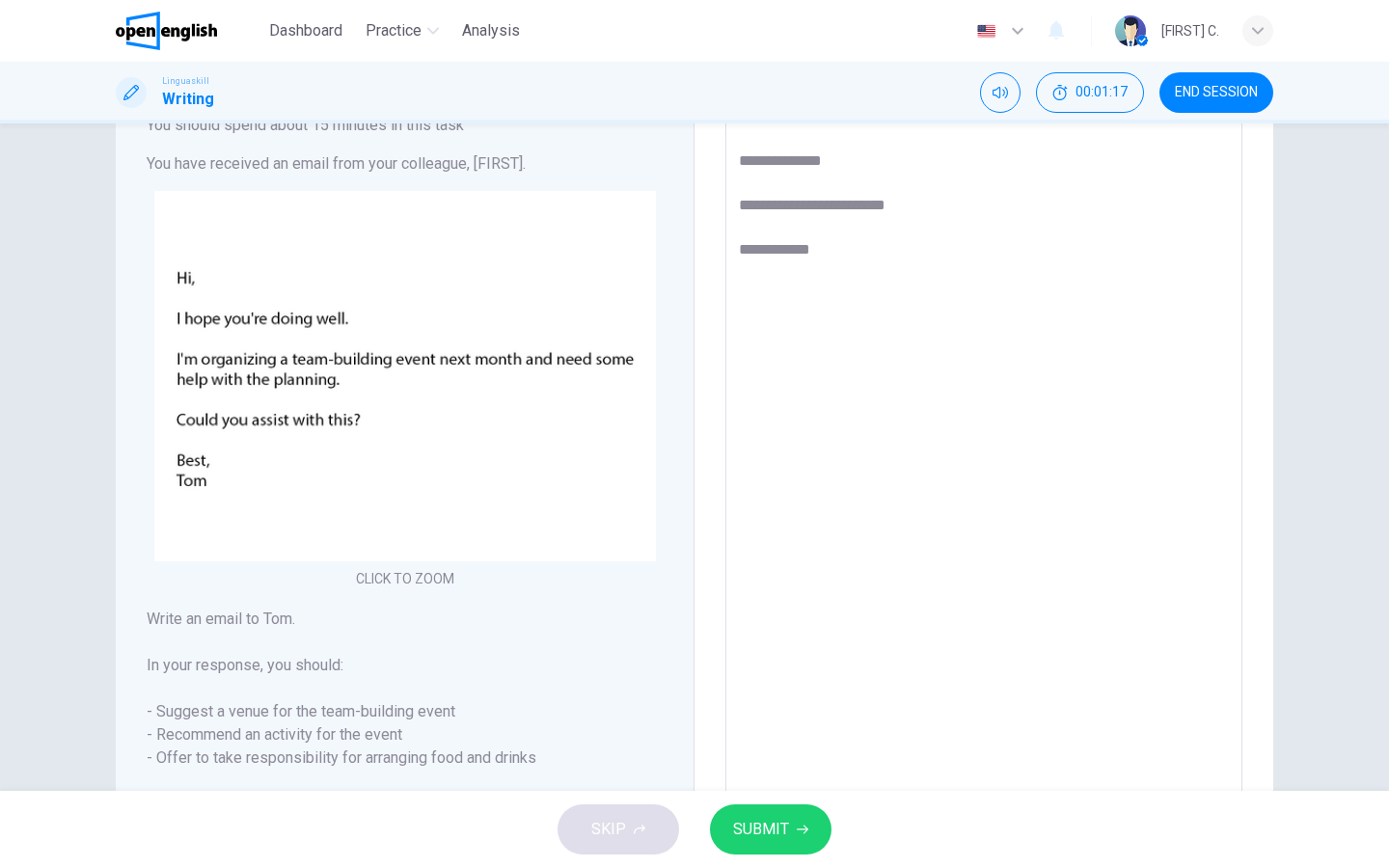 type on "*" 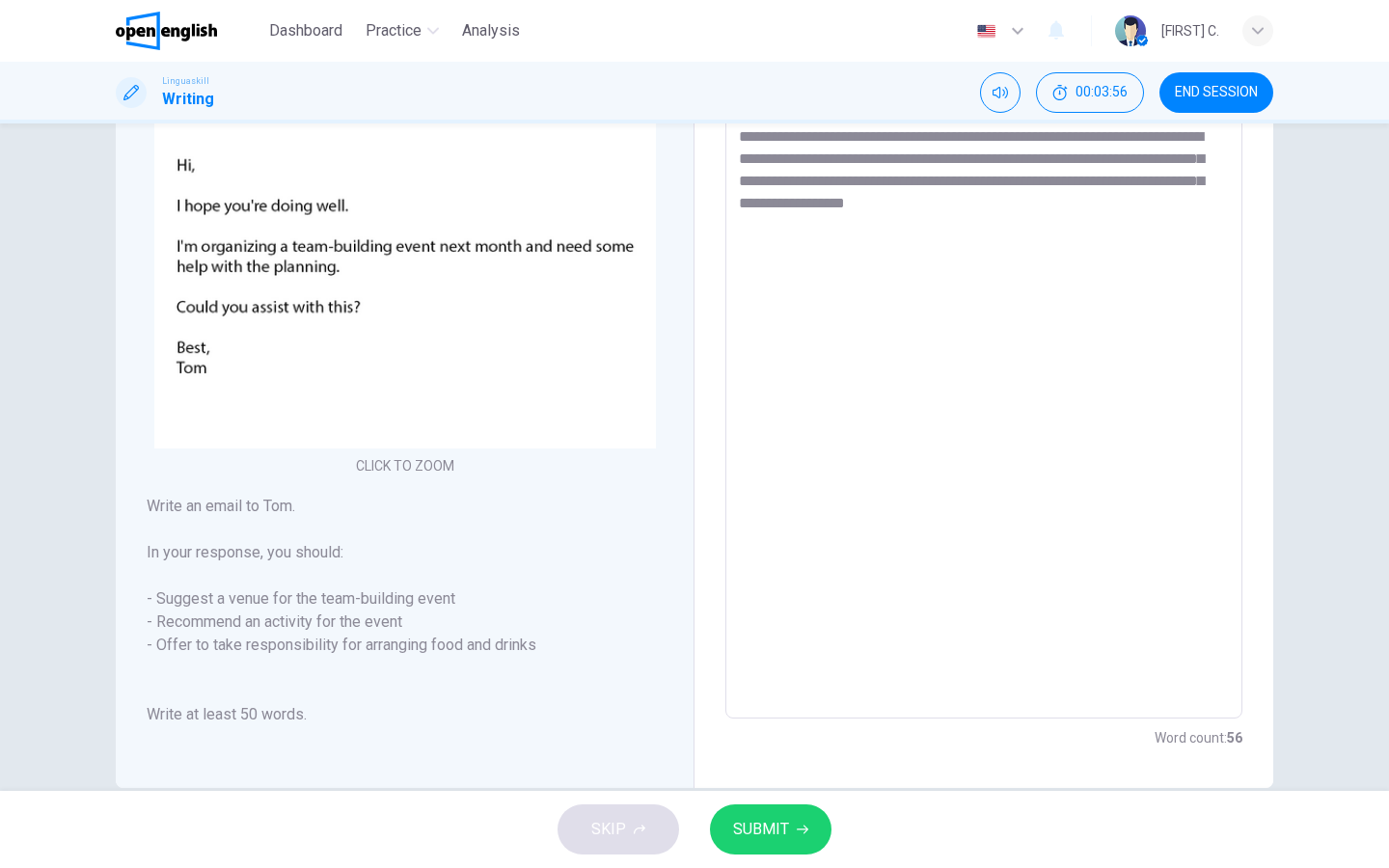 scroll, scrollTop: 243, scrollLeft: 0, axis: vertical 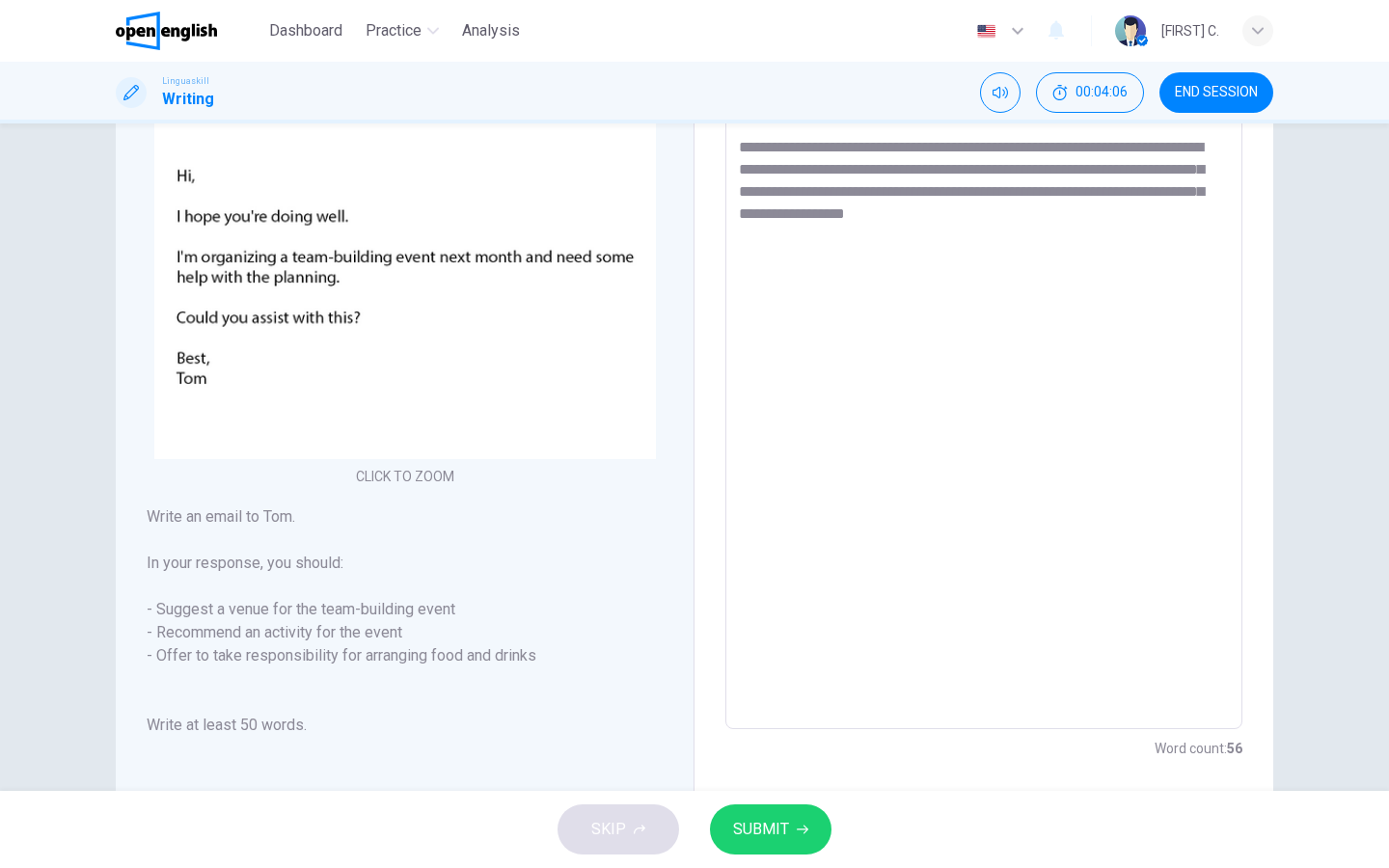 drag, startPoint x: 994, startPoint y: 175, endPoint x: 1030, endPoint y: 174, distance: 36.013886 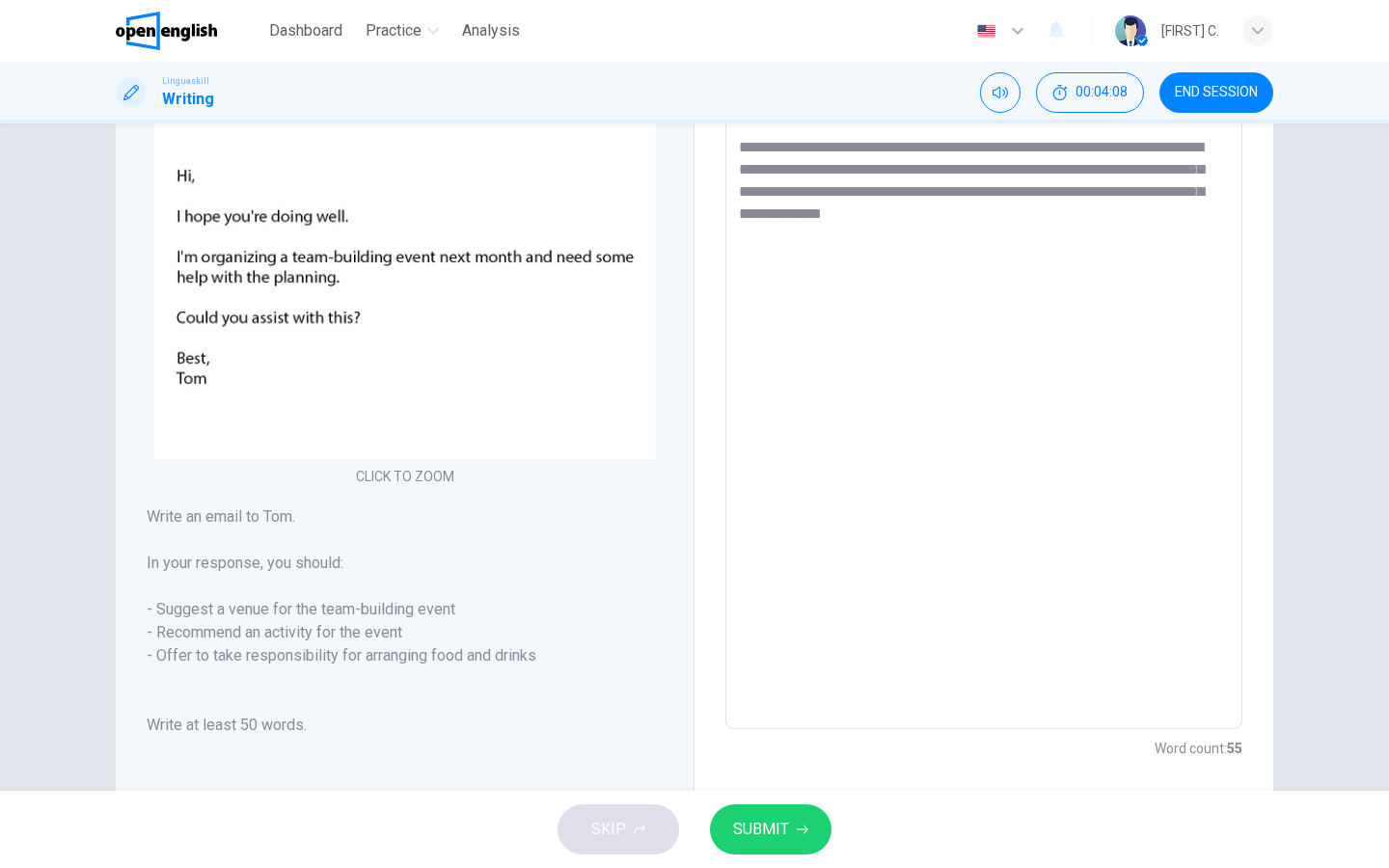 click on "**********" at bounding box center [984, 358] 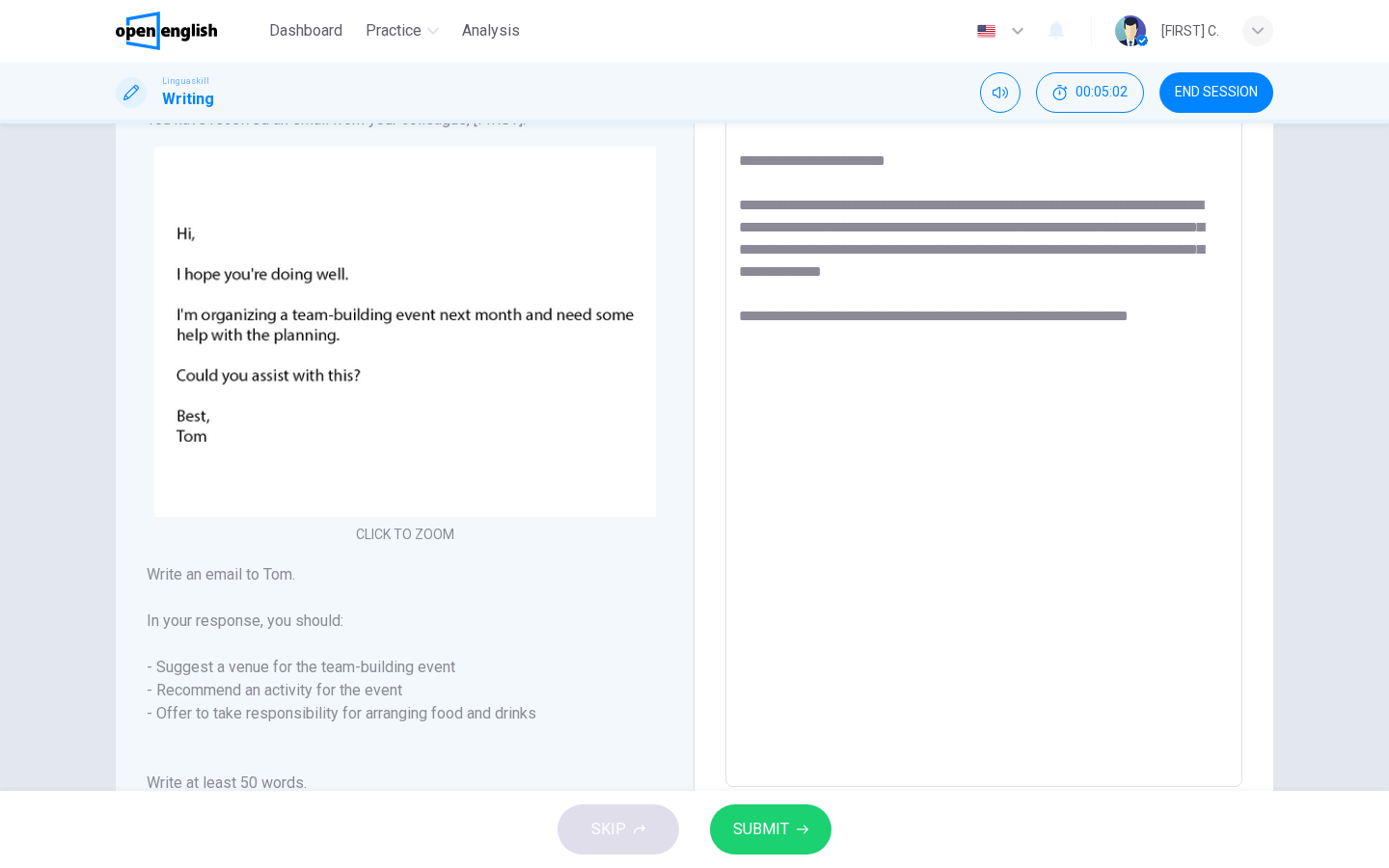 scroll, scrollTop: 191, scrollLeft: 0, axis: vertical 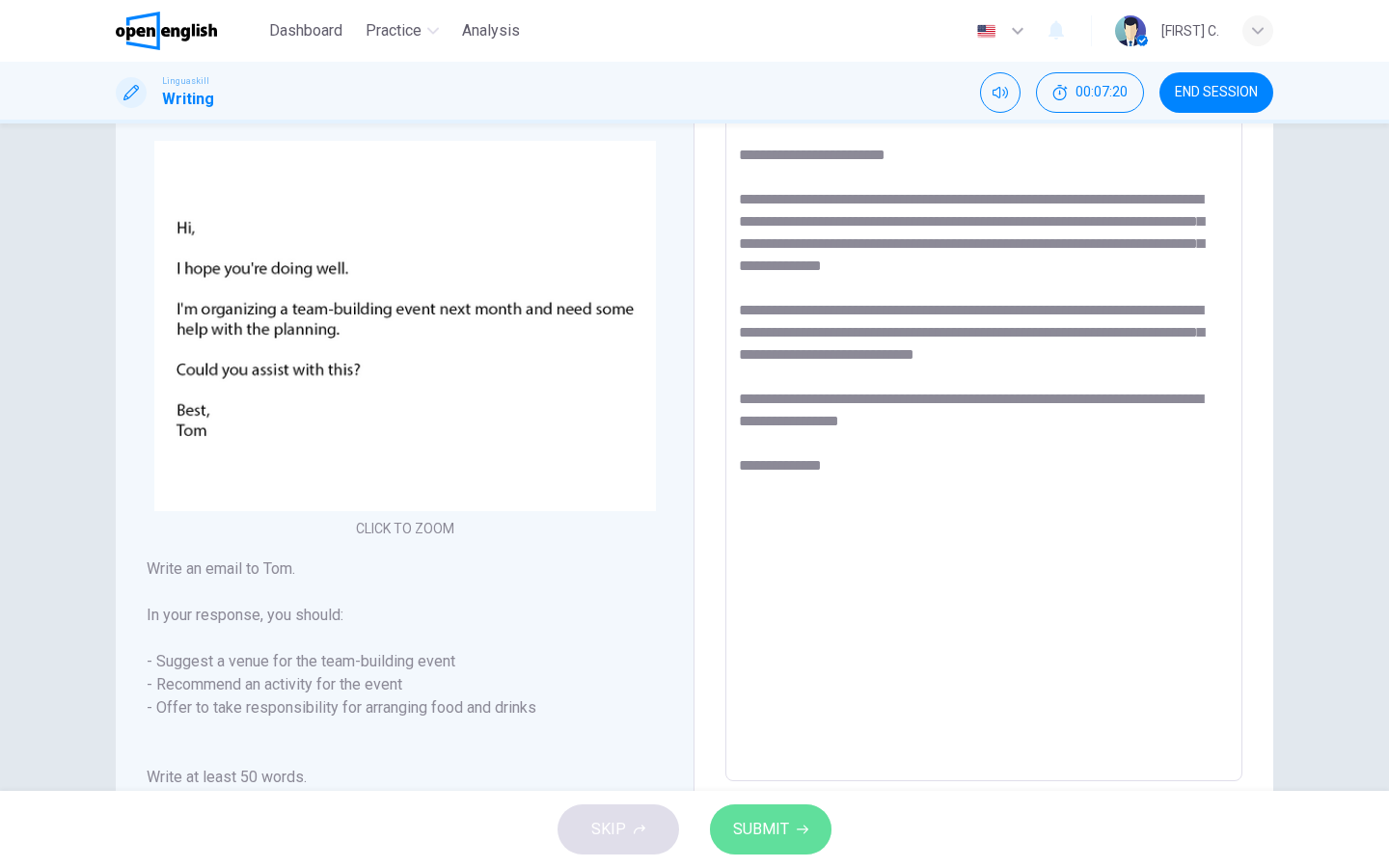 click on "SUBMIT" at bounding box center [771, 829] 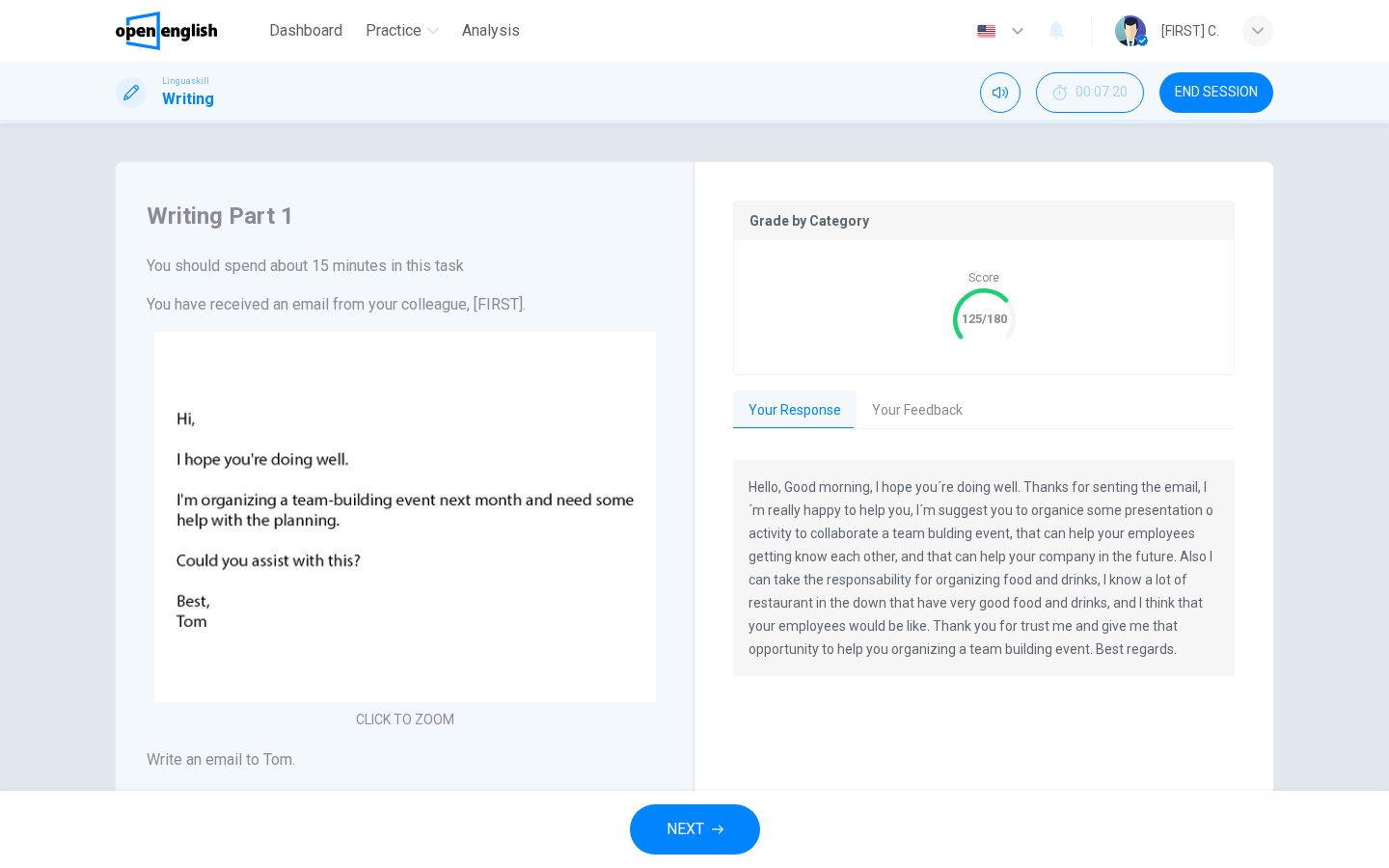 scroll, scrollTop: 289, scrollLeft: 0, axis: vertical 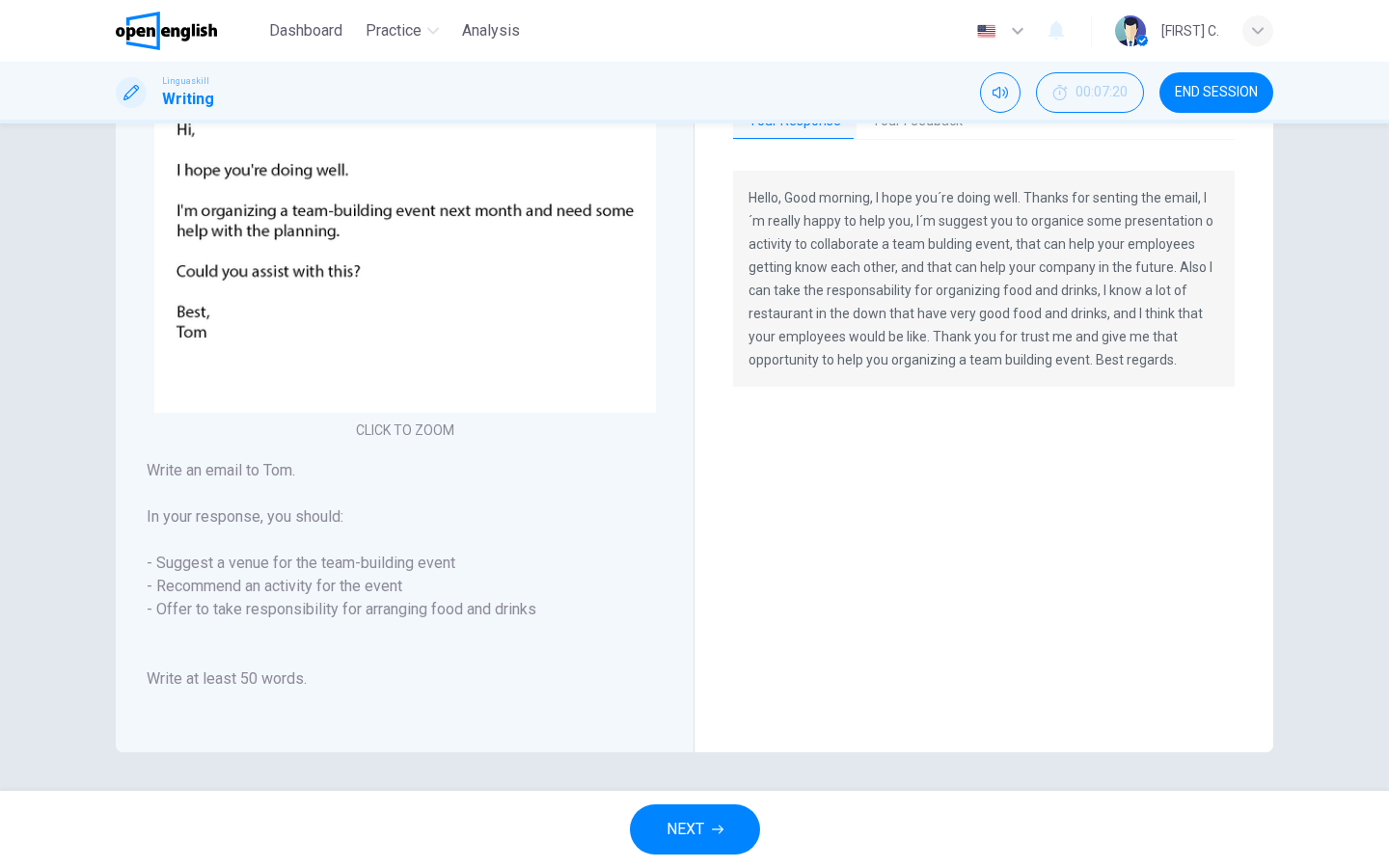 click on "END SESSION" at bounding box center (1216, 93) 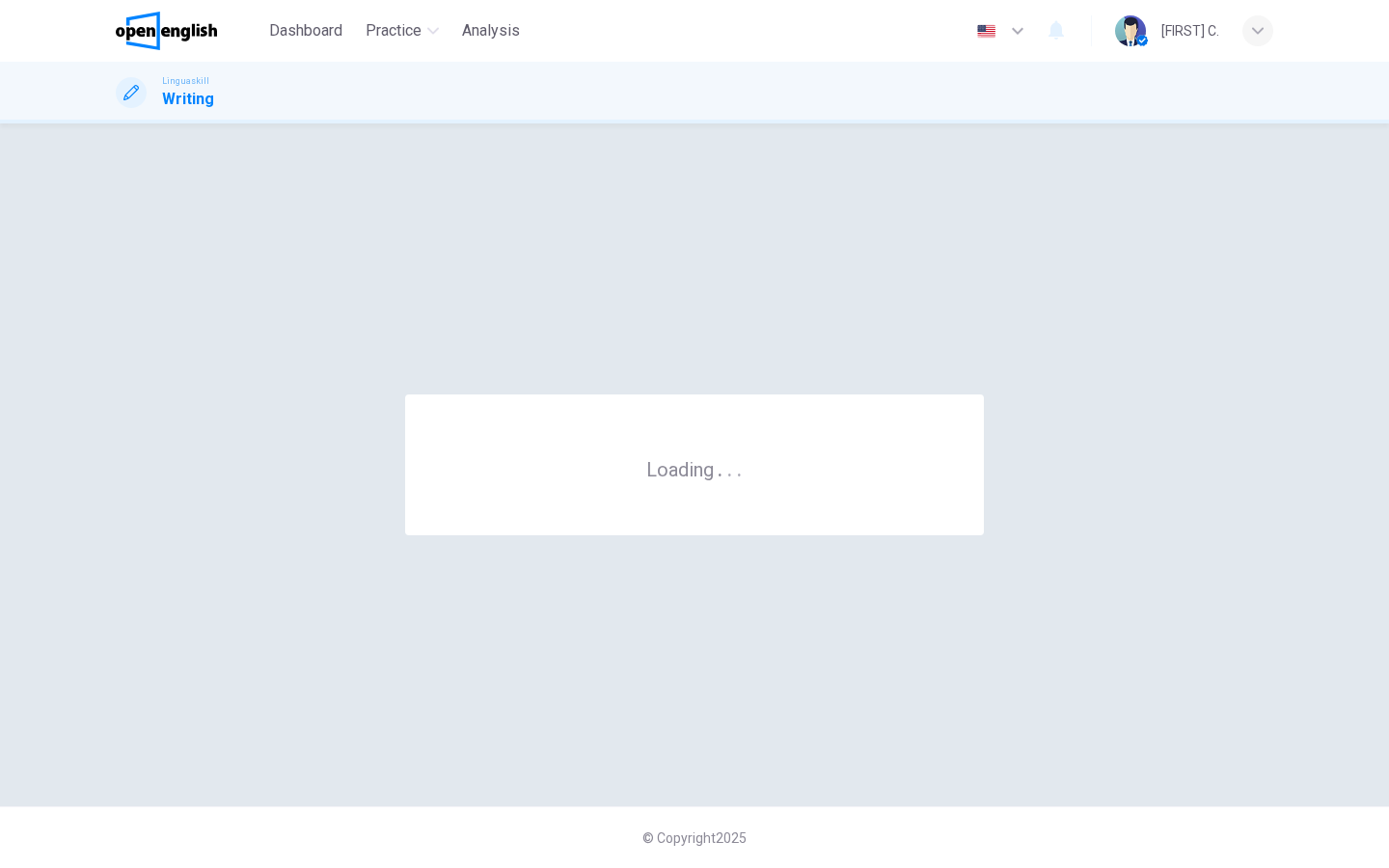 scroll, scrollTop: 0, scrollLeft: 0, axis: both 